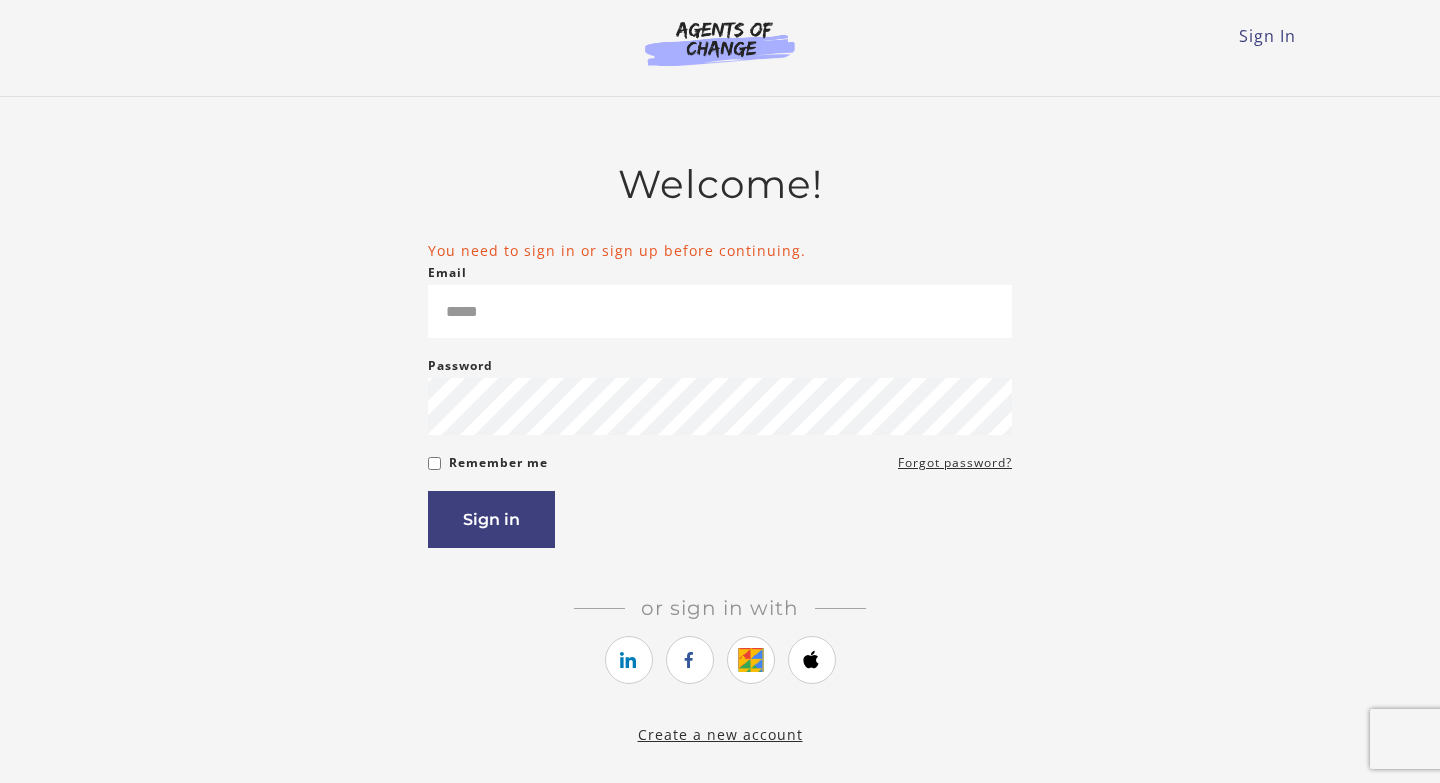 scroll, scrollTop: 0, scrollLeft: 0, axis: both 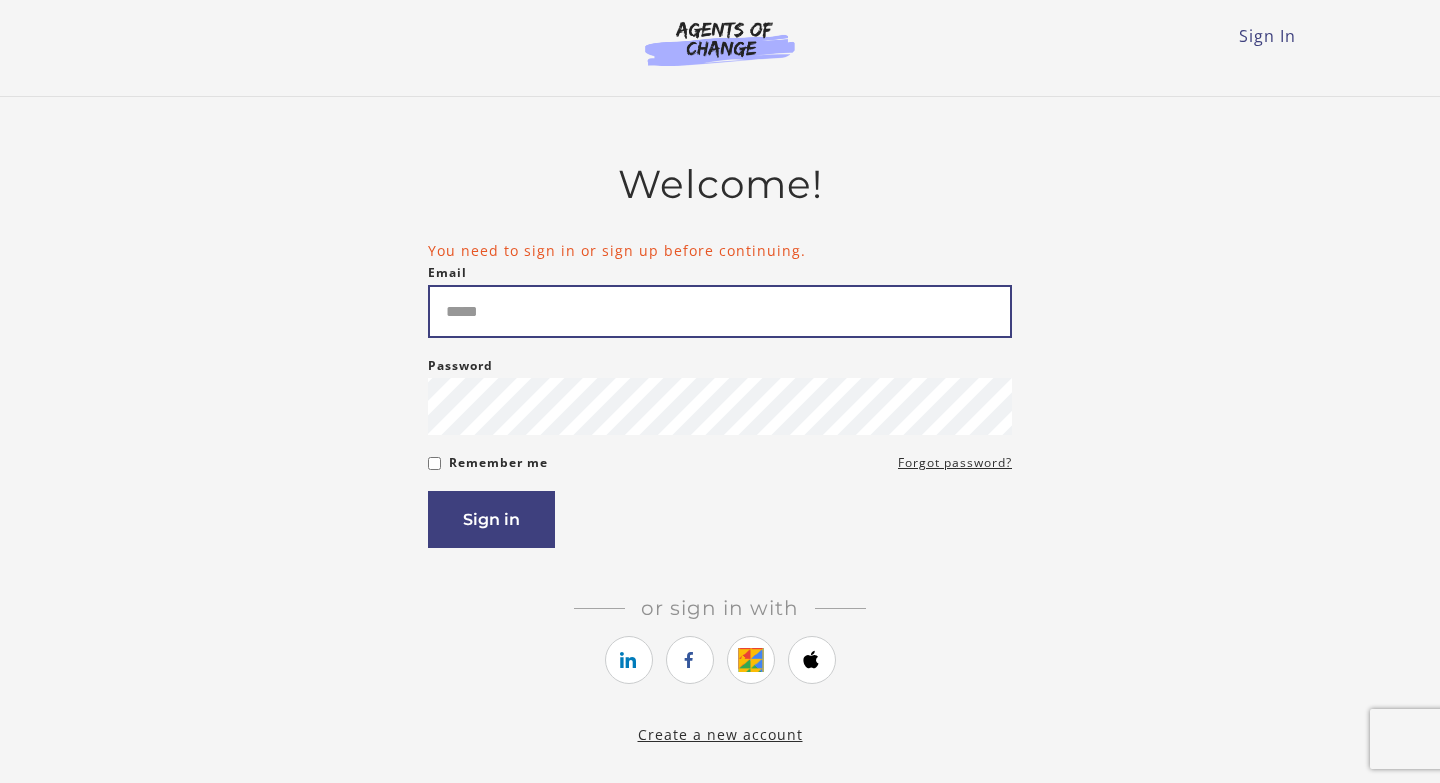 click on "Email" at bounding box center (720, 311) 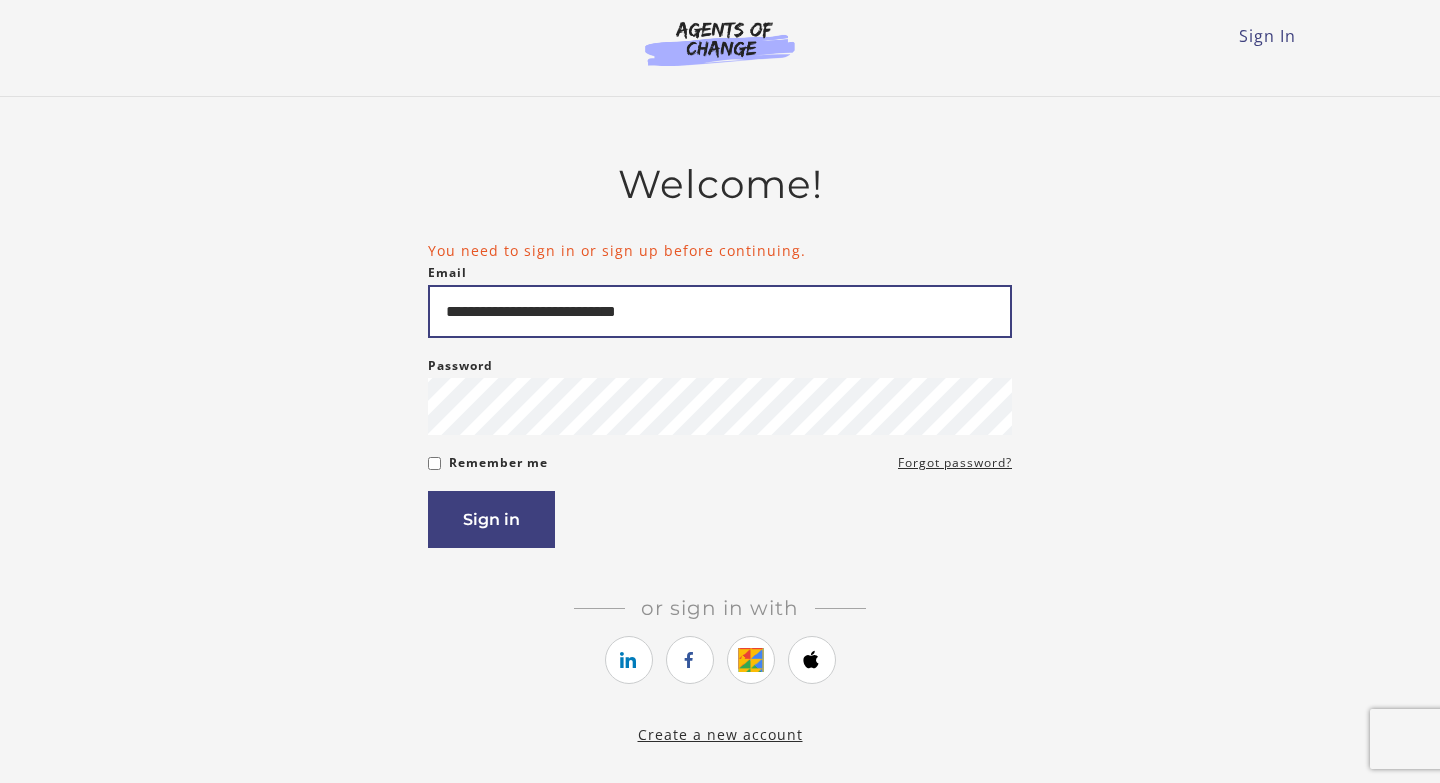 type on "**********" 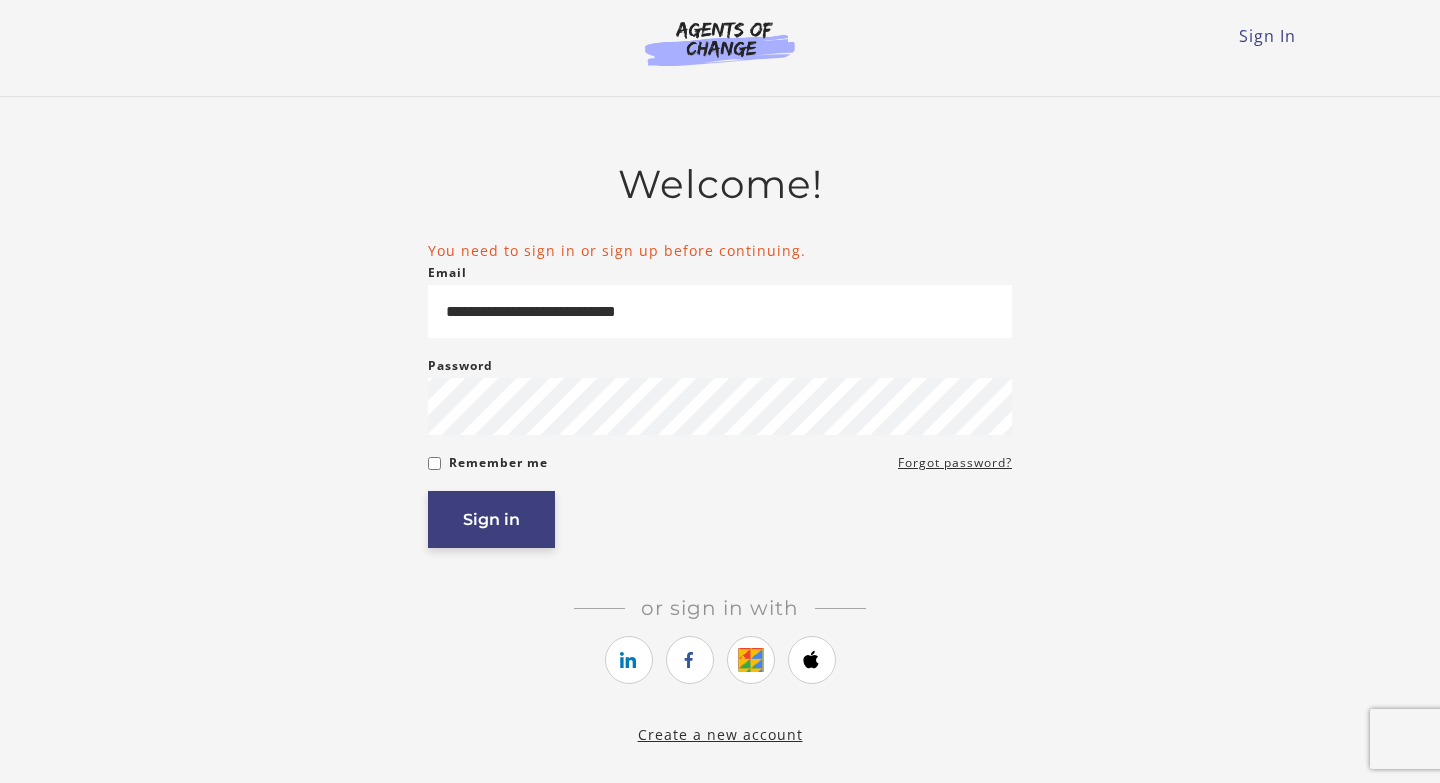 click on "Sign in" at bounding box center [491, 519] 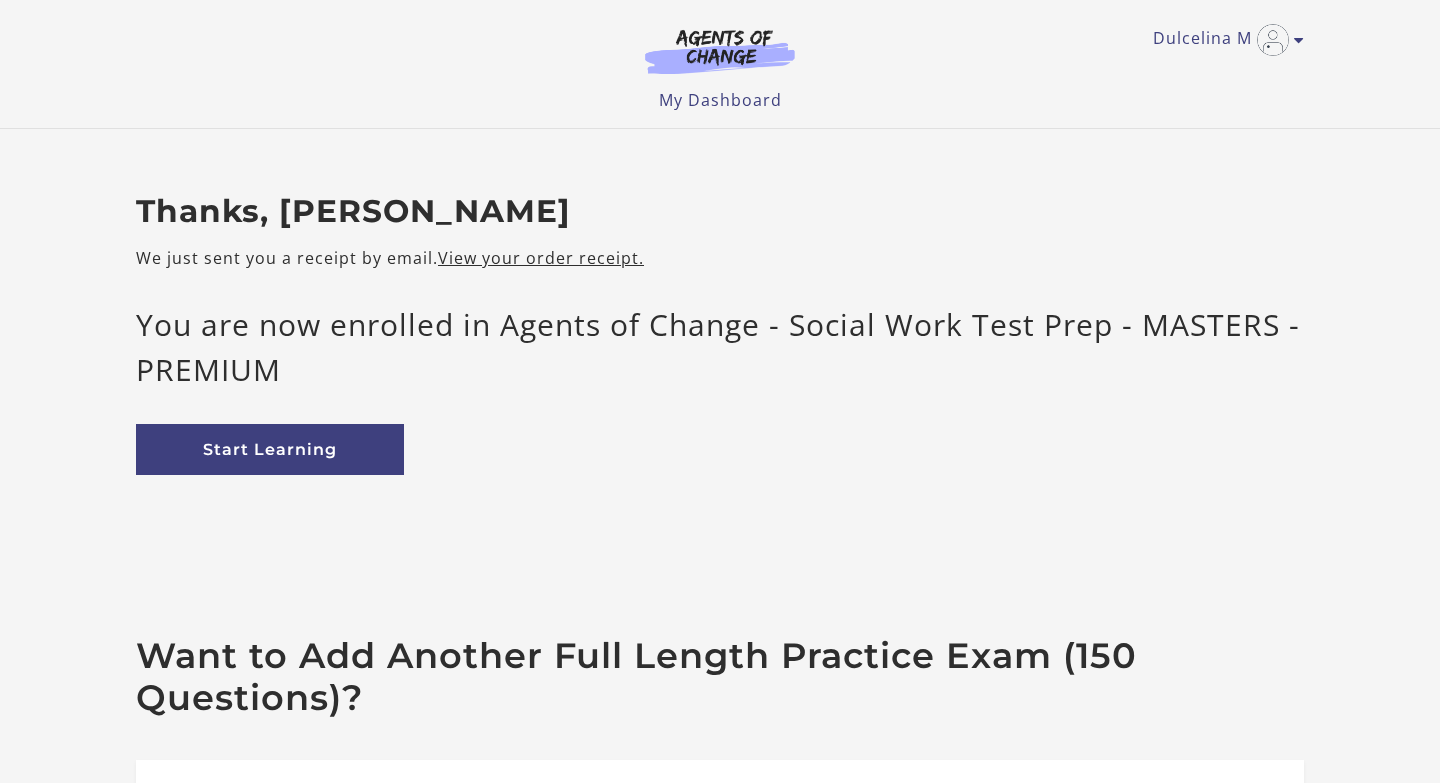 scroll, scrollTop: 0, scrollLeft: 0, axis: both 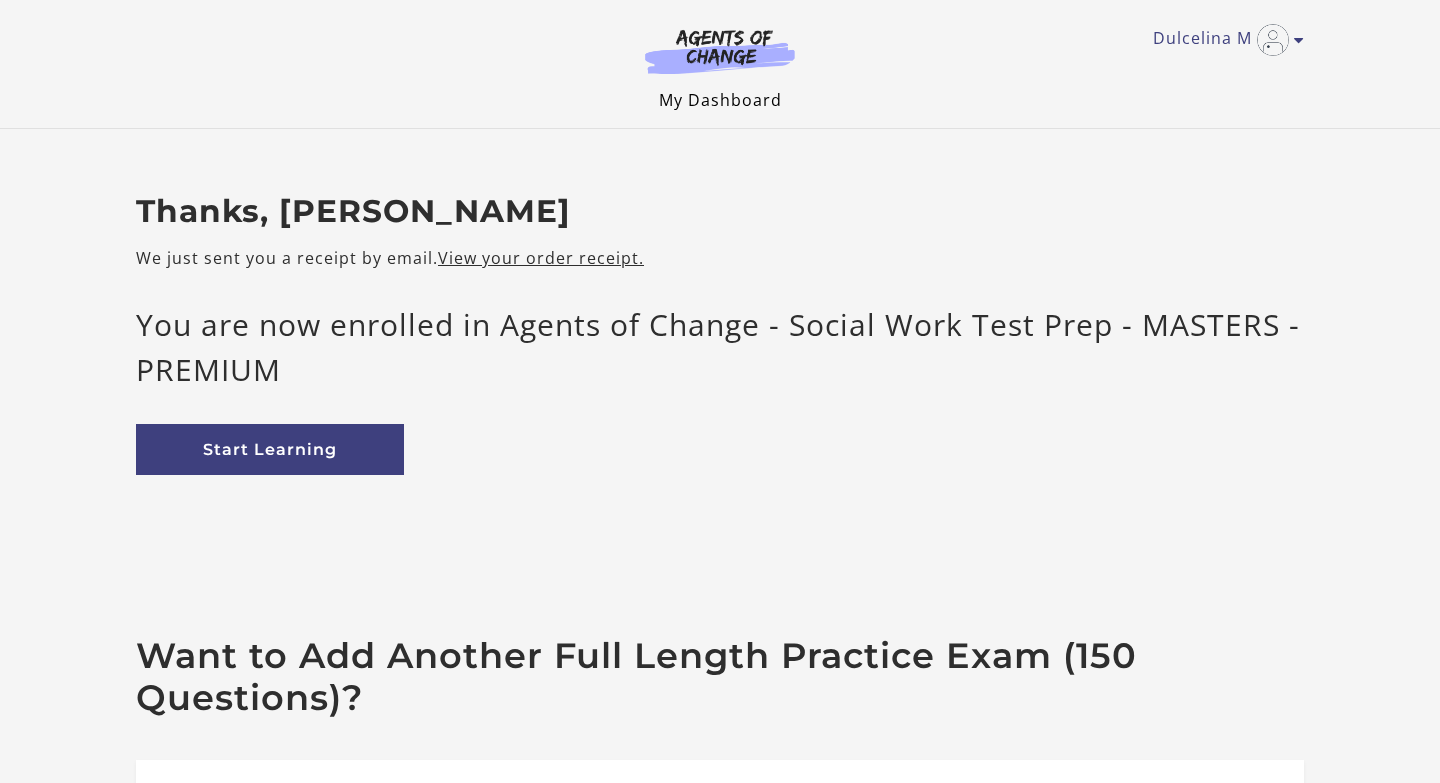 click on "My Dashboard" at bounding box center (720, 100) 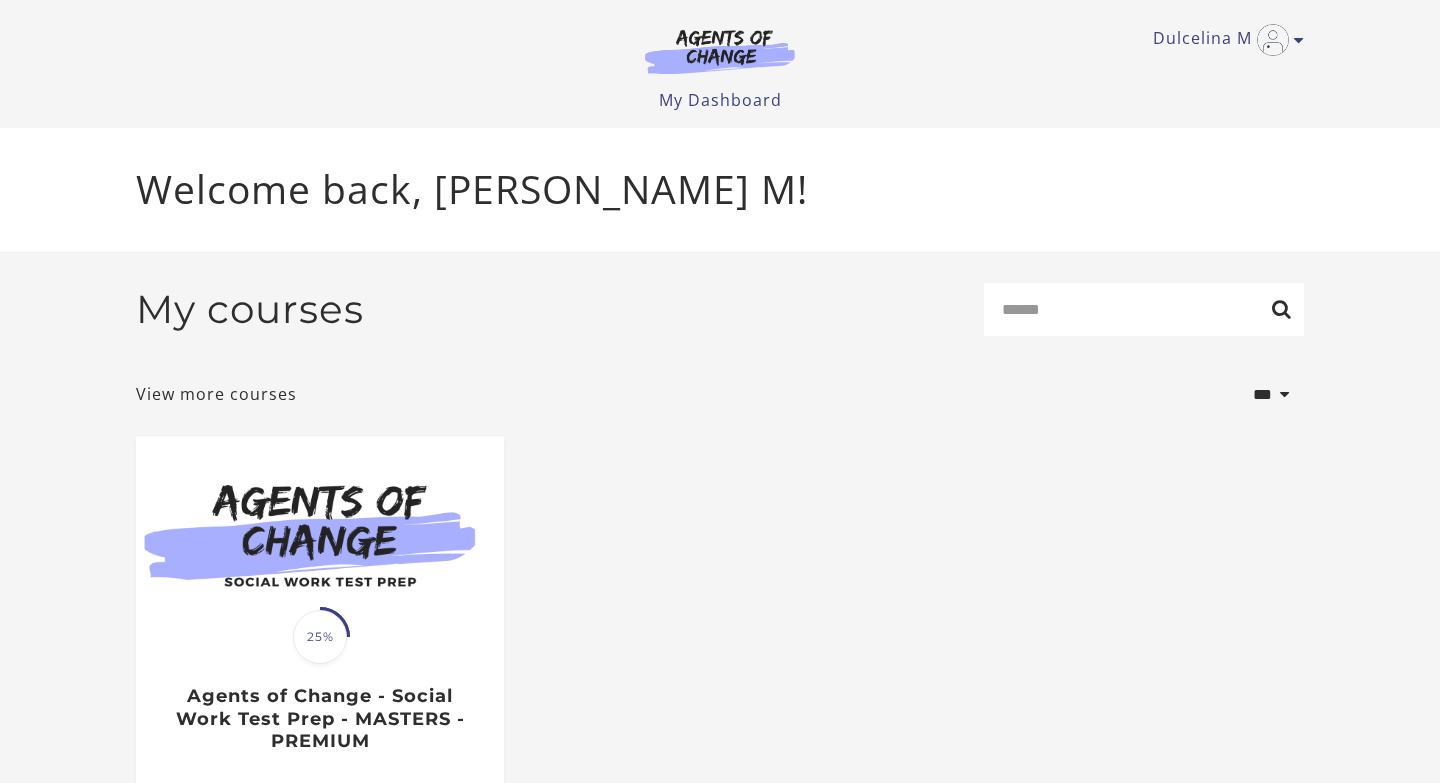 scroll, scrollTop: 0, scrollLeft: 0, axis: both 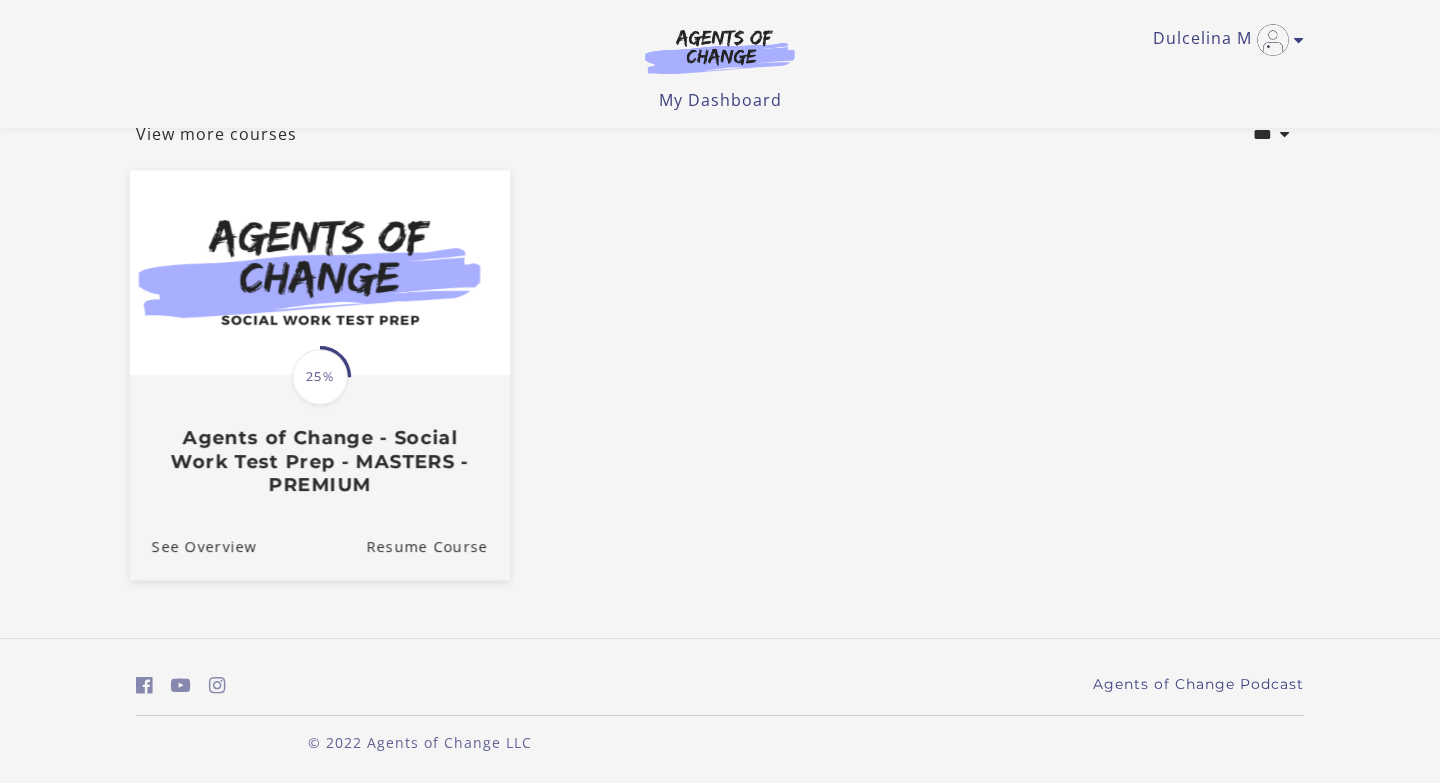 click on "Agents of Change - Social Work Test Prep - MASTERS - PREMIUM" at bounding box center [320, 462] 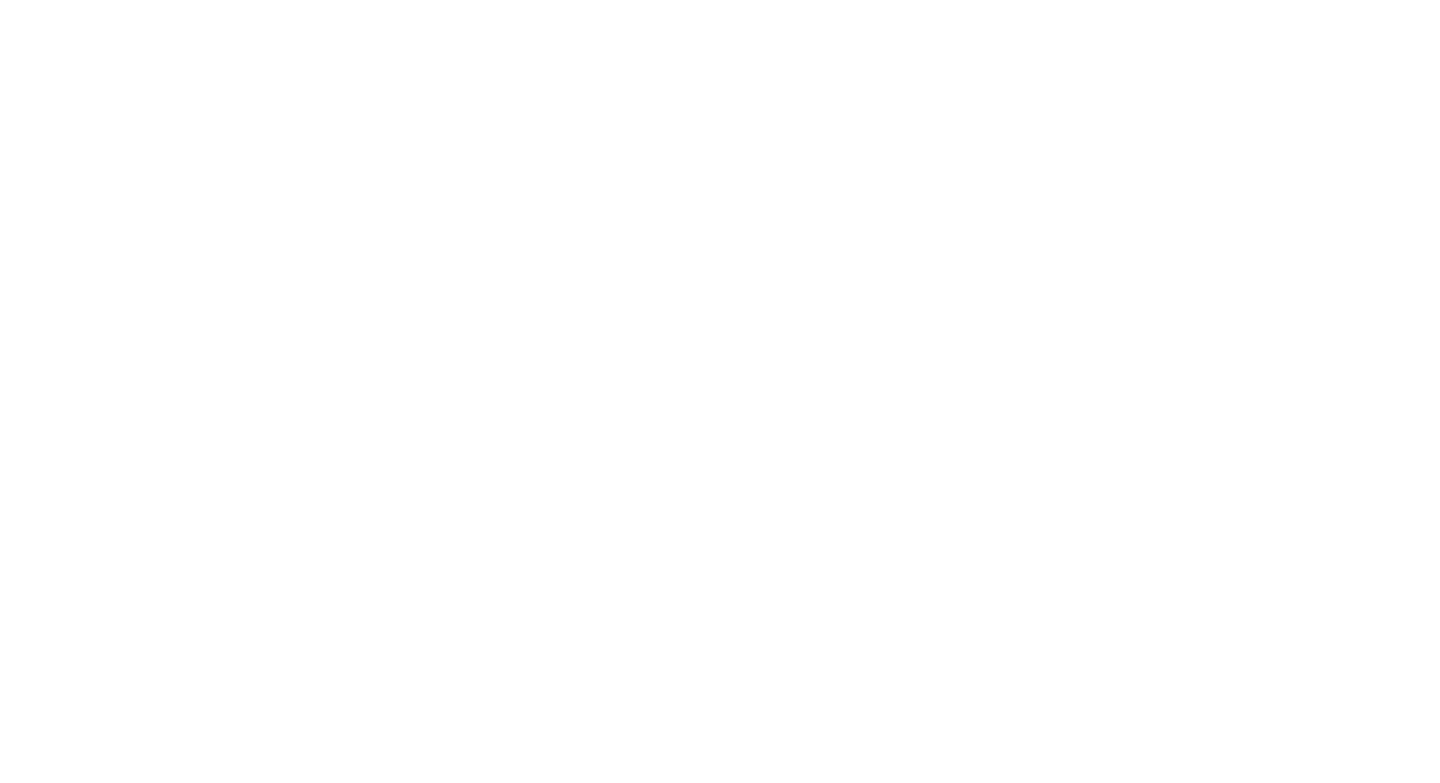 scroll, scrollTop: 0, scrollLeft: 0, axis: both 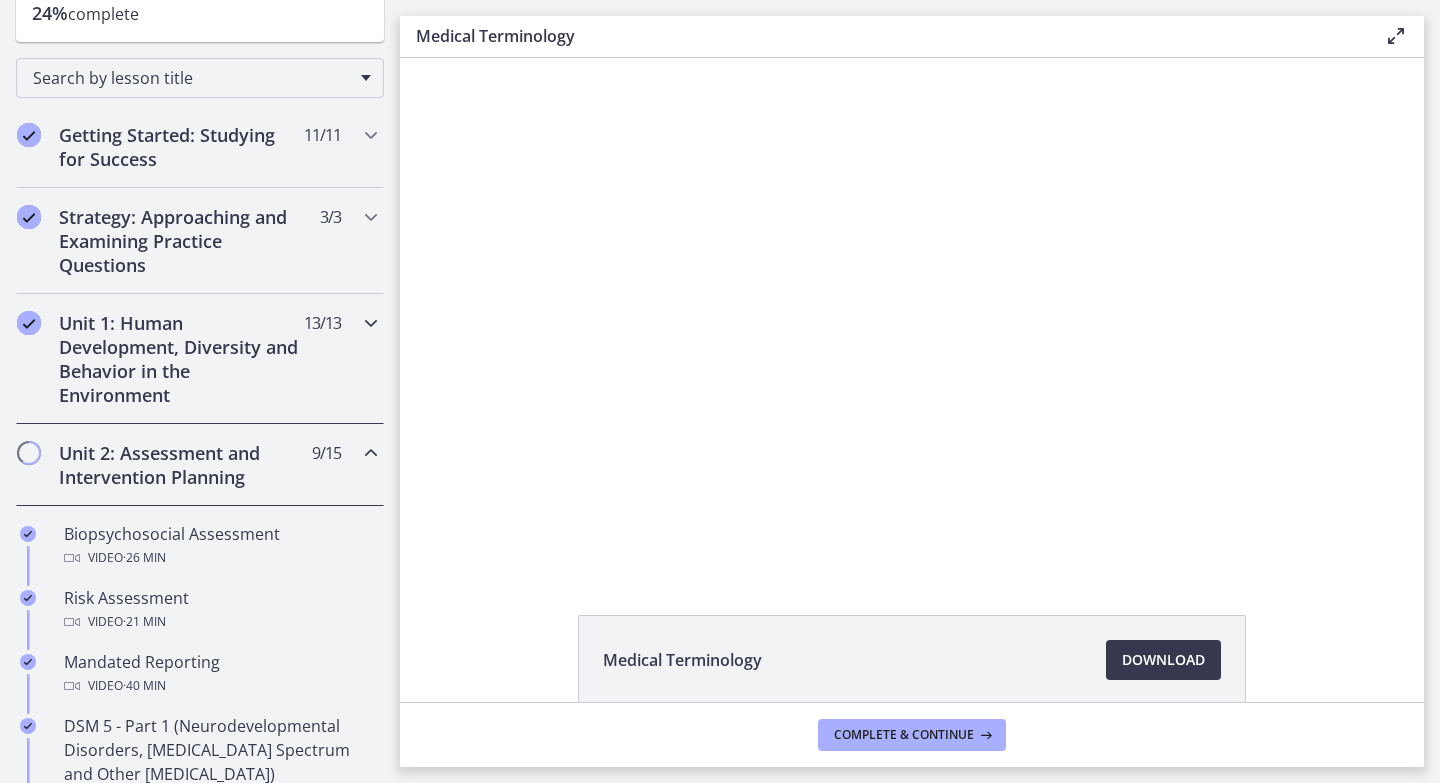click at bounding box center (371, 323) 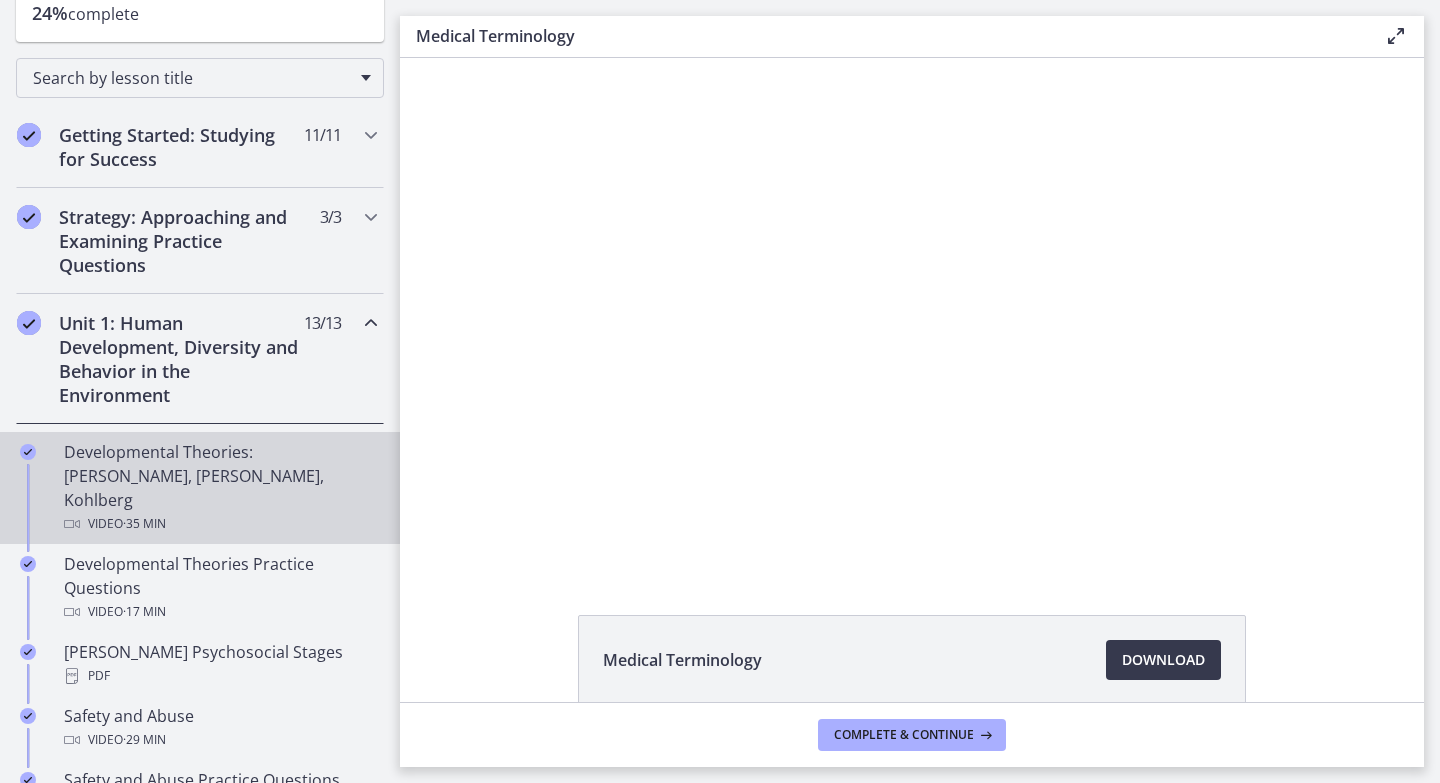 click on "Developmental Theories: [PERSON_NAME], [PERSON_NAME], Kohlberg
Video
·  35 min" at bounding box center [220, 488] 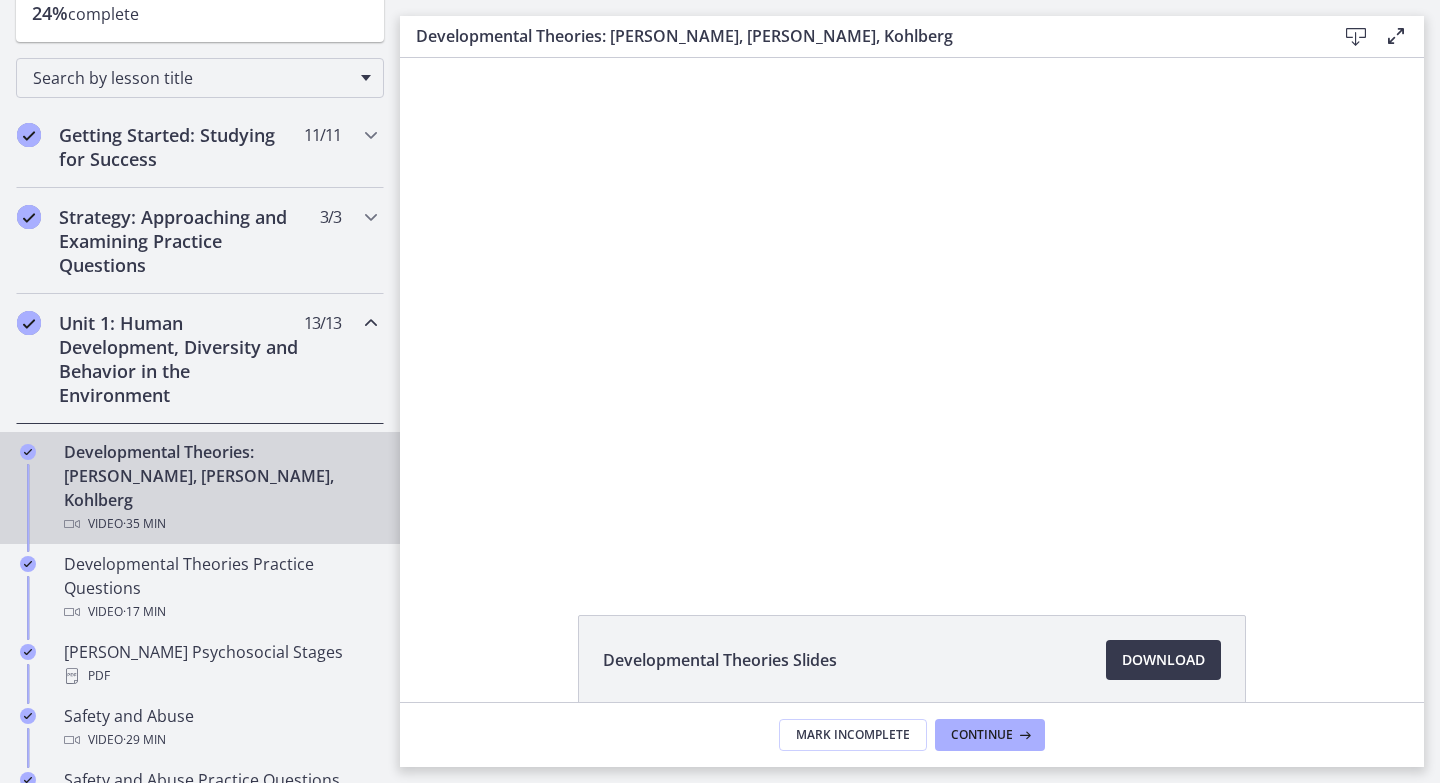 scroll, scrollTop: 0, scrollLeft: 0, axis: both 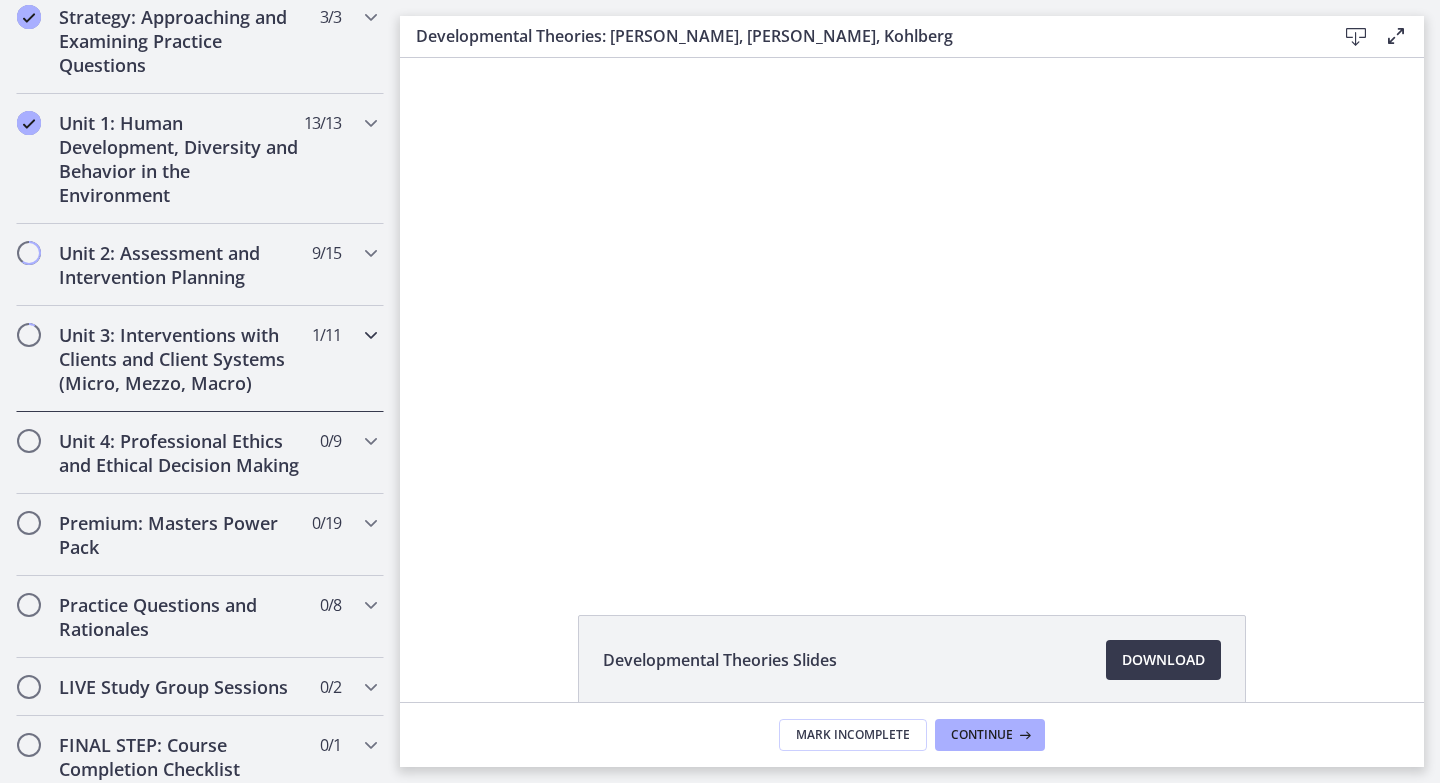 click at bounding box center [371, 335] 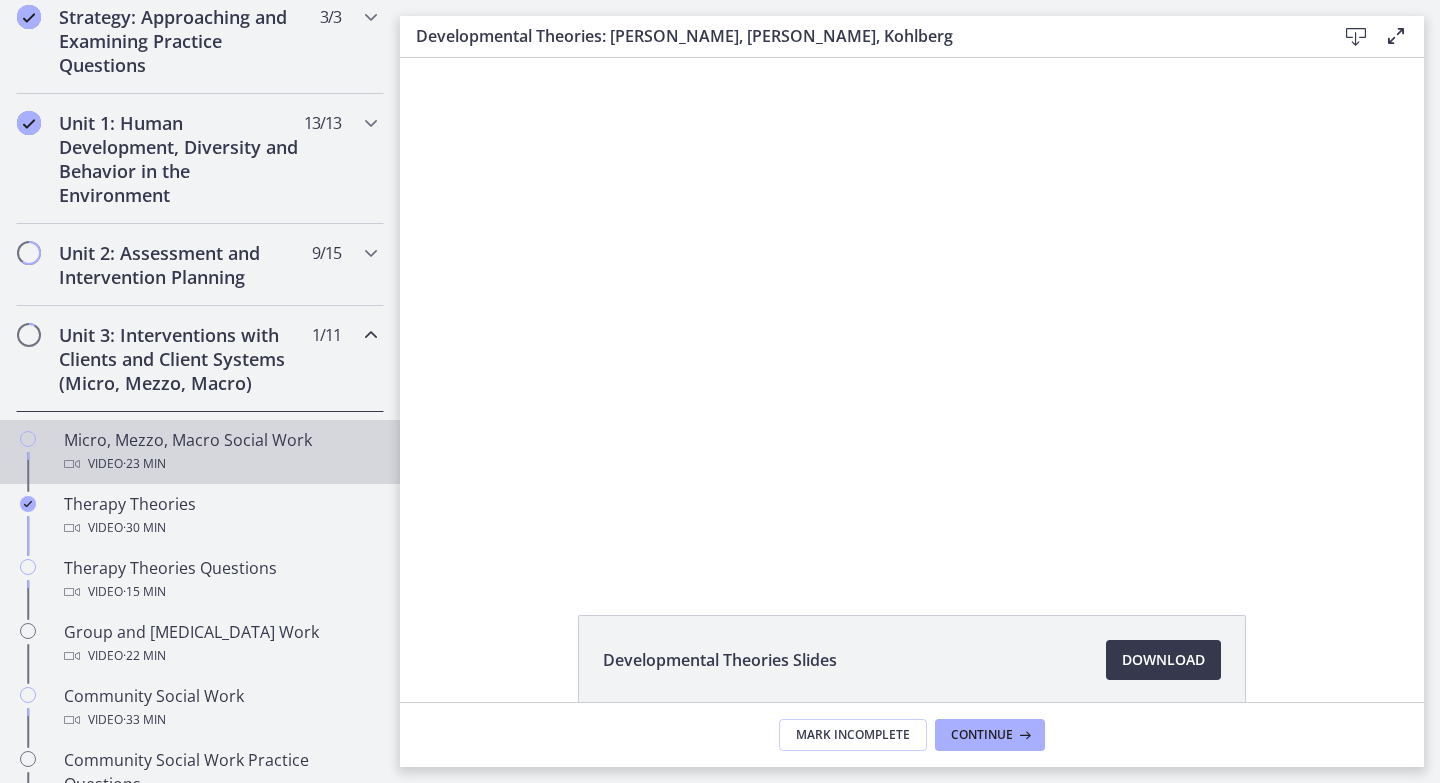 click on "Micro, Mezzo, Macro Social Work
Video
·  23 min" at bounding box center [220, 452] 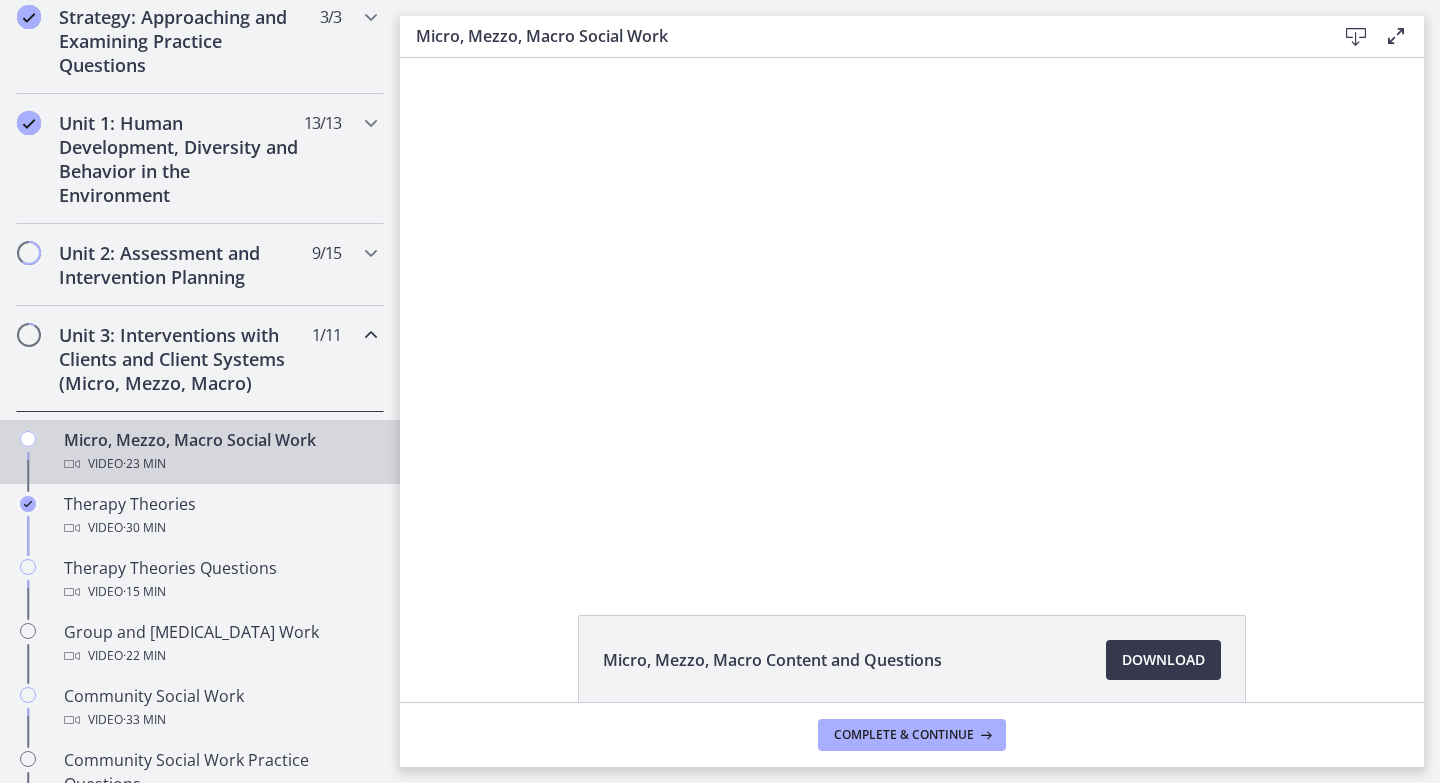 scroll, scrollTop: 0, scrollLeft: 0, axis: both 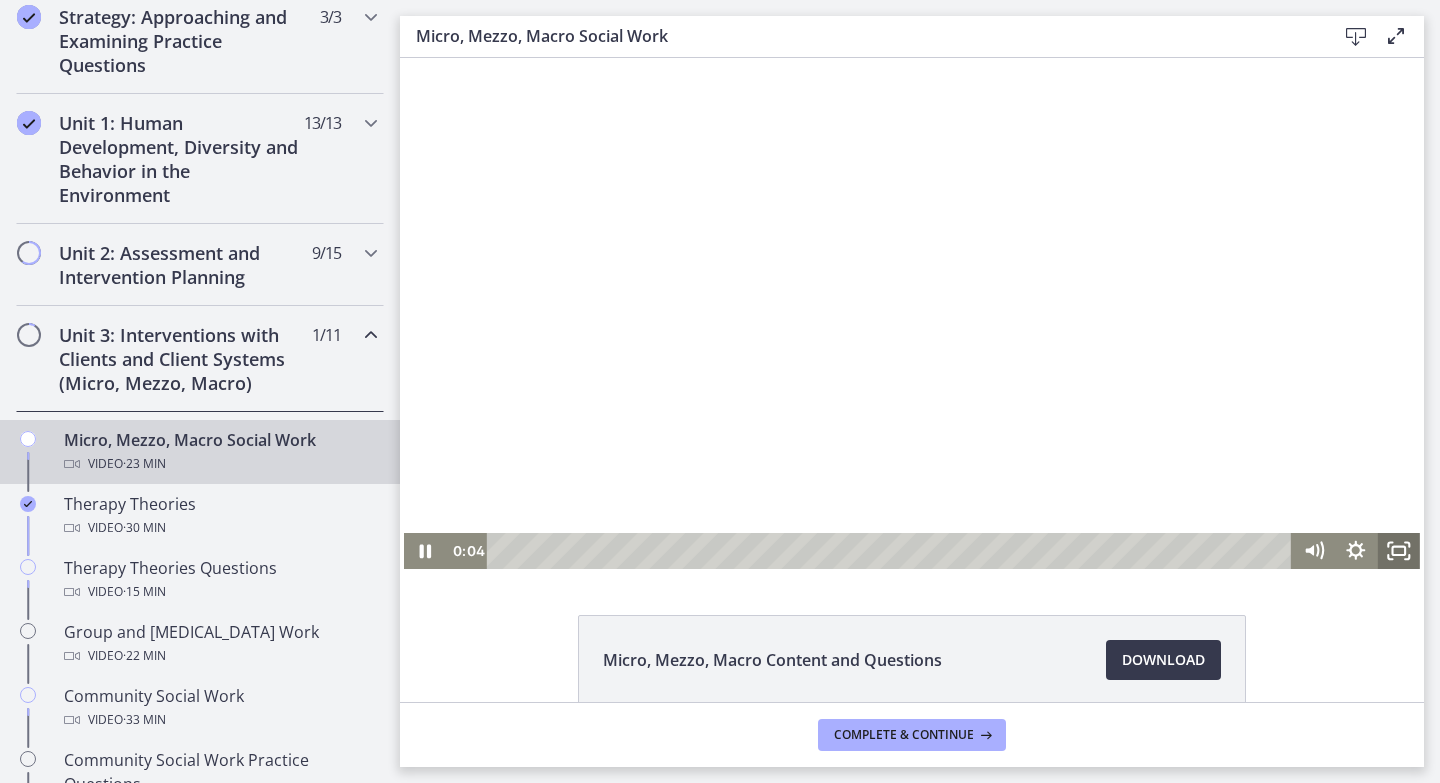 click 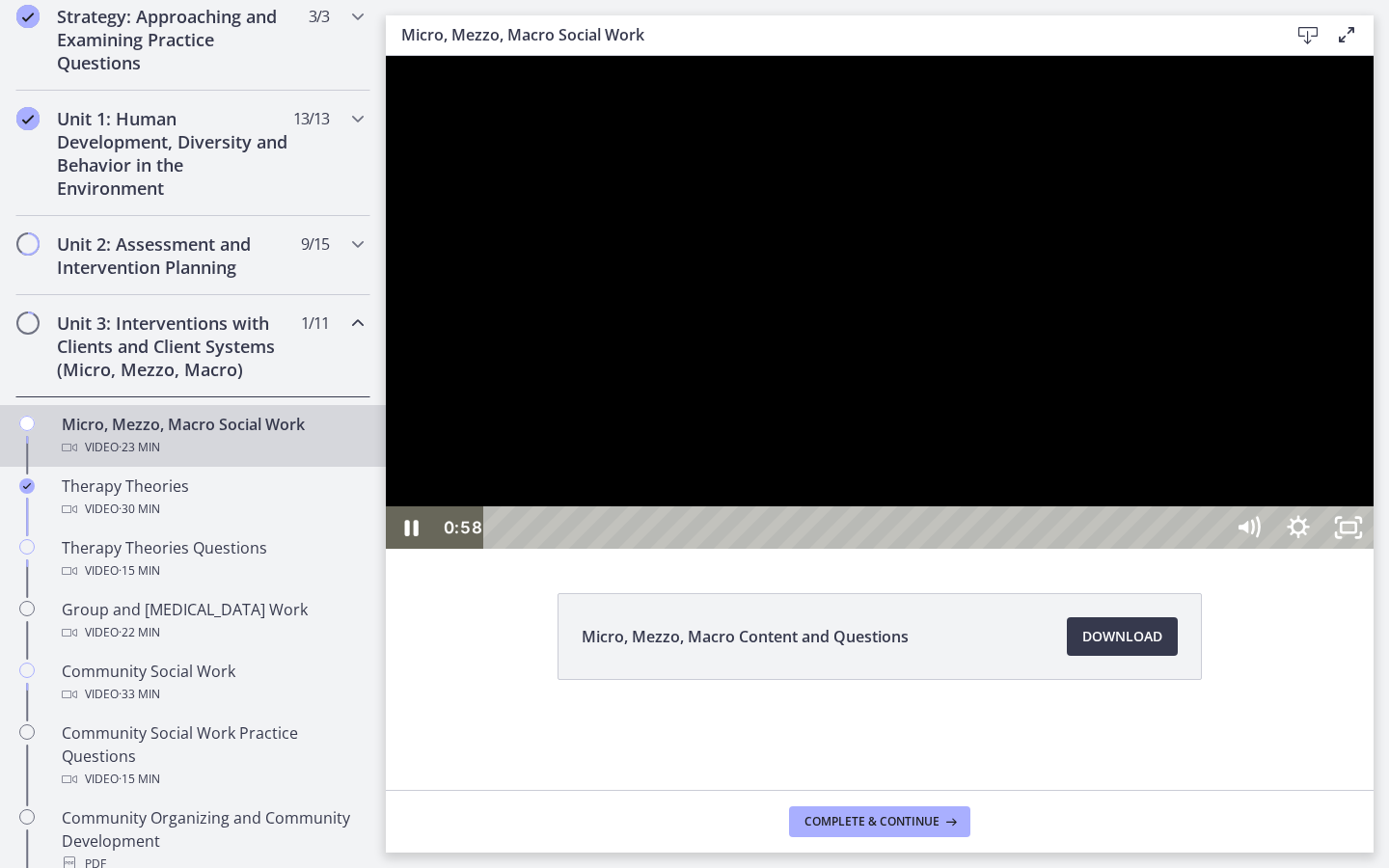 click at bounding box center [857, 528] 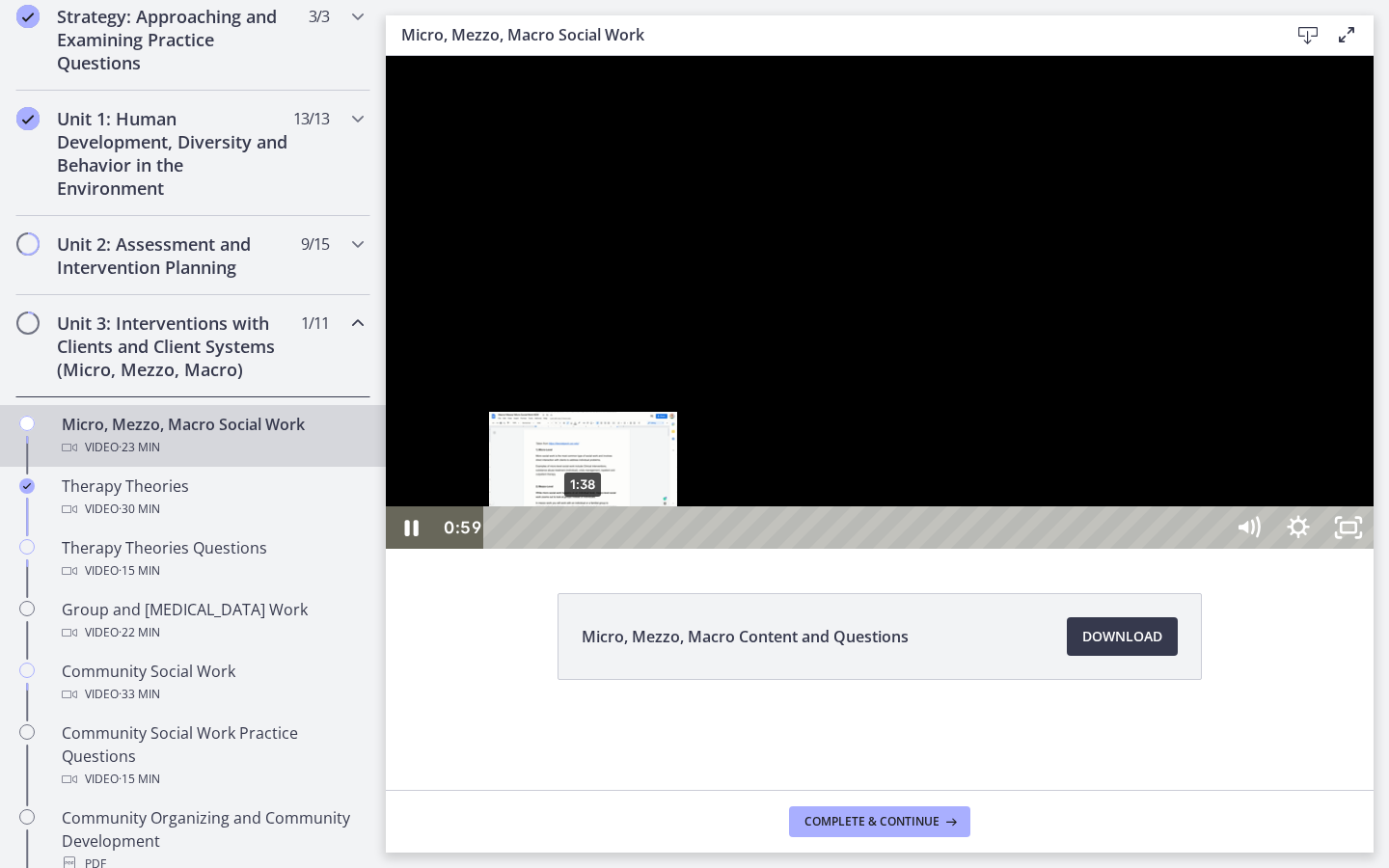 click on "1:38" at bounding box center [857, 528] 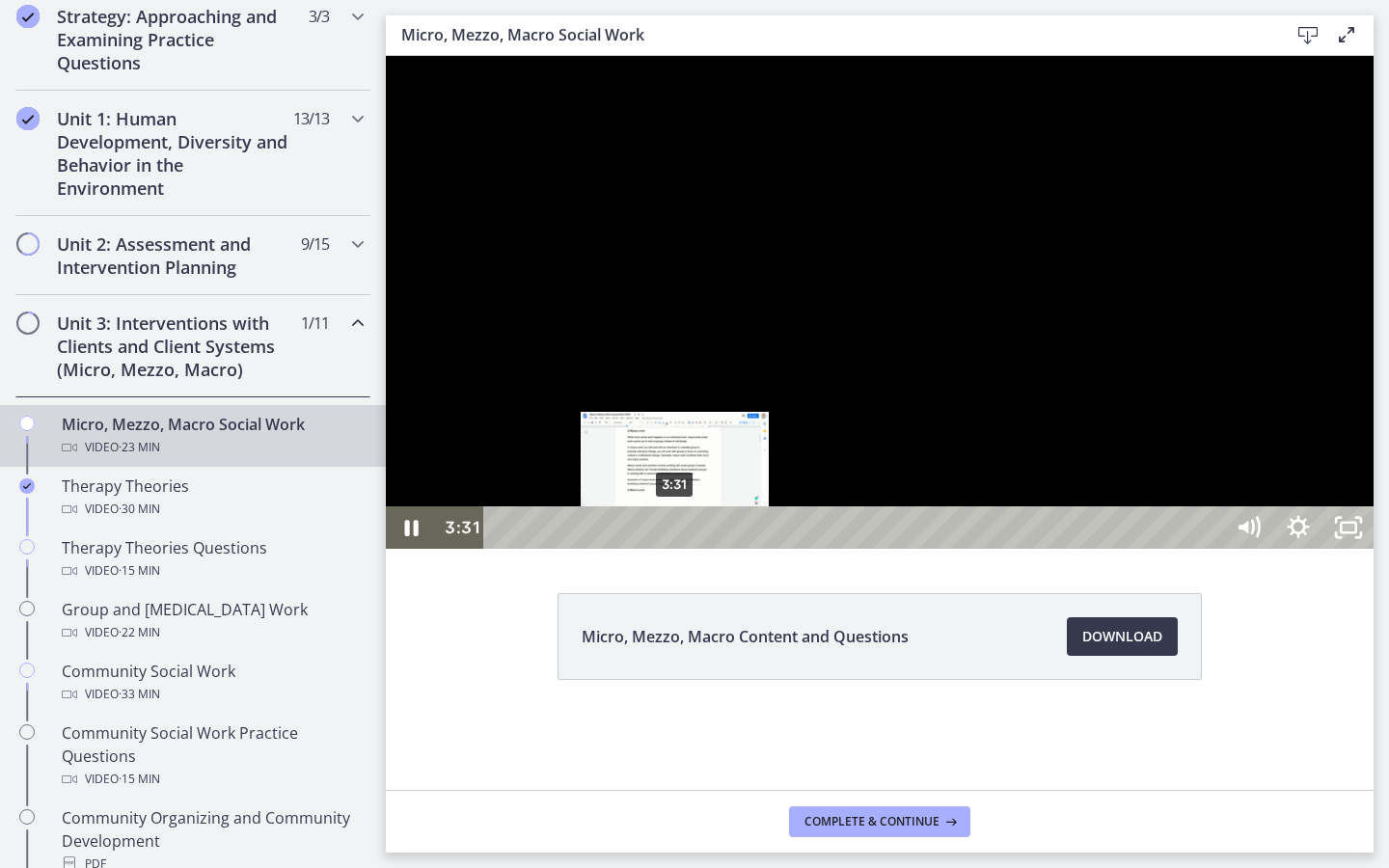 click on "3:31" at bounding box center [857, 528] 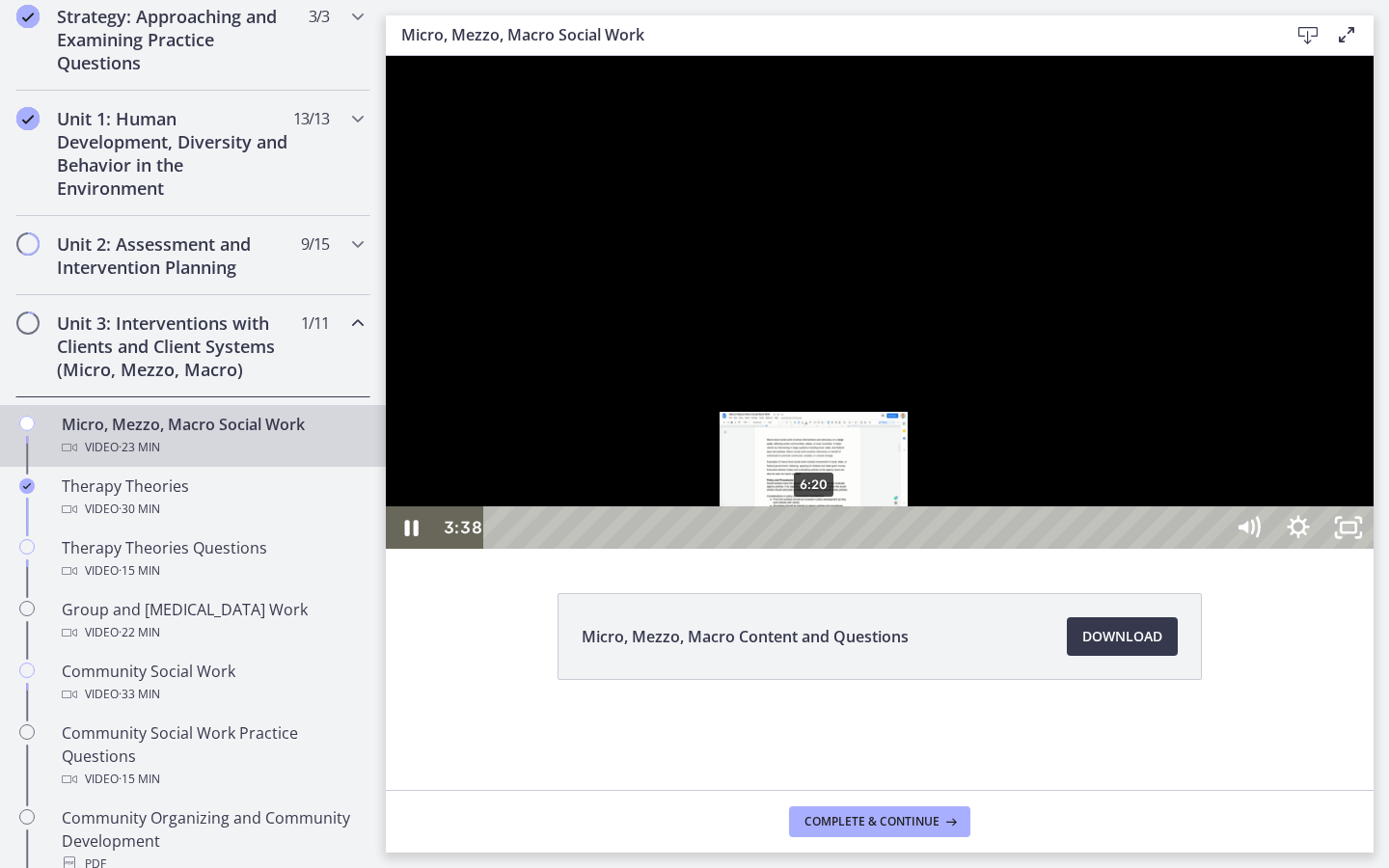 click on "6:20" at bounding box center (857, 528) 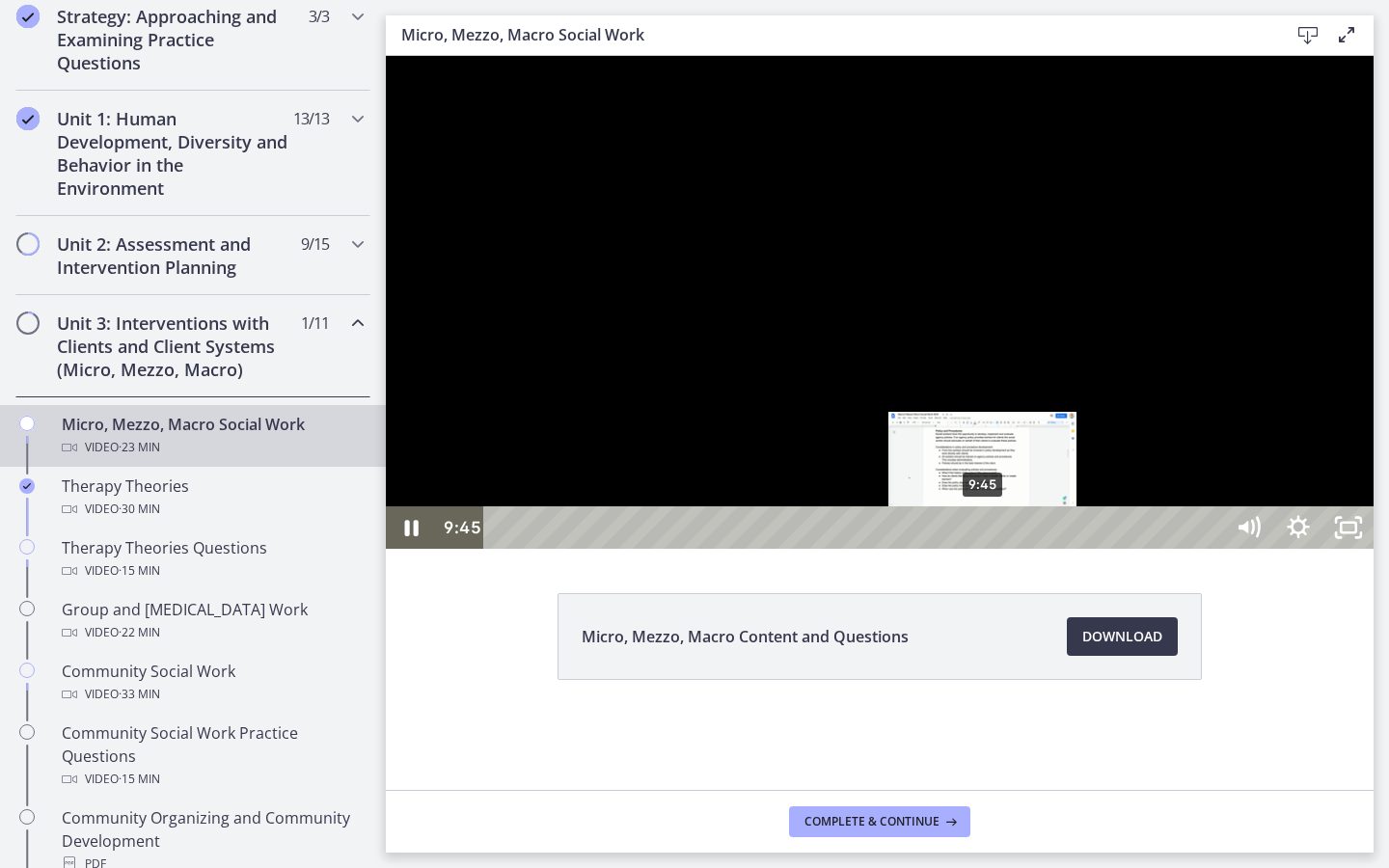 click on "9:45" at bounding box center [857, 528] 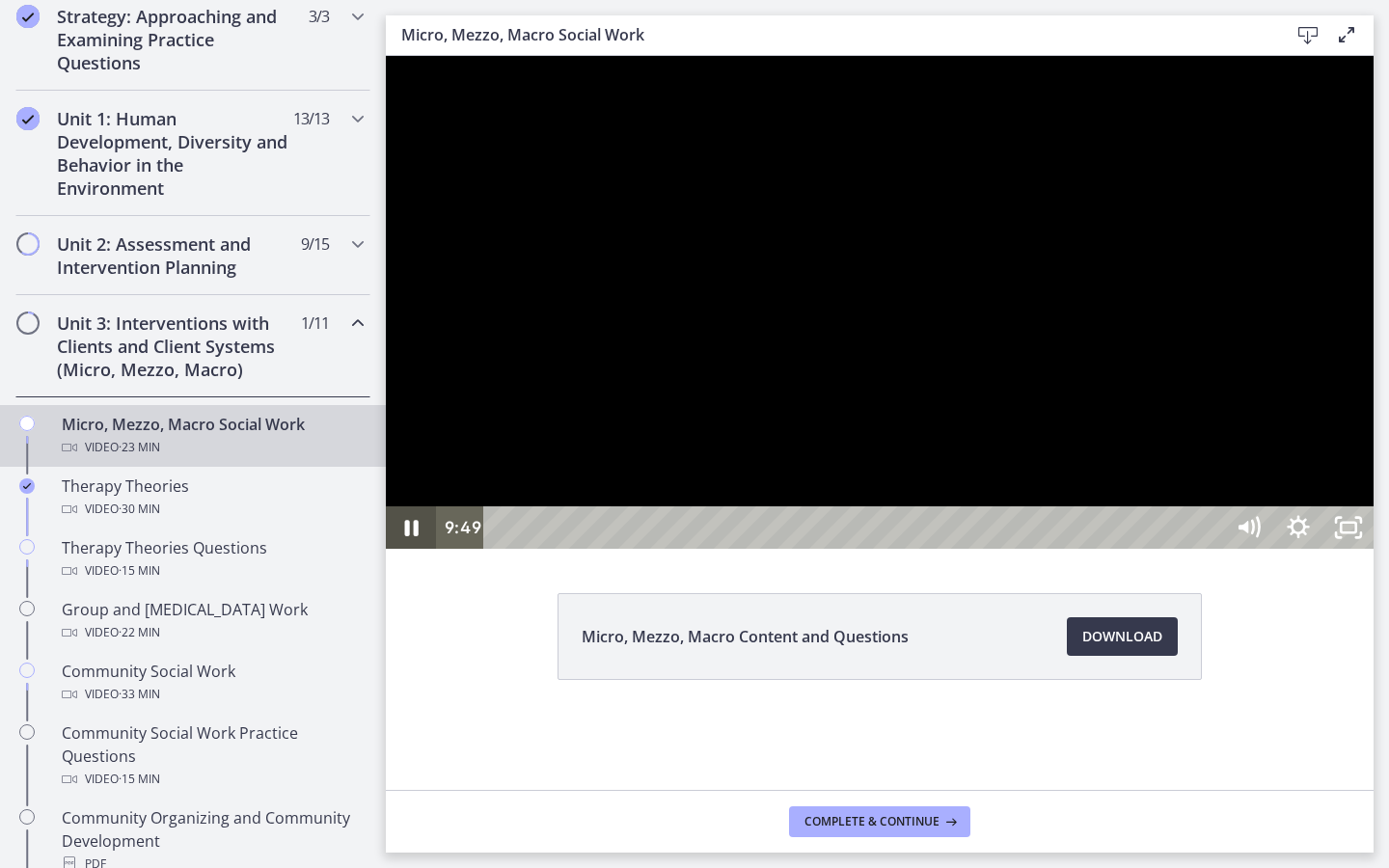 click 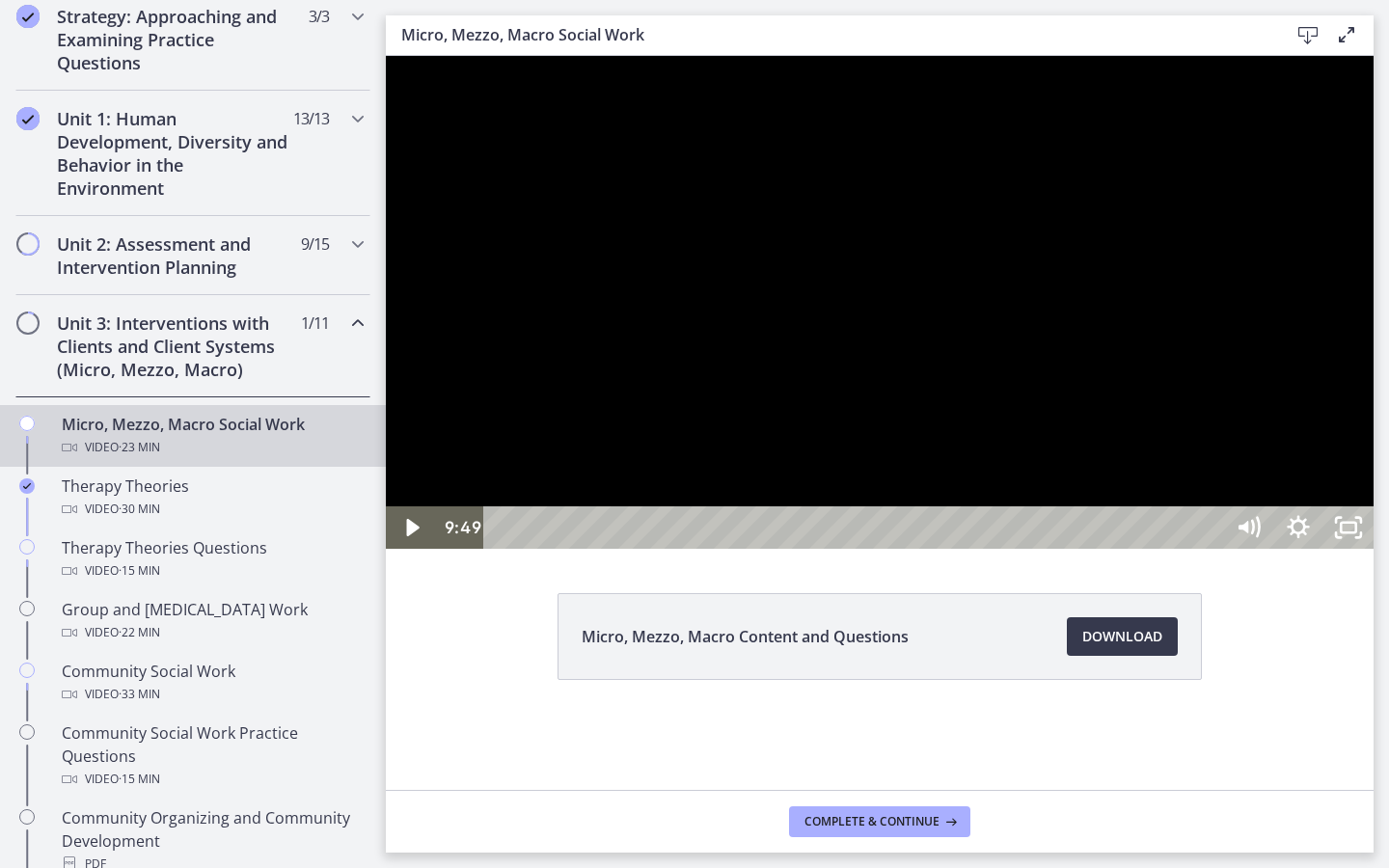 click at bounding box center [880, 302] 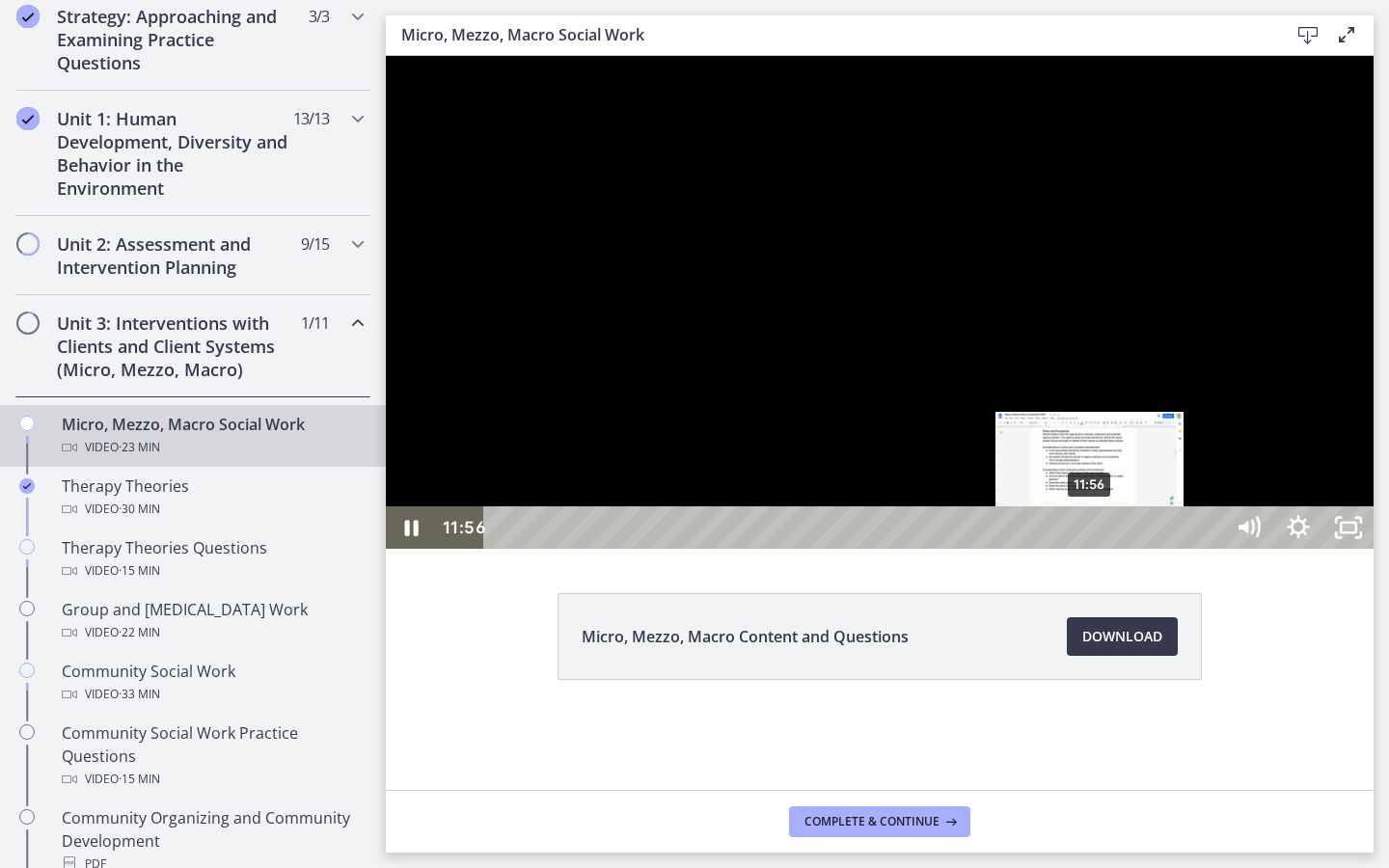 click on "11:56" at bounding box center [857, 528] 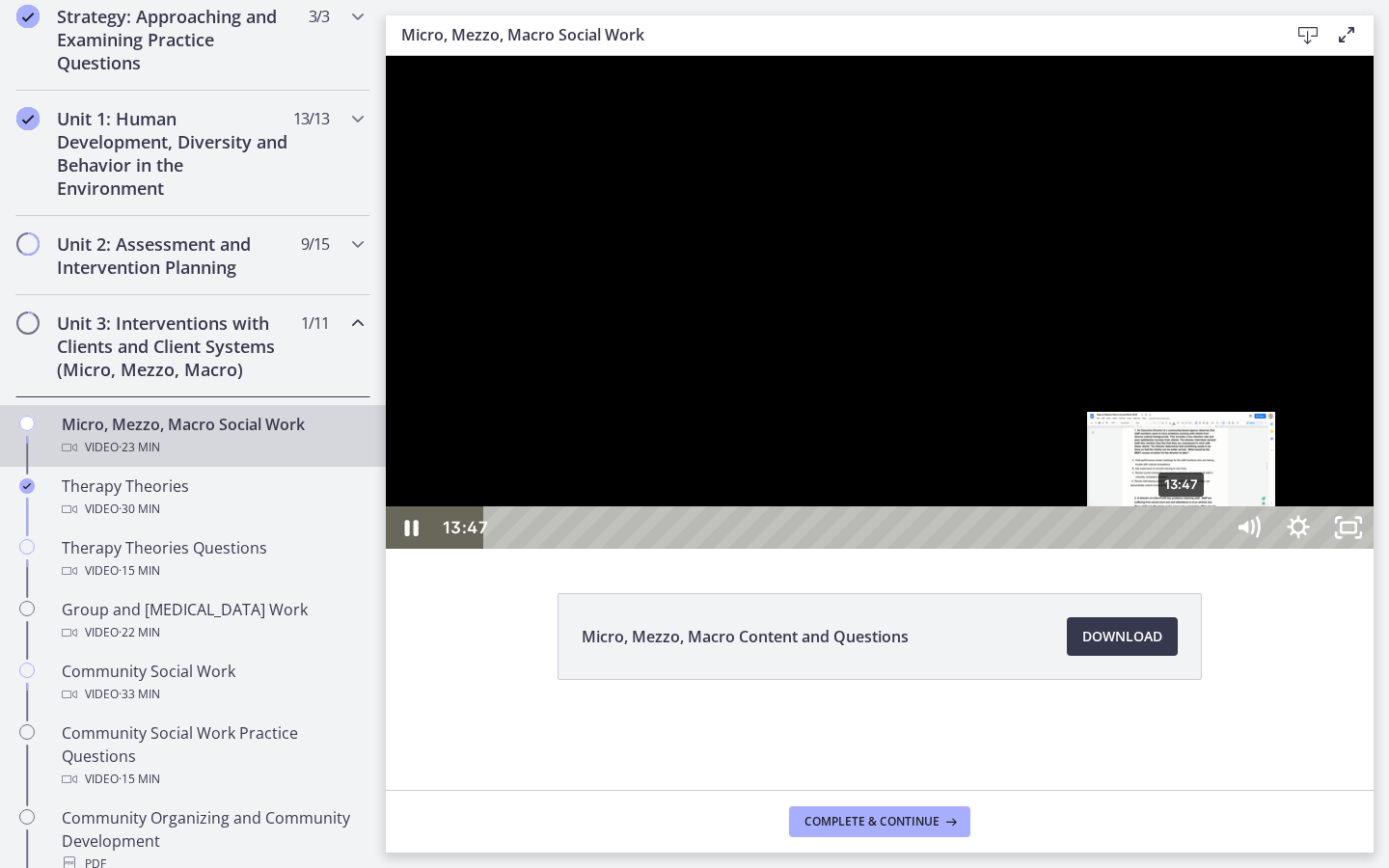 click on "13:47" at bounding box center (857, 528) 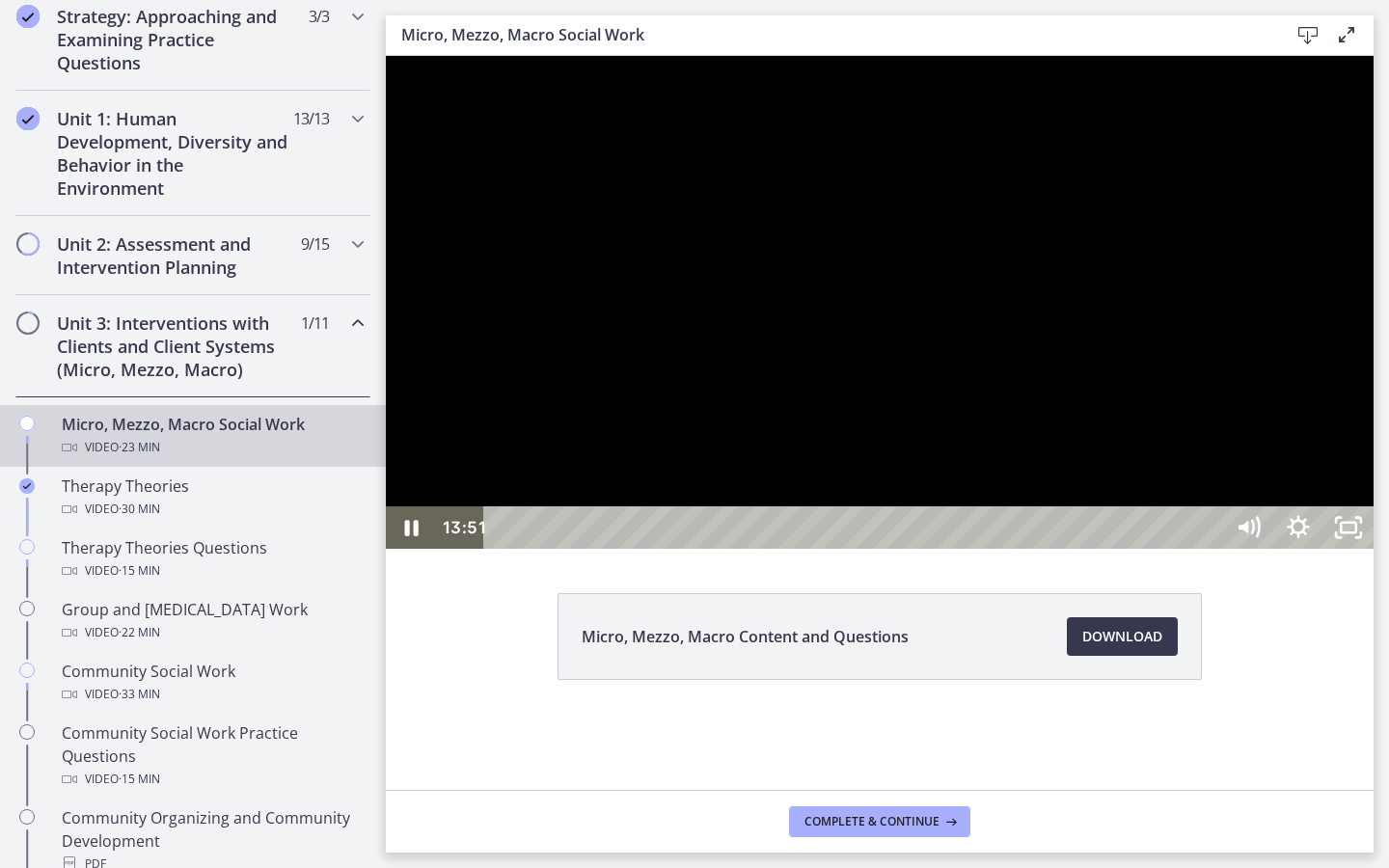 click at bounding box center [880, 302] 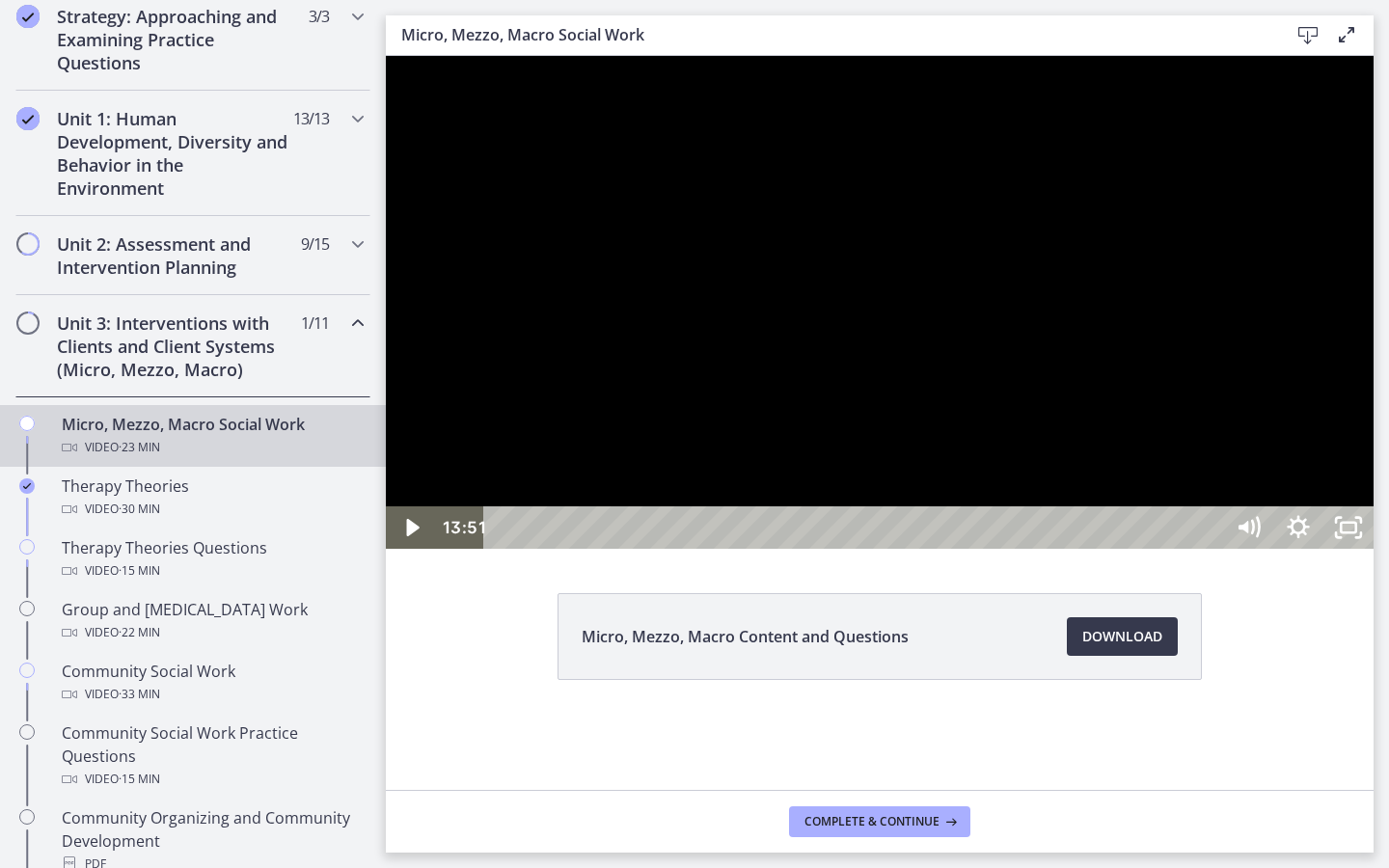 click at bounding box center [880, 302] 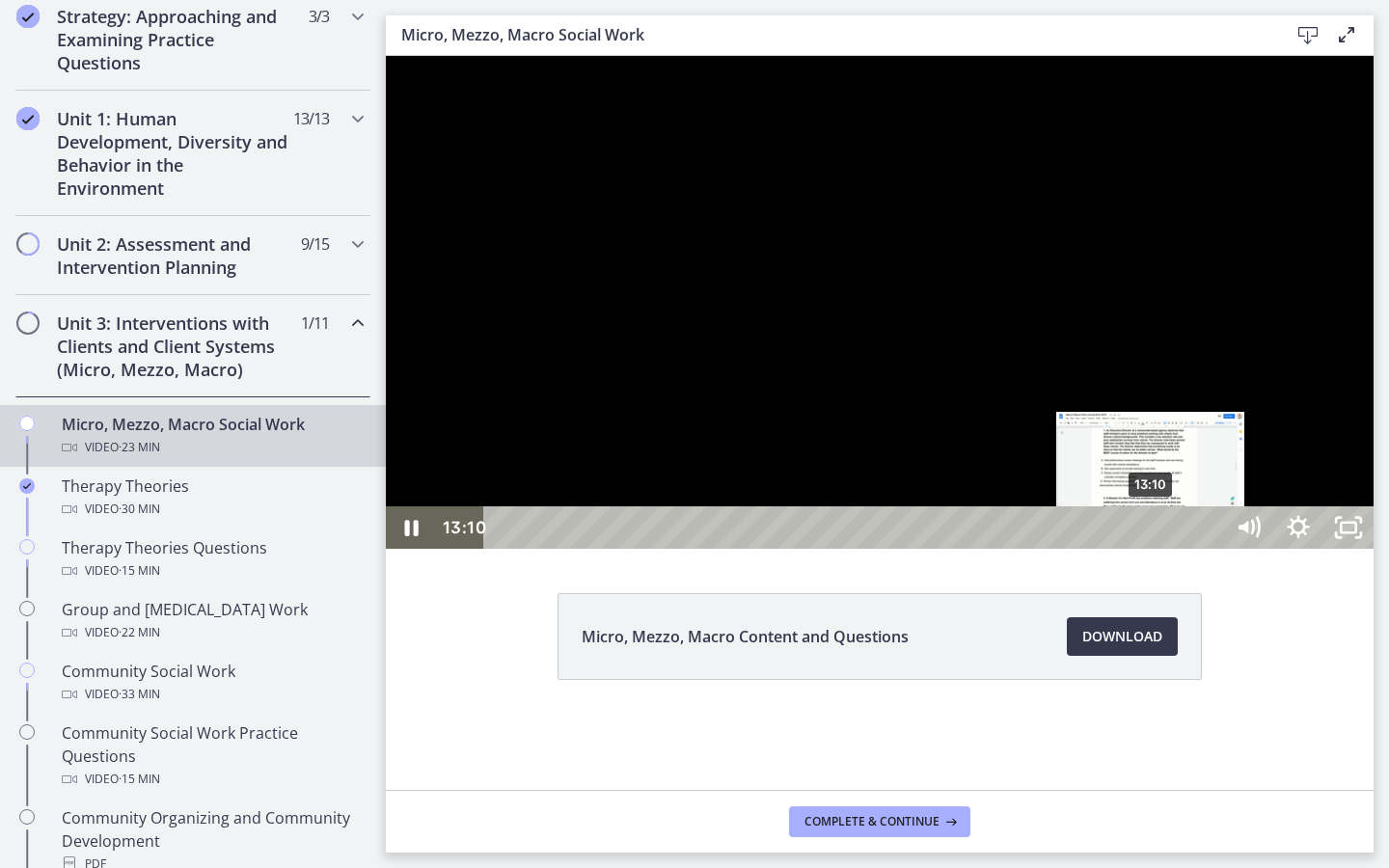 click on "13:10" at bounding box center [857, 528] 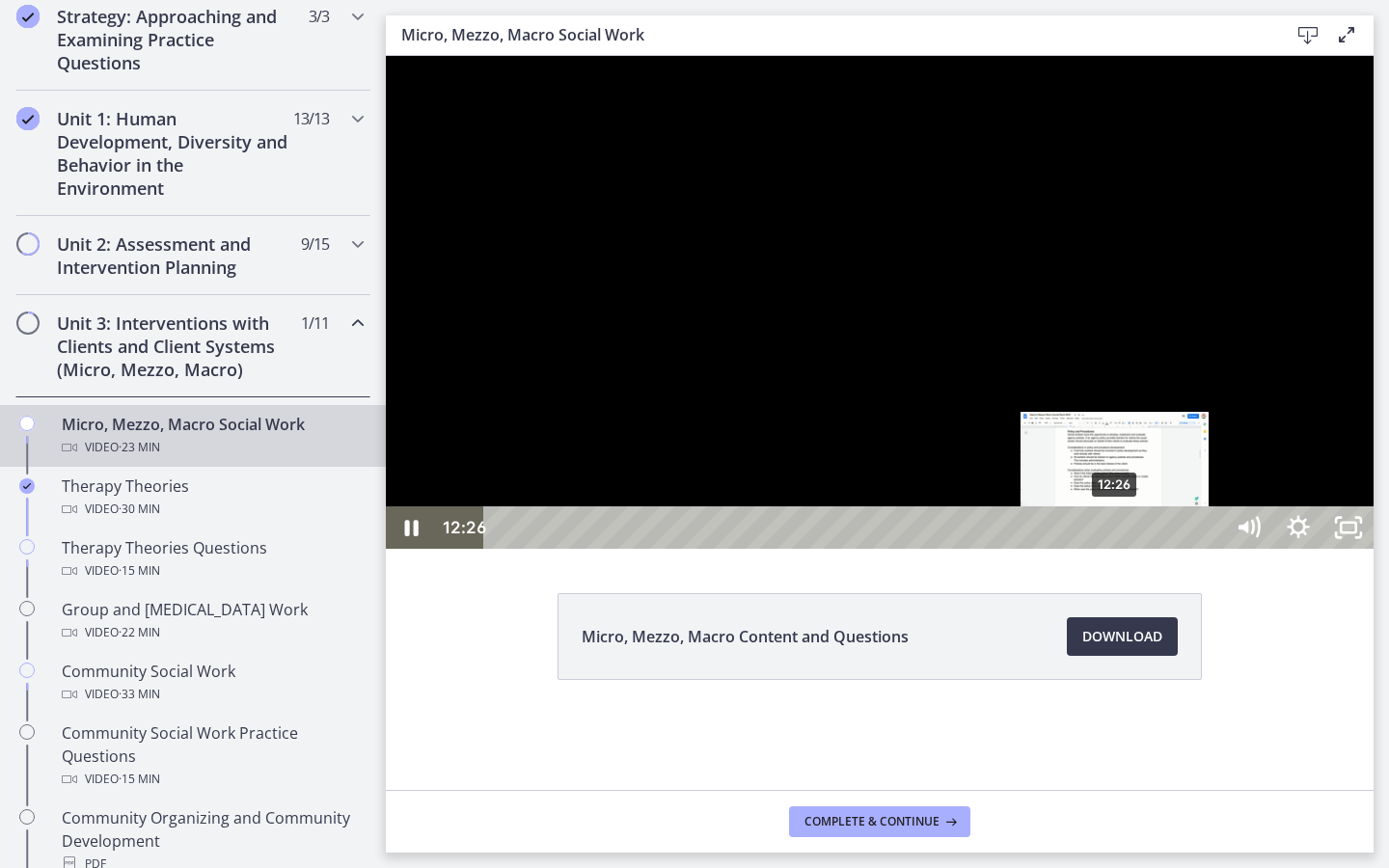 click on "12:26" at bounding box center (857, 528) 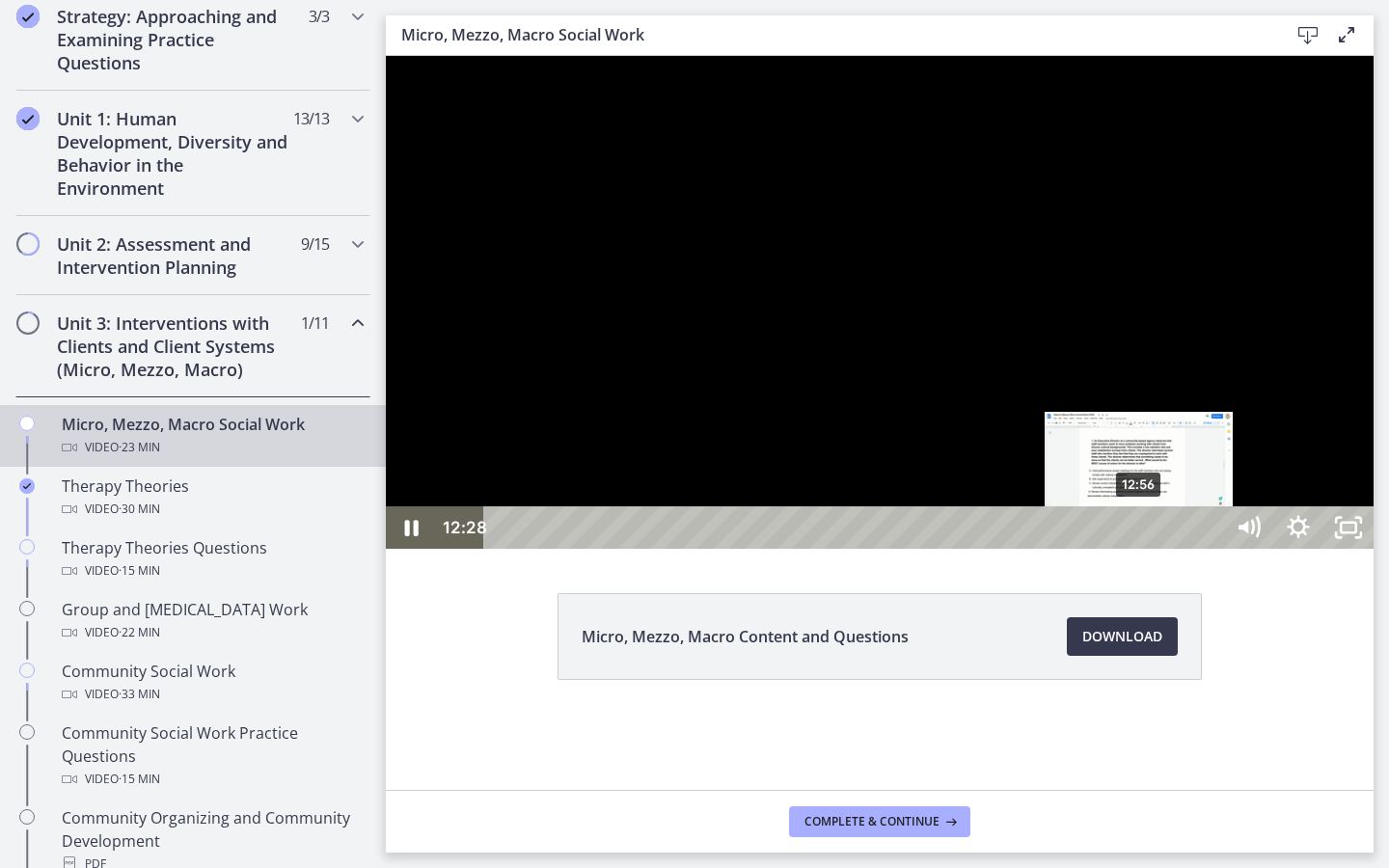 click on "12:56" at bounding box center [857, 528] 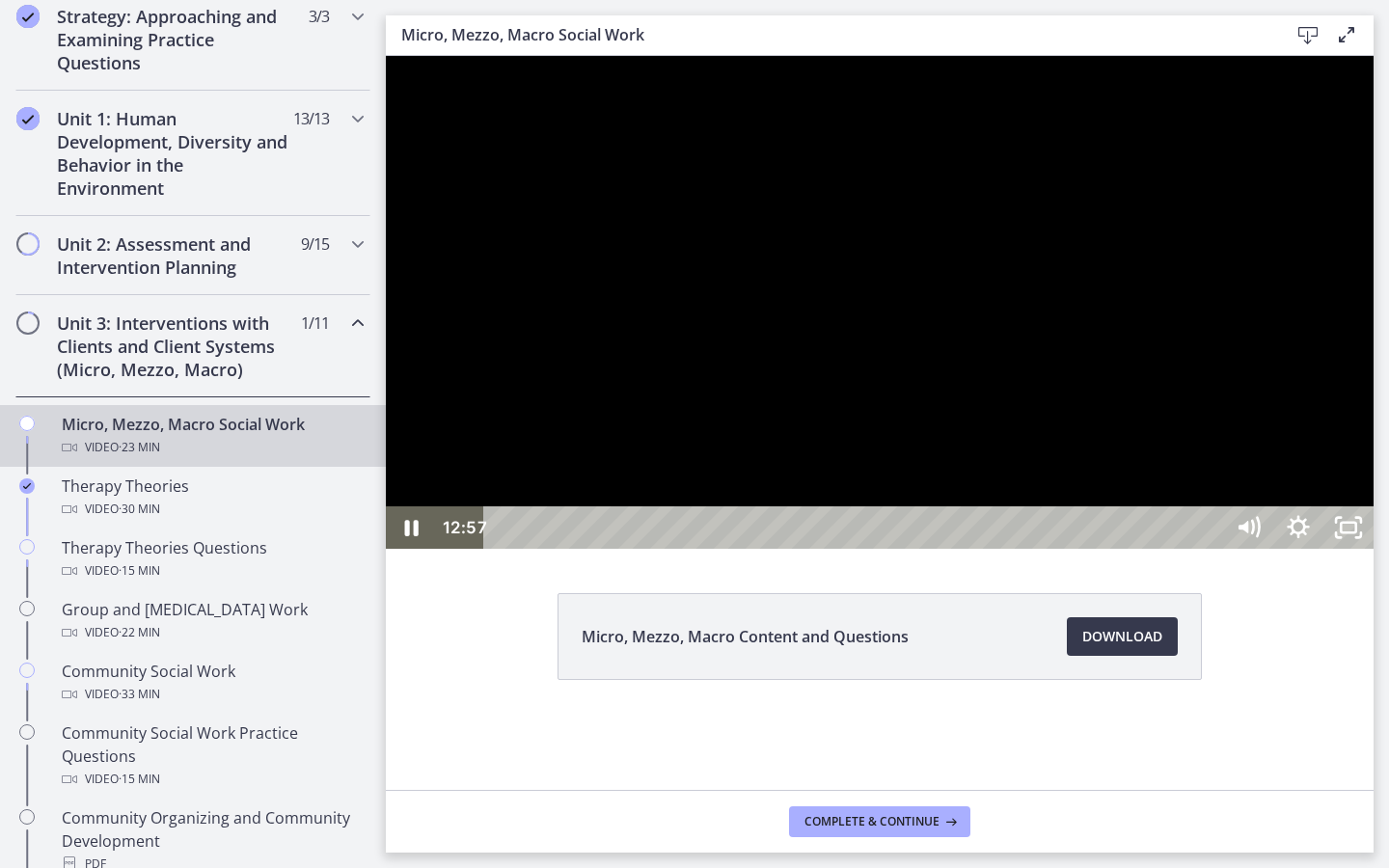 click at bounding box center (880, 302) 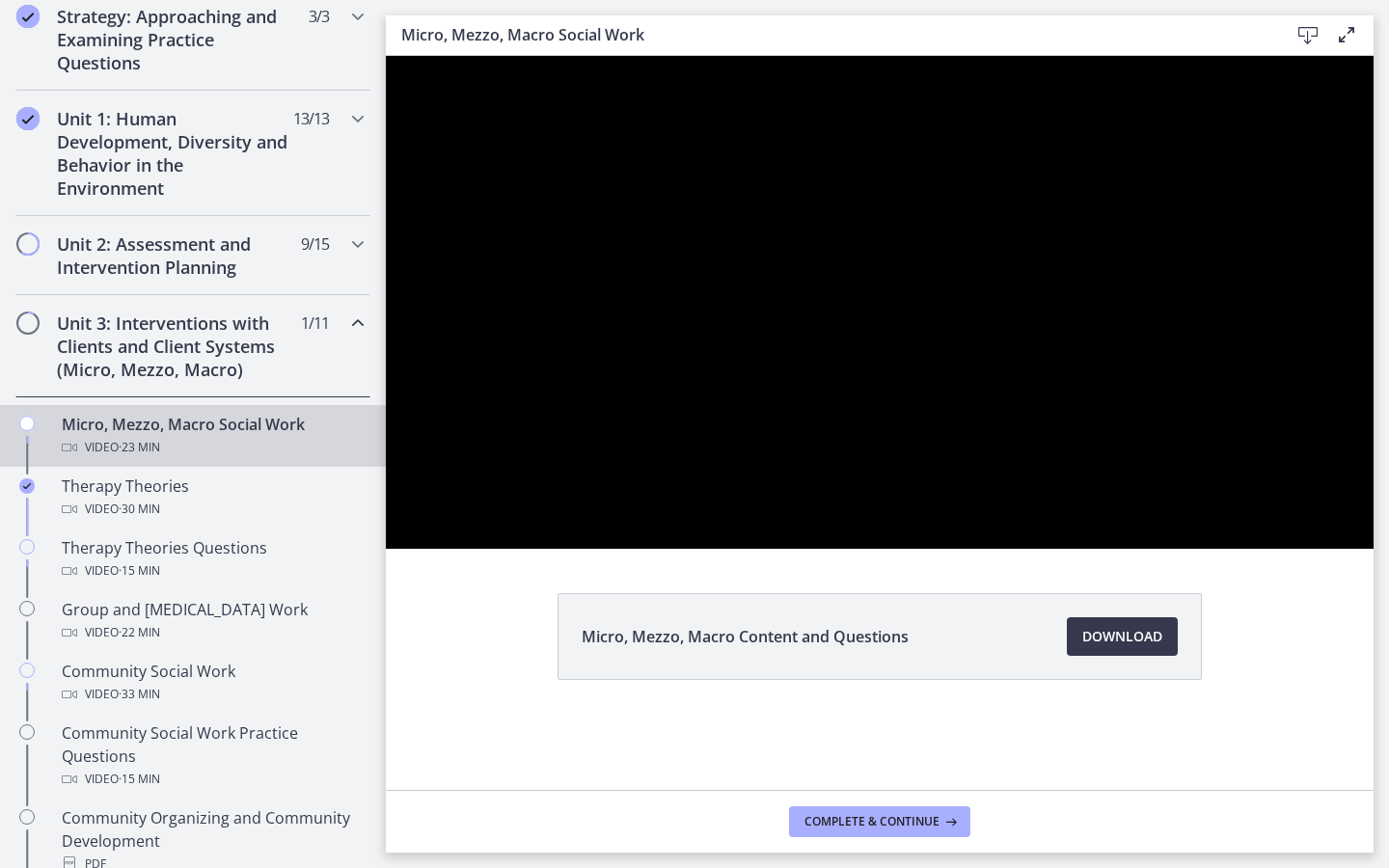 click at bounding box center (880, 302) 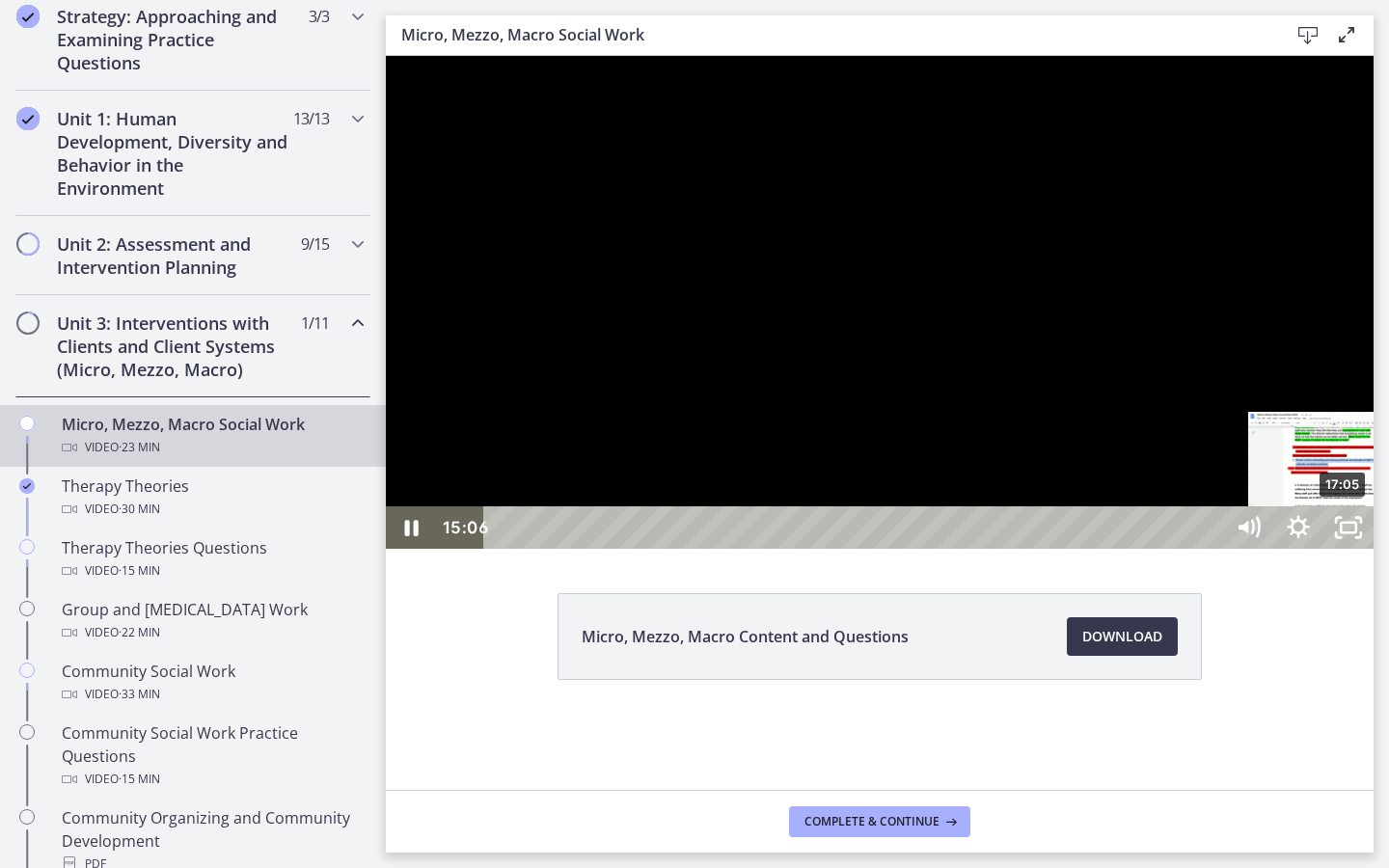 click on "17:05" at bounding box center [857, 528] 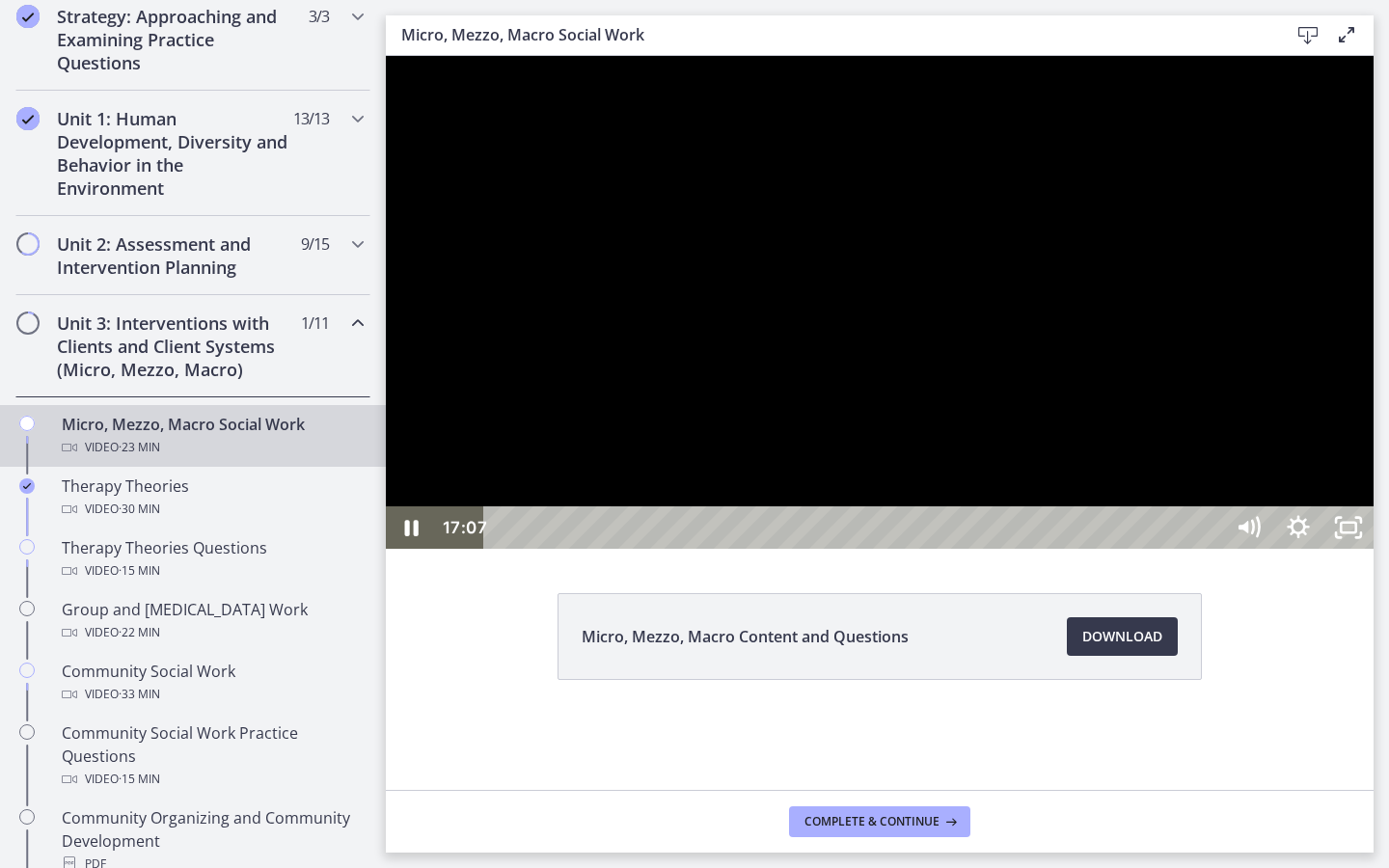 click at bounding box center [880, 302] 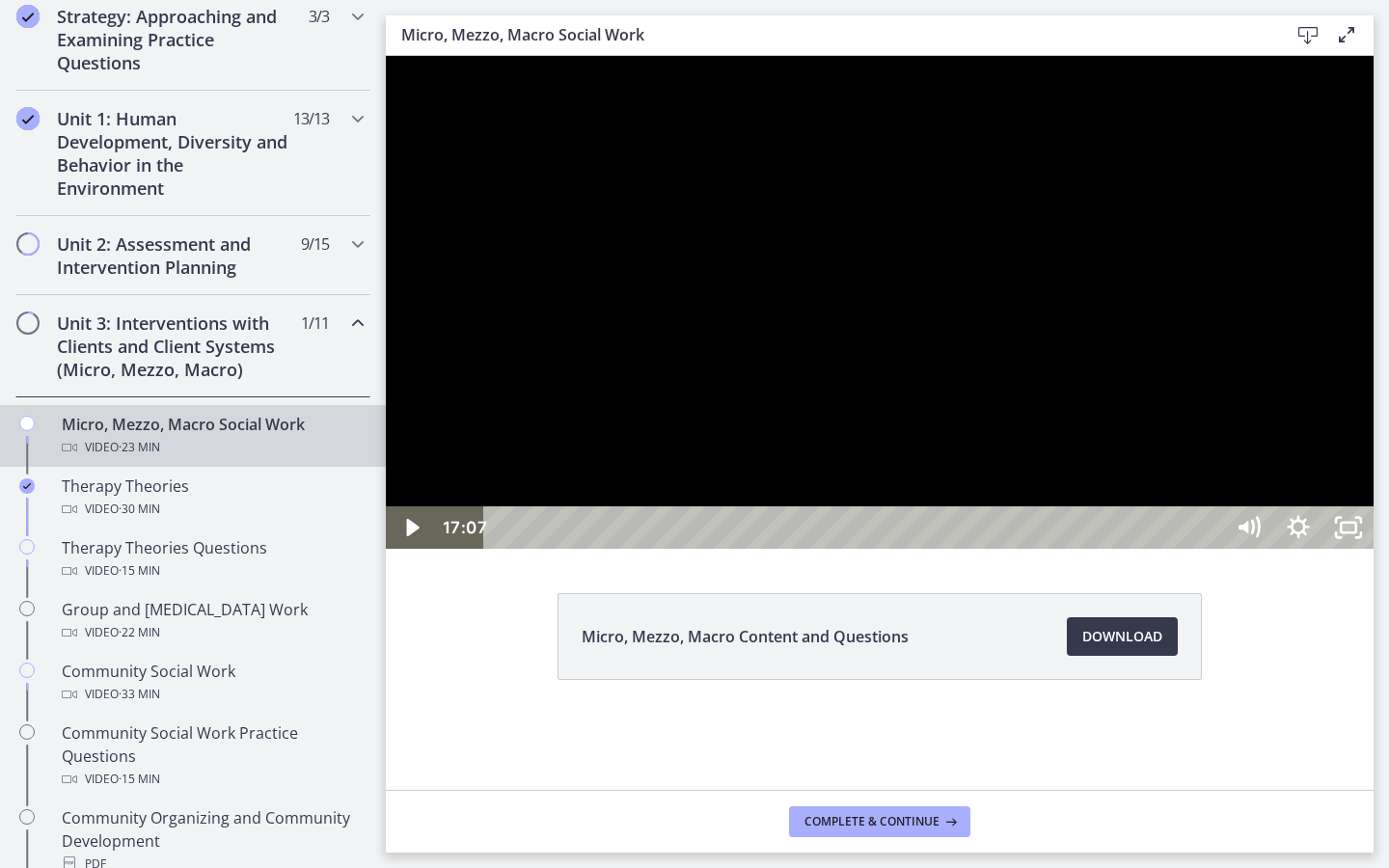 click at bounding box center [880, 302] 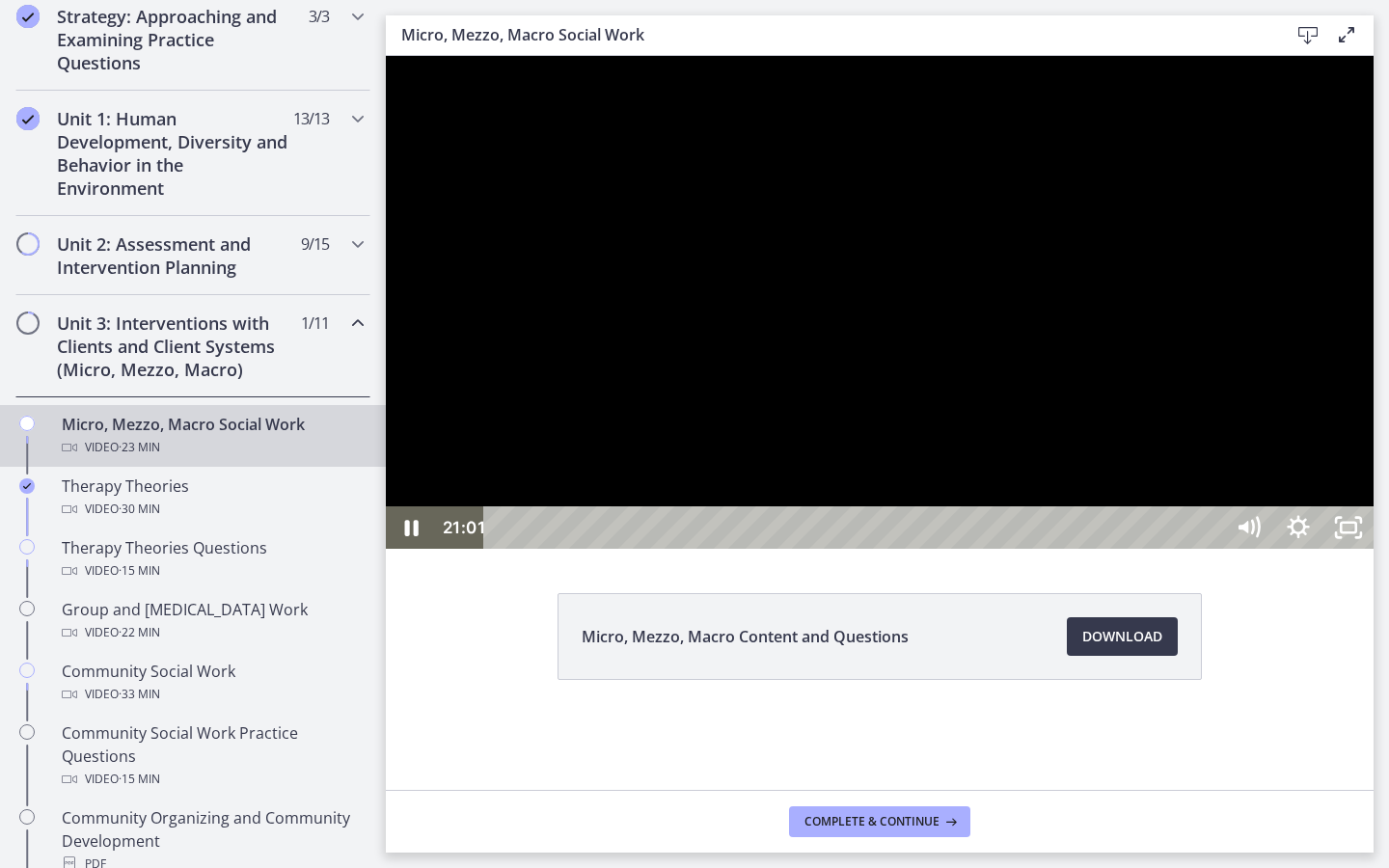 click on "21:01" at bounding box center (857, 528) 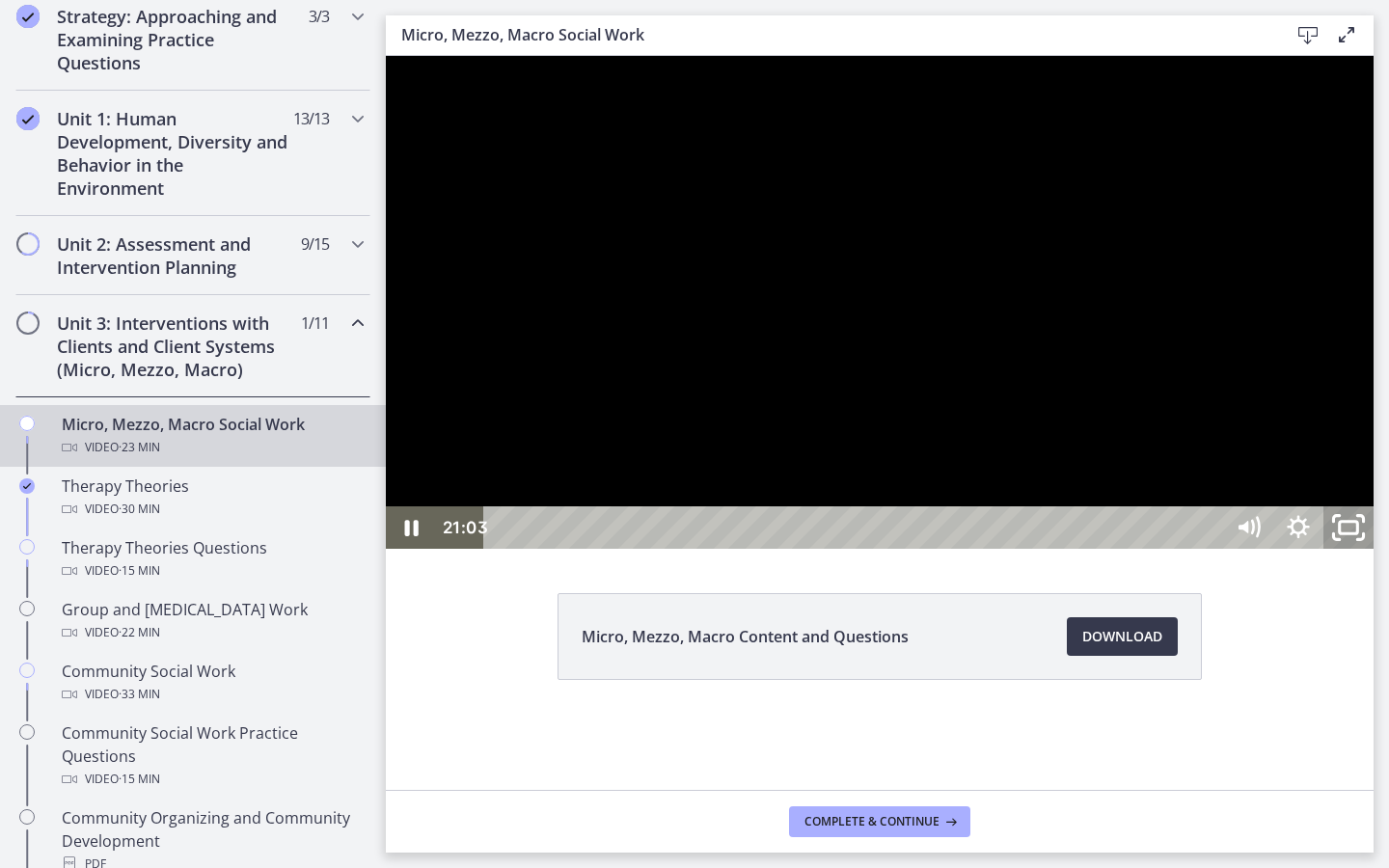 click 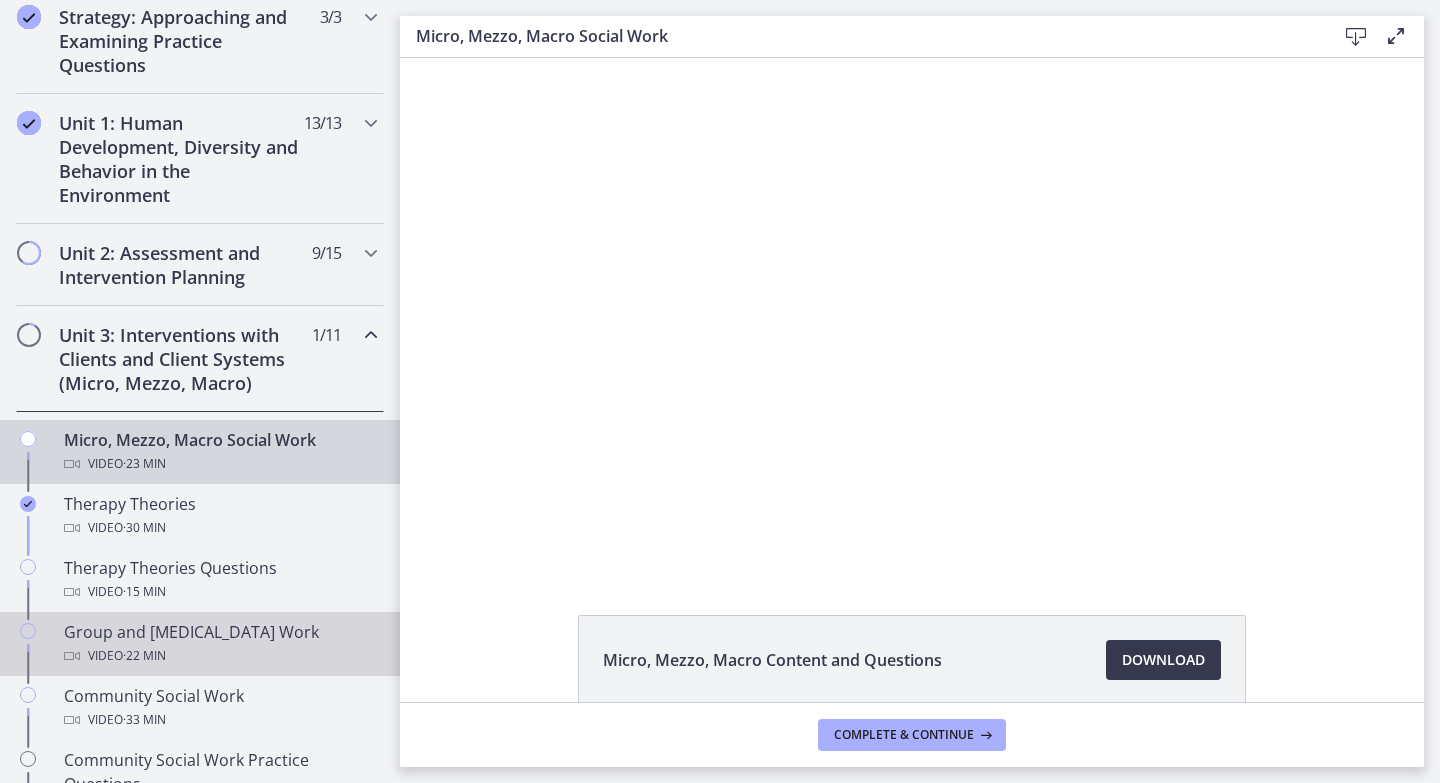click on "Group and [MEDICAL_DATA] Work
Video
·  22 min" at bounding box center (220, 644) 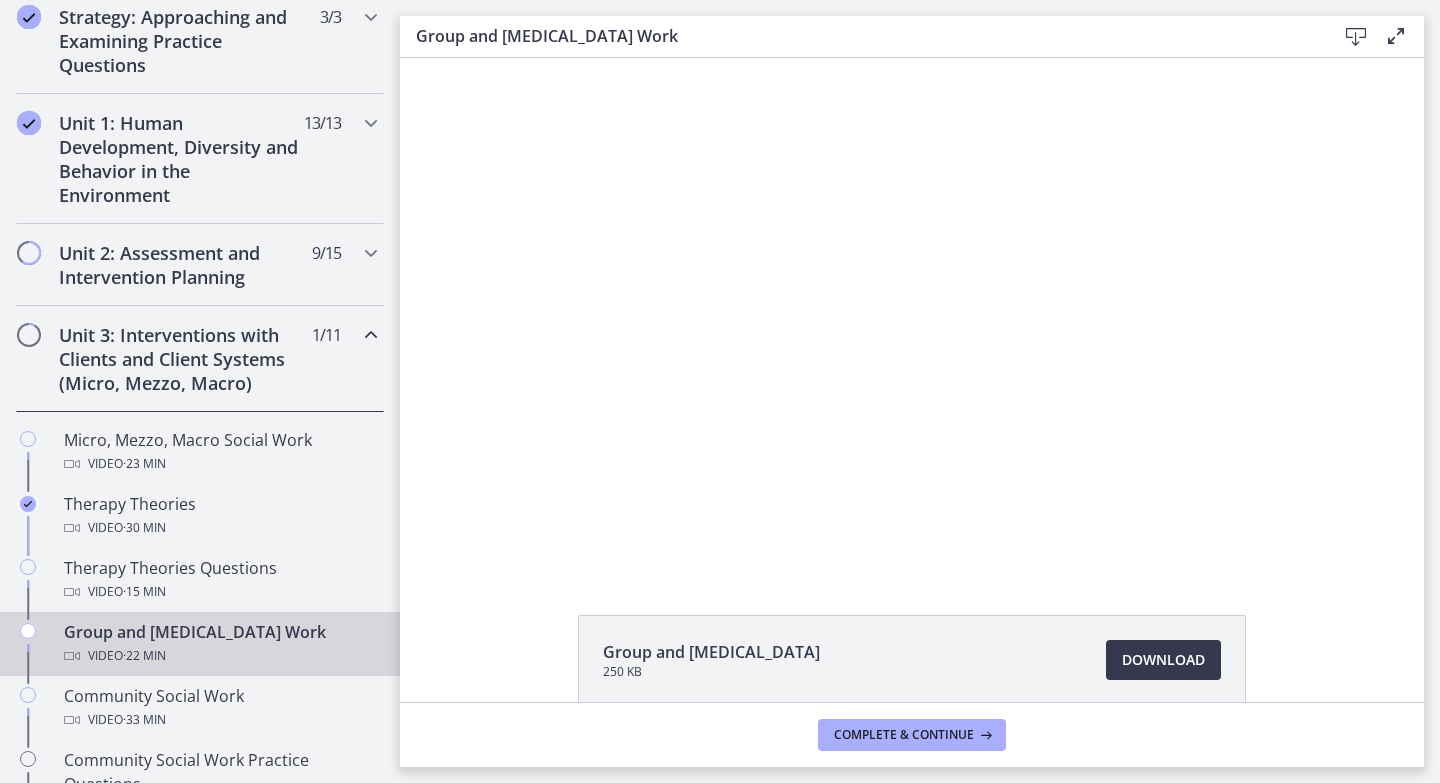scroll, scrollTop: 0, scrollLeft: 0, axis: both 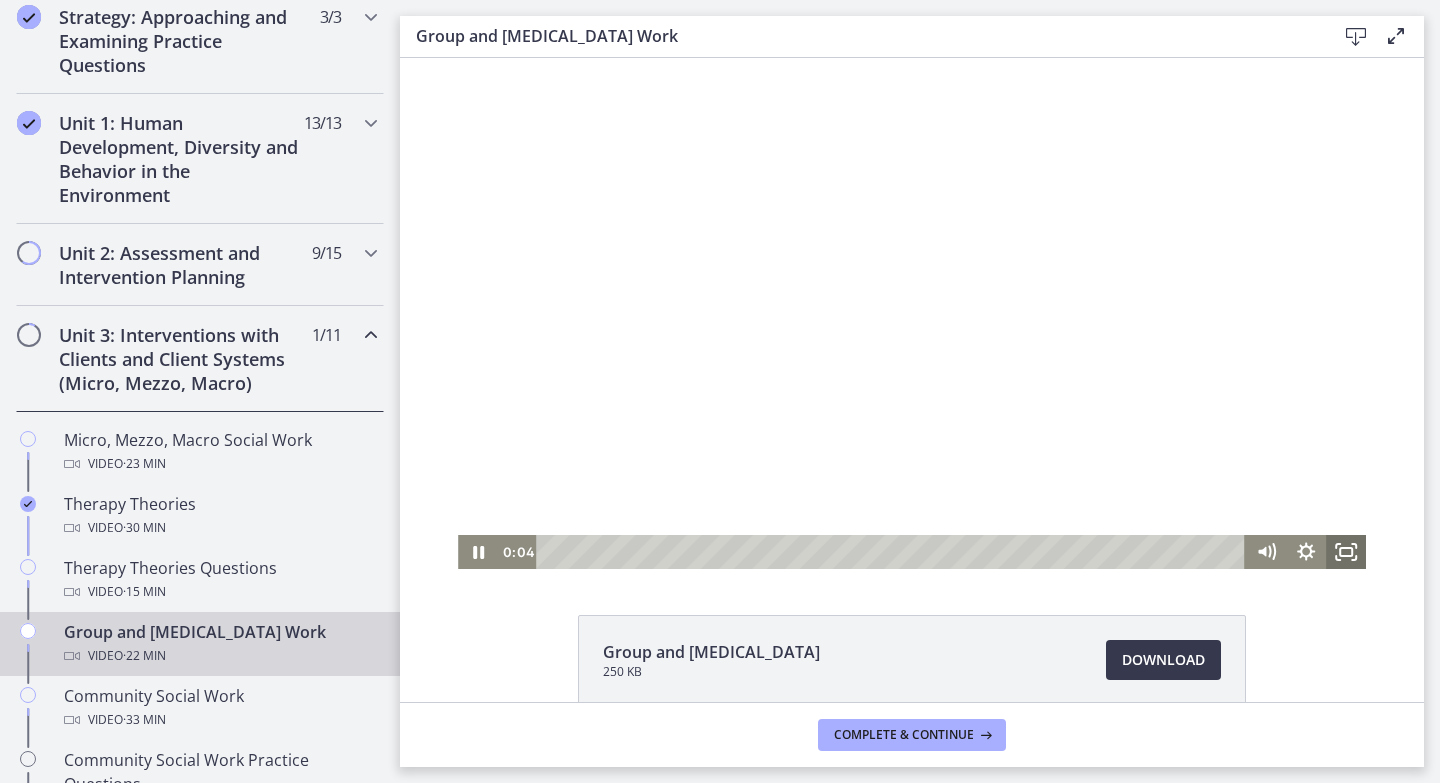 click 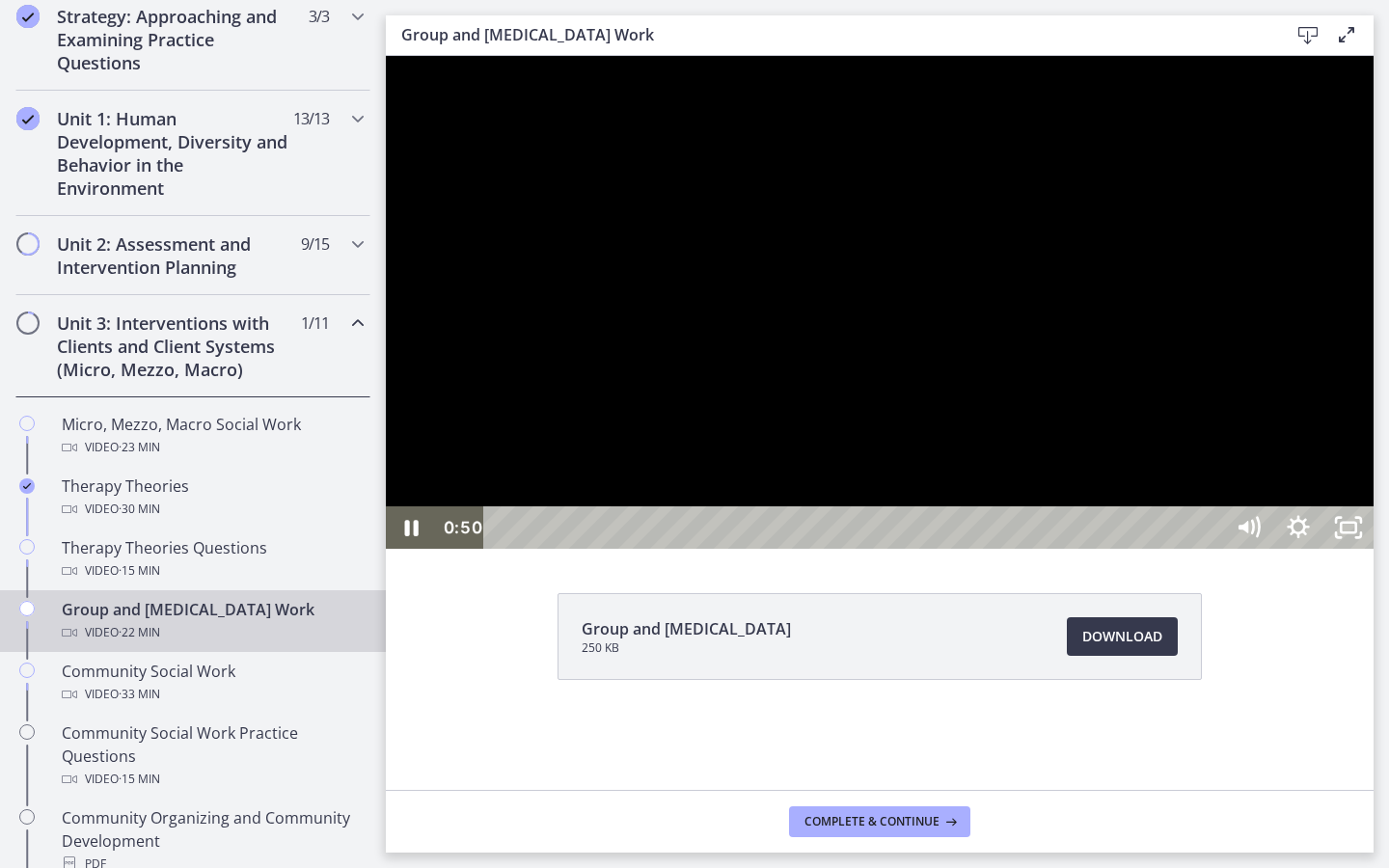 click at bounding box center (857, 528) 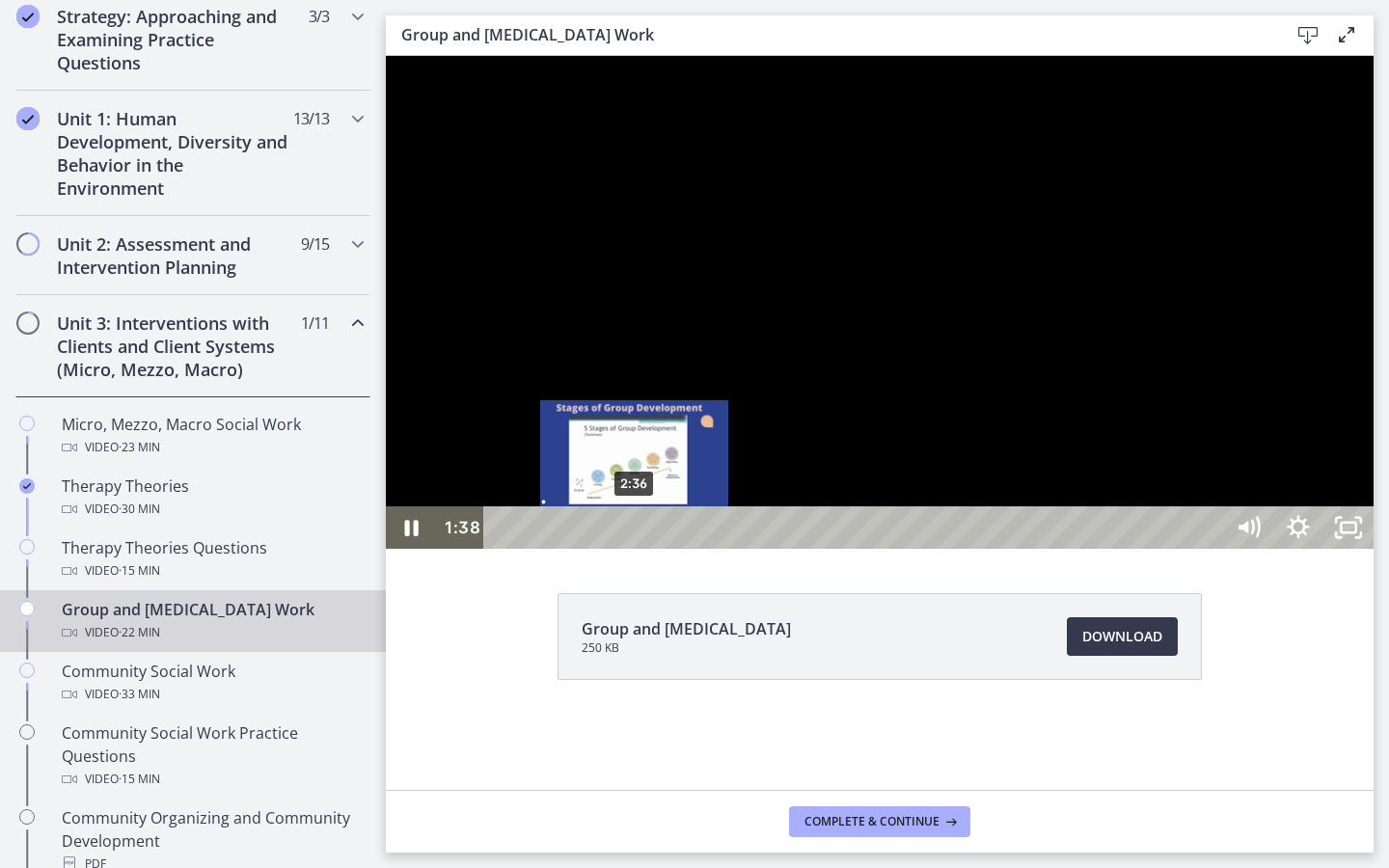 click on "2:36" at bounding box center (857, 528) 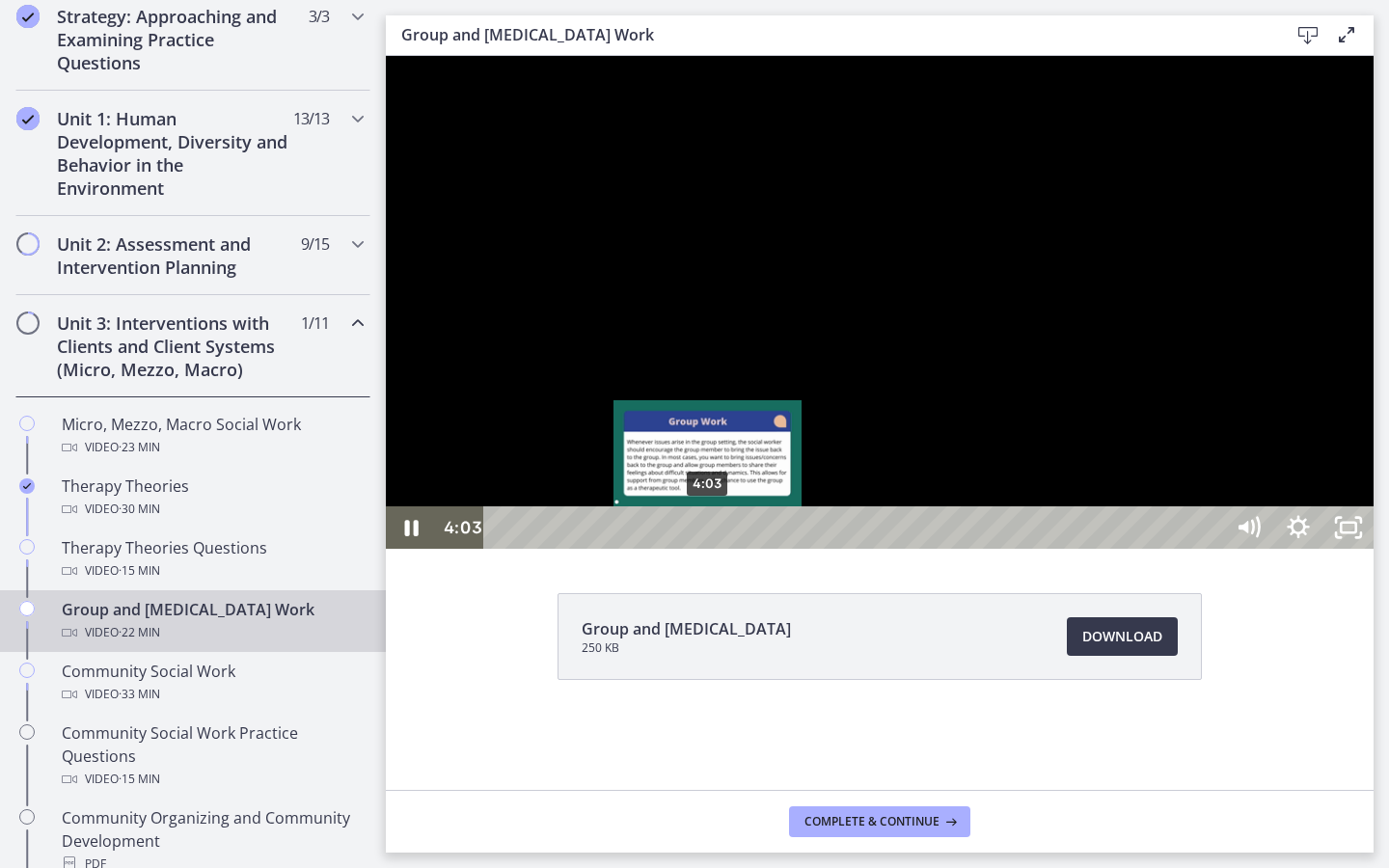 click on "4:03" at bounding box center [857, 528] 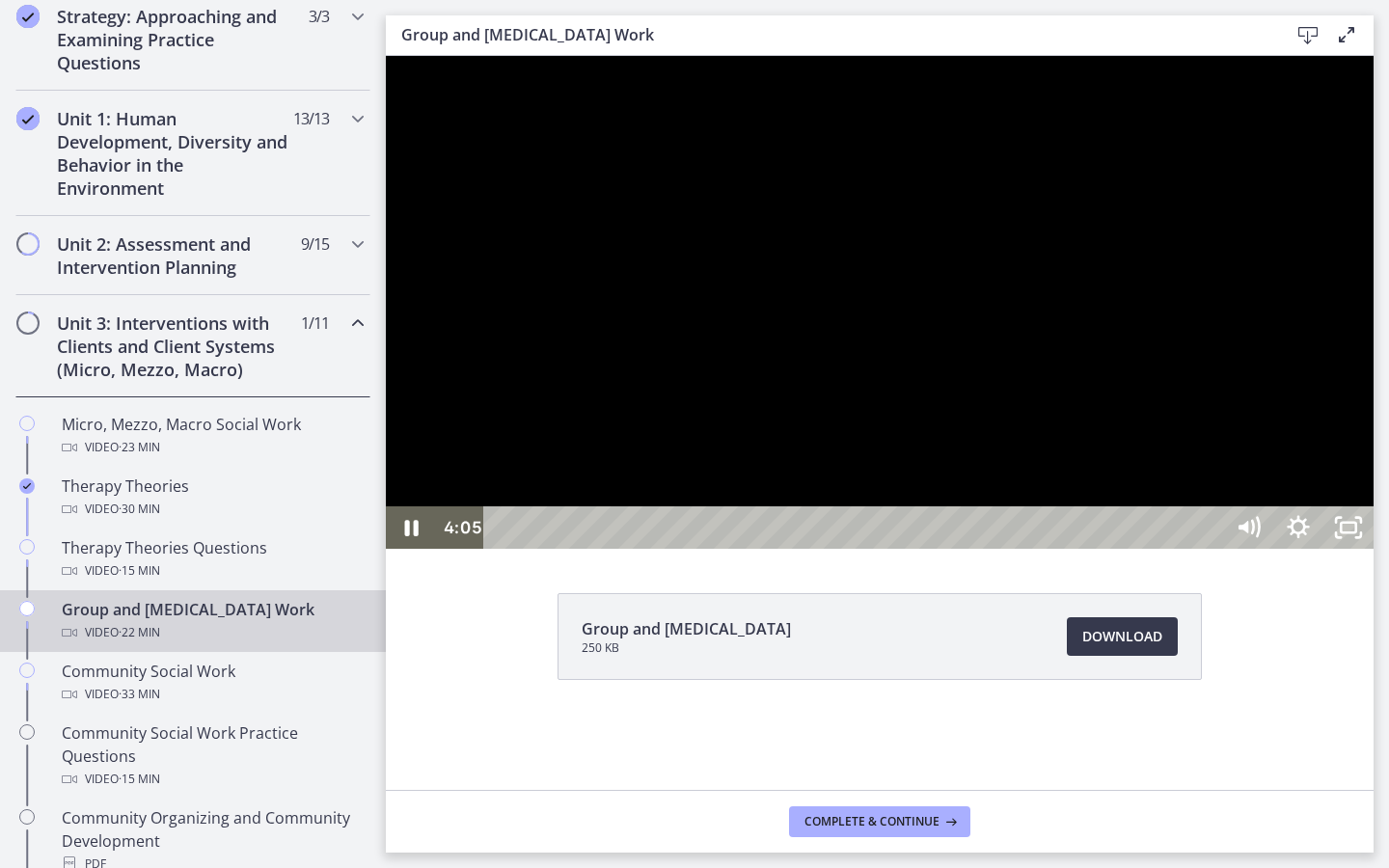 click at bounding box center [880, 302] 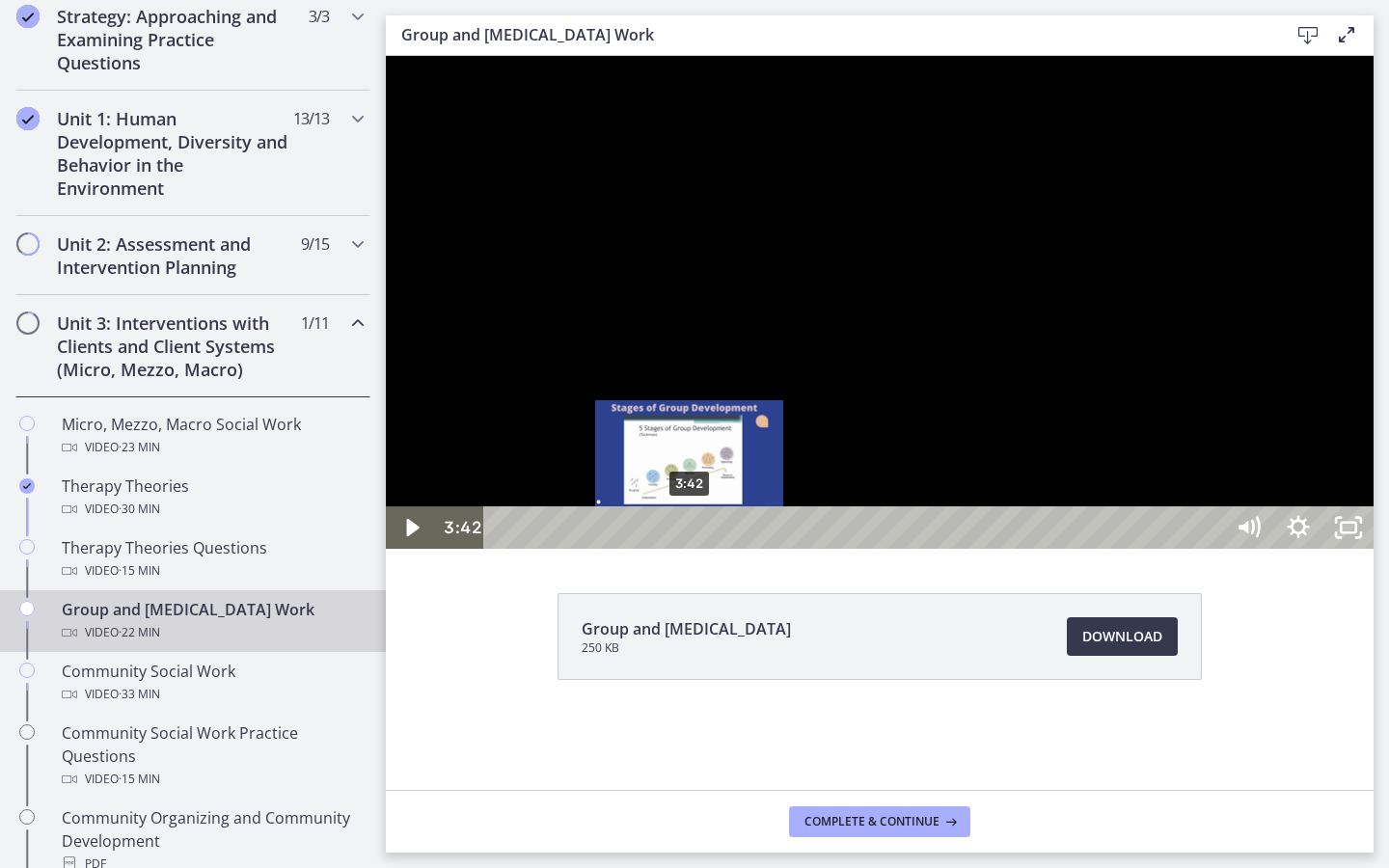 click on "3:42" at bounding box center [857, 528] 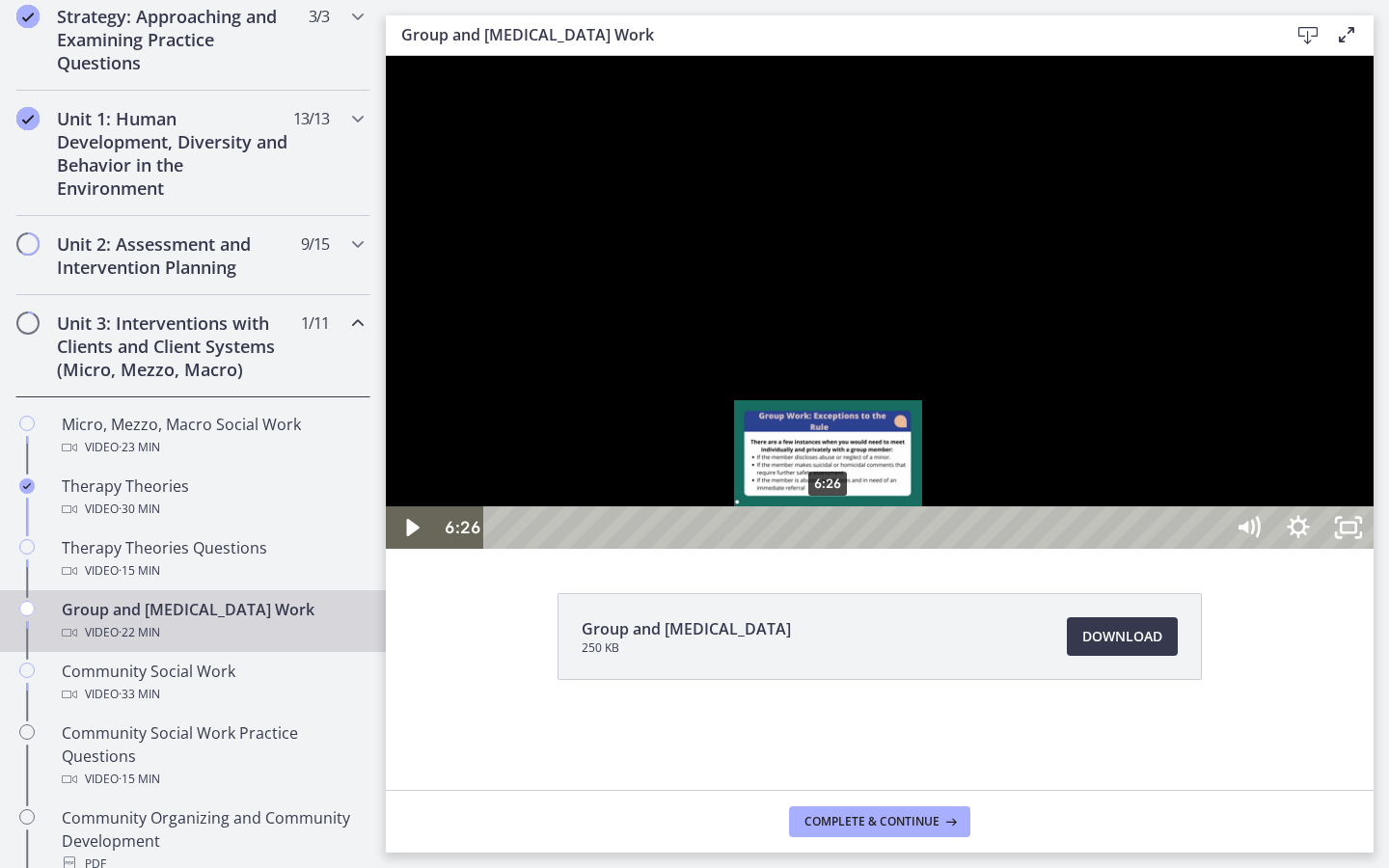 click on "6:26" at bounding box center [857, 528] 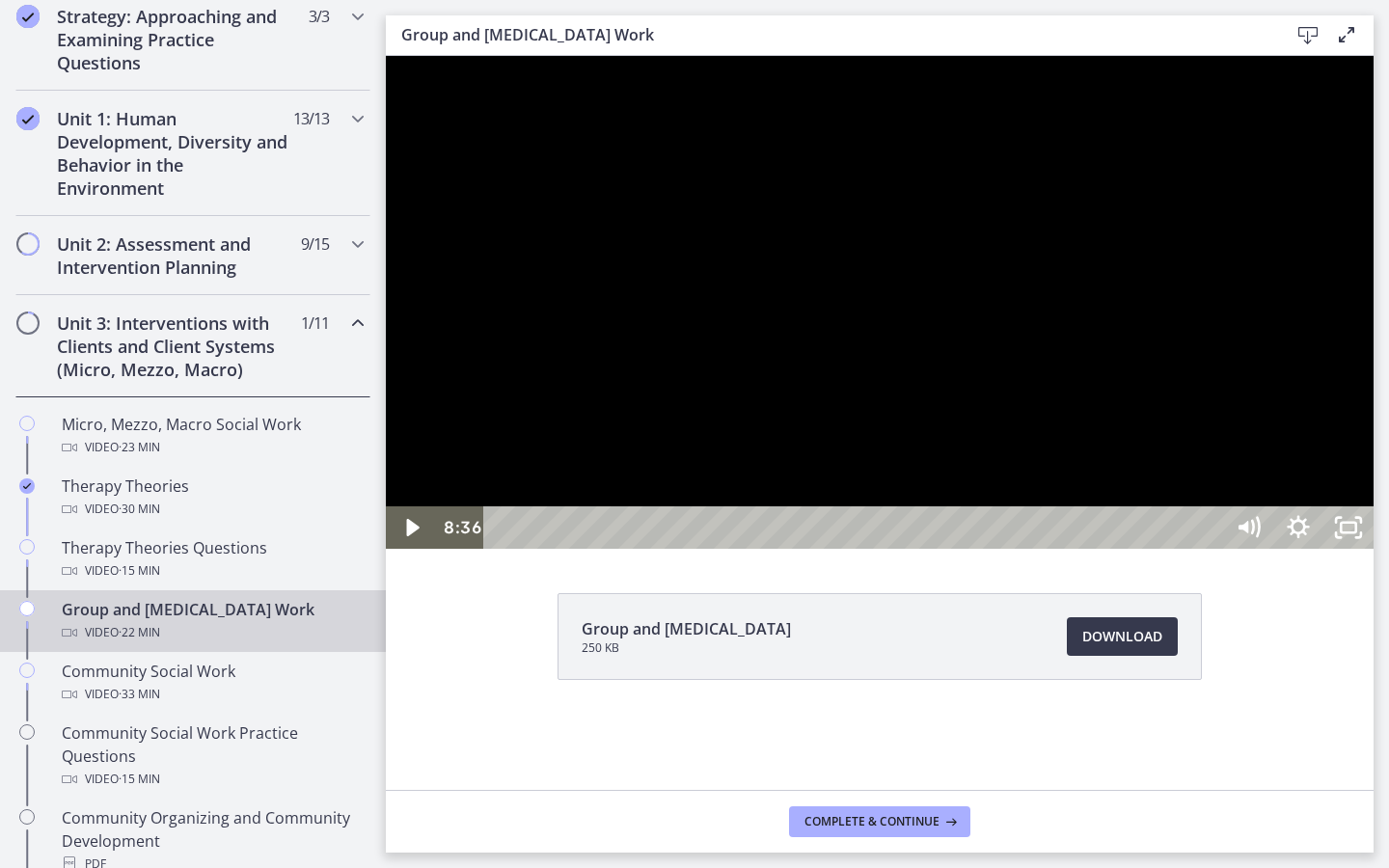 click at bounding box center (880, 302) 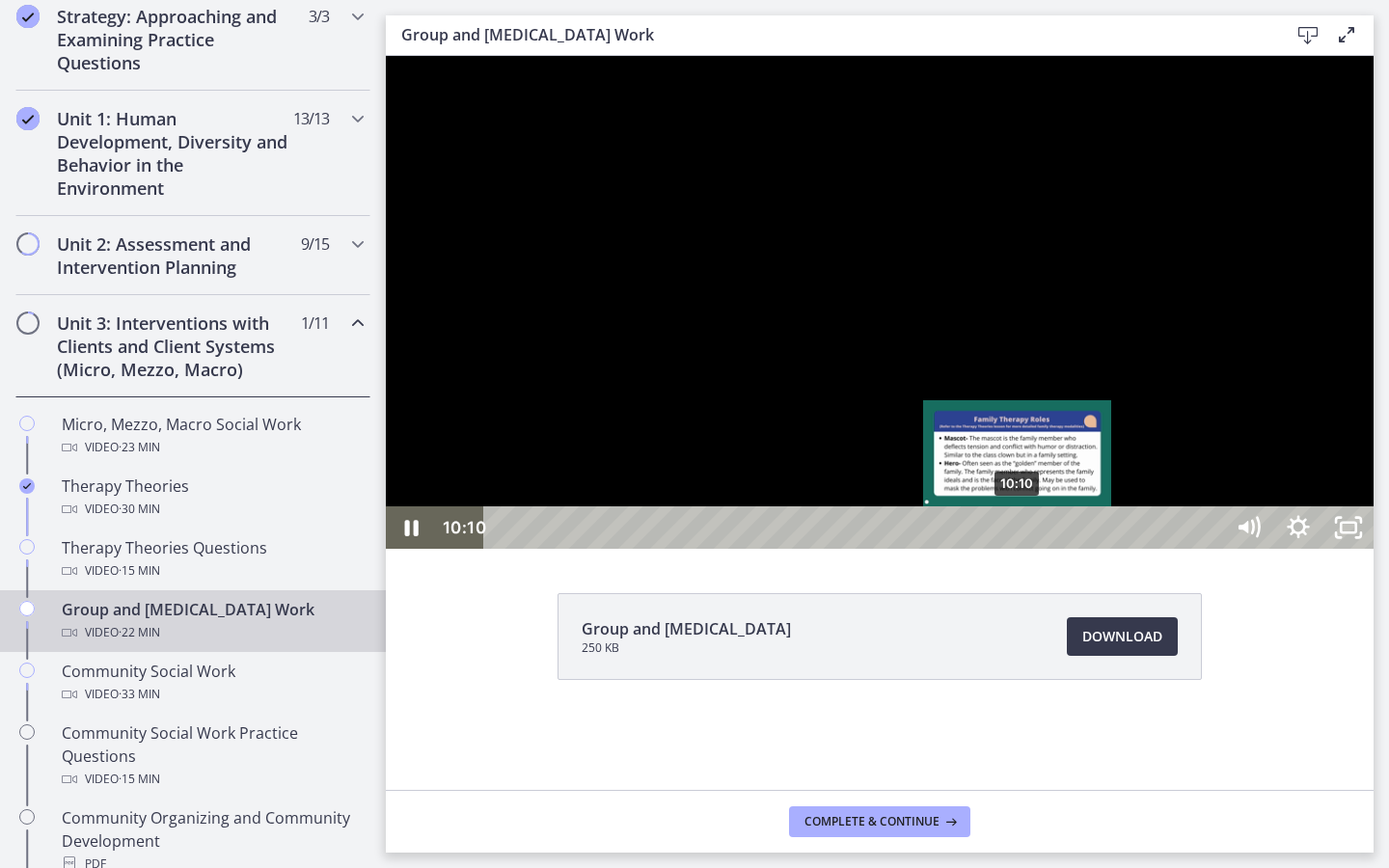 click on "10:10" at bounding box center [857, 528] 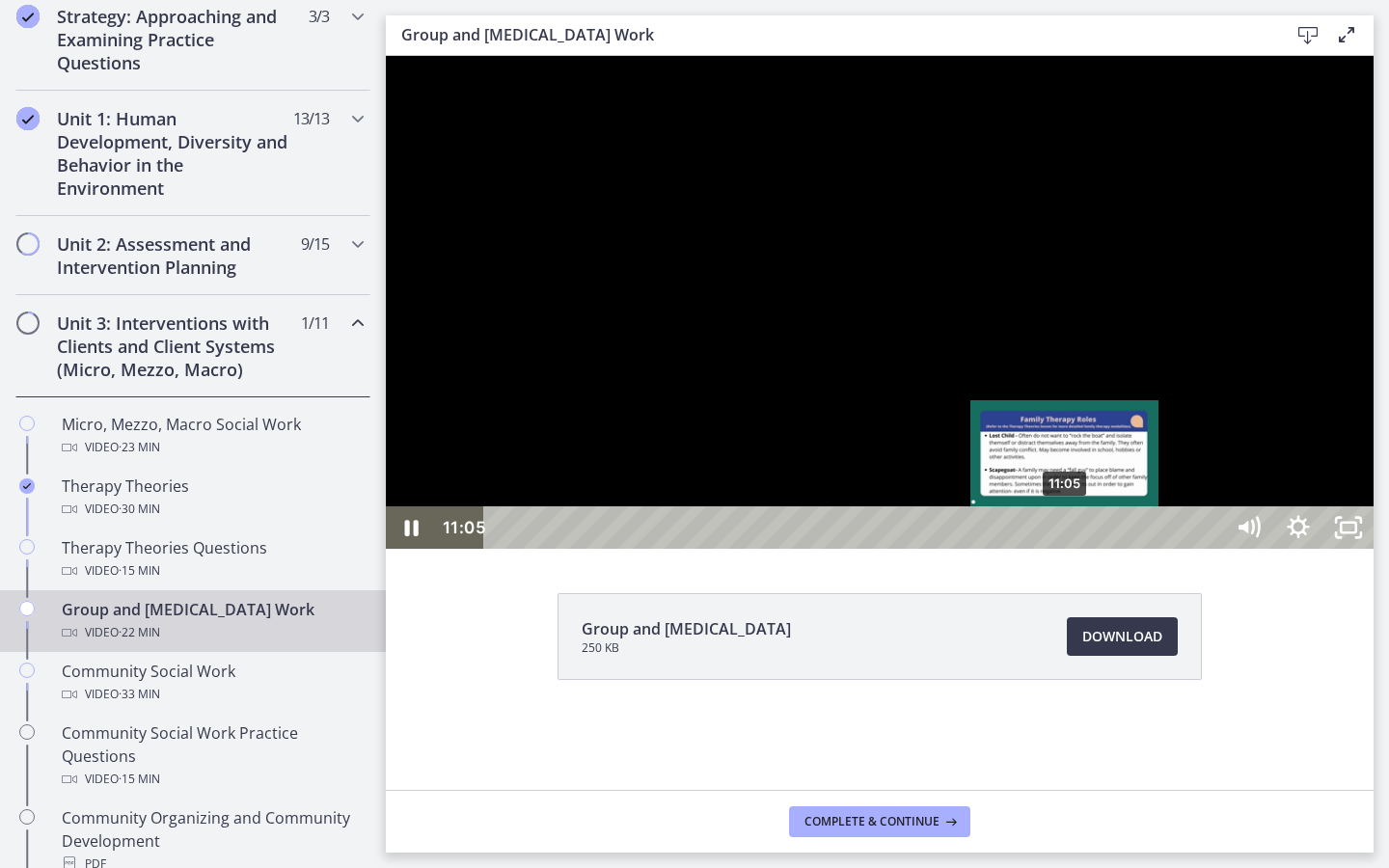 click on "11:05" at bounding box center (857, 528) 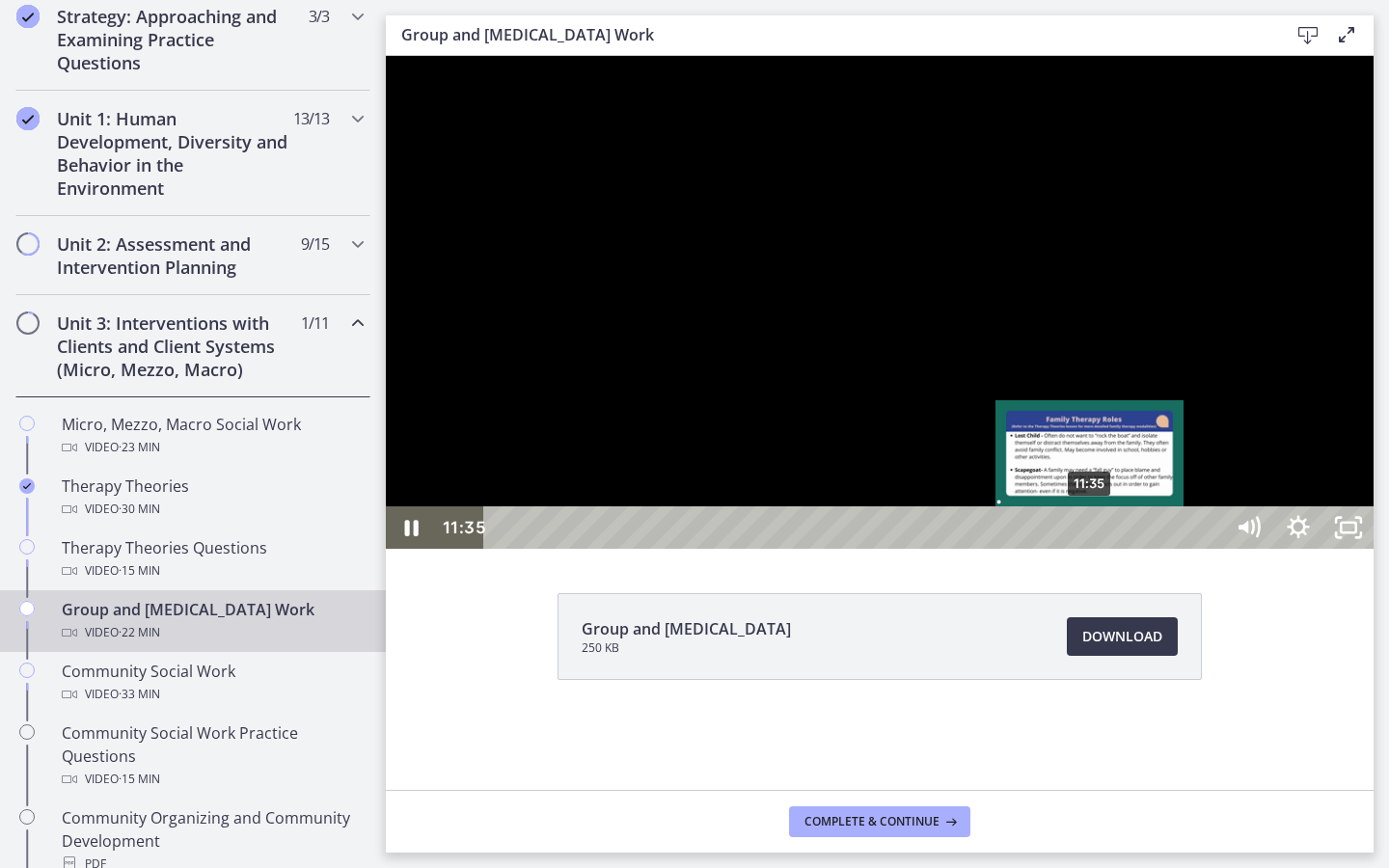 click on "11:35" at bounding box center [857, 528] 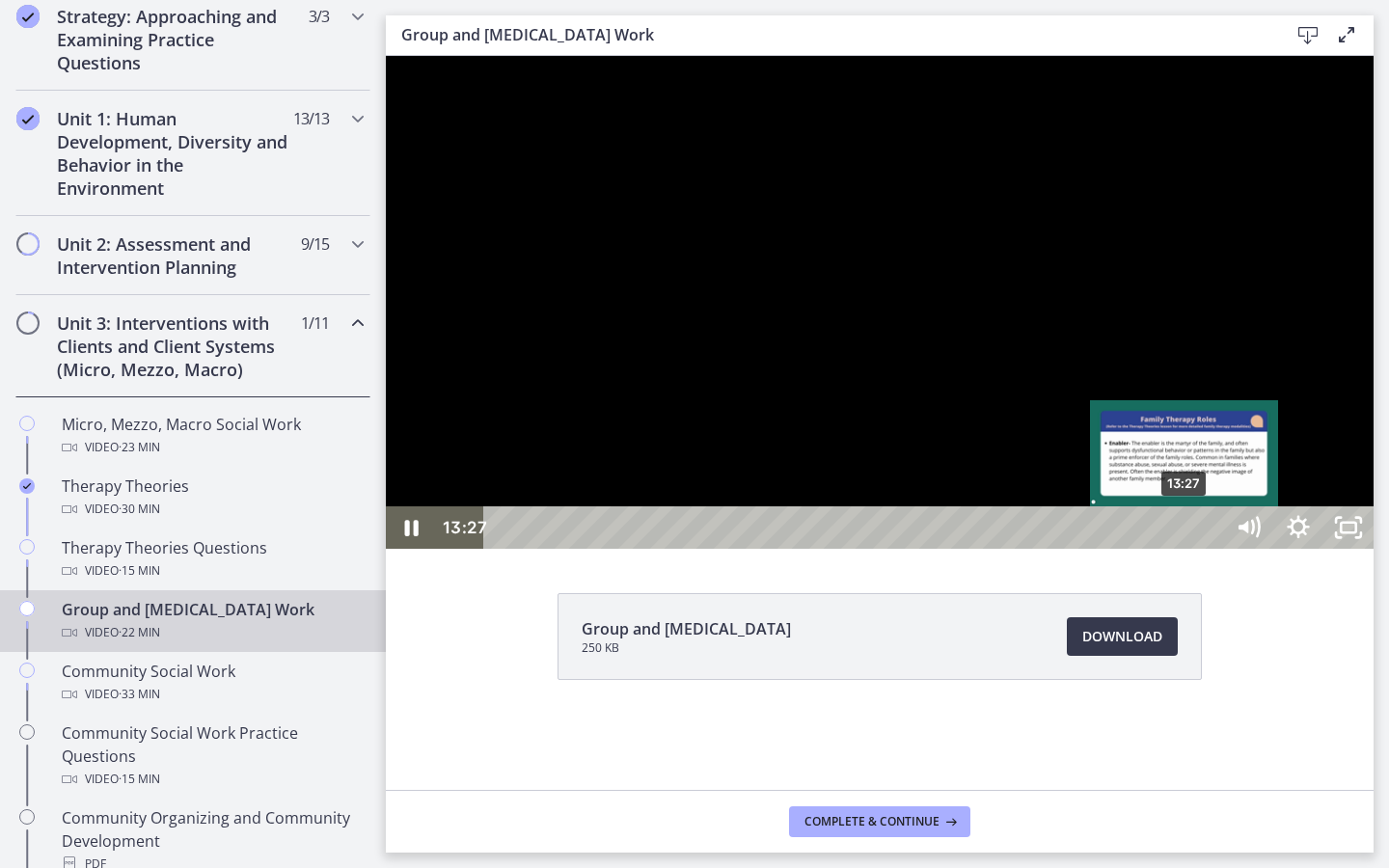 click on "13:27" at bounding box center [857, 528] 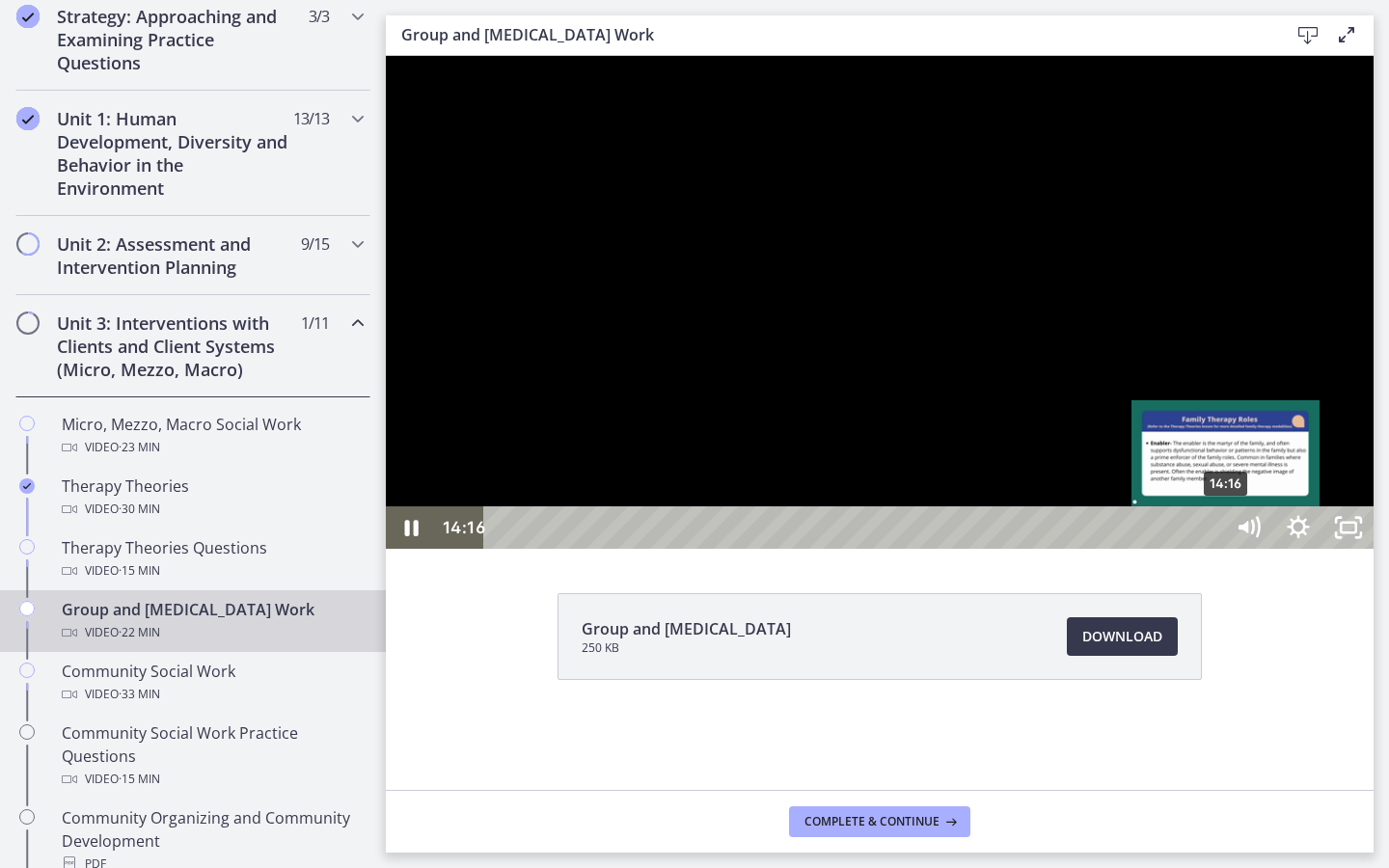 click on "14:16" at bounding box center (857, 528) 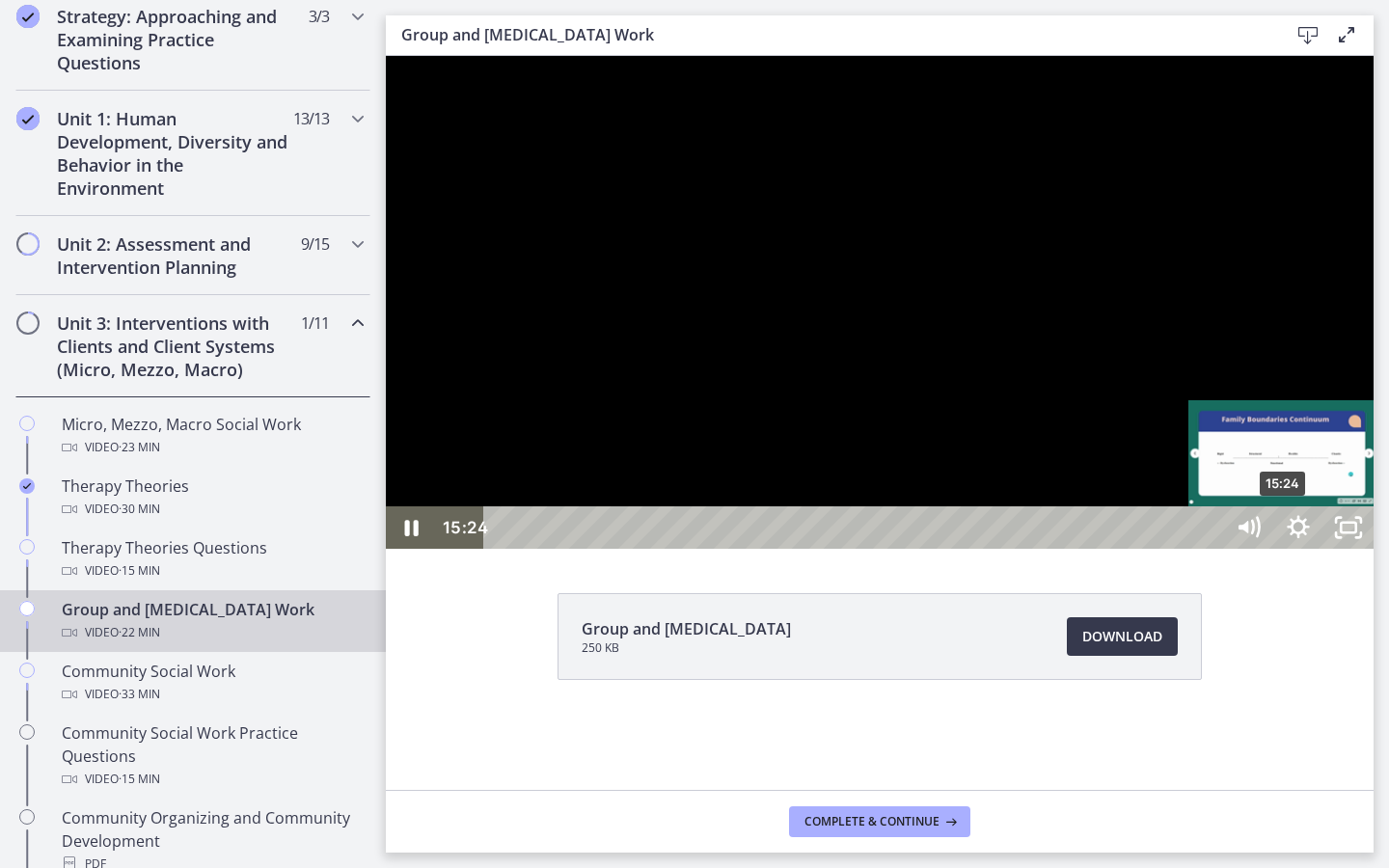 click on "15:24" at bounding box center [857, 528] 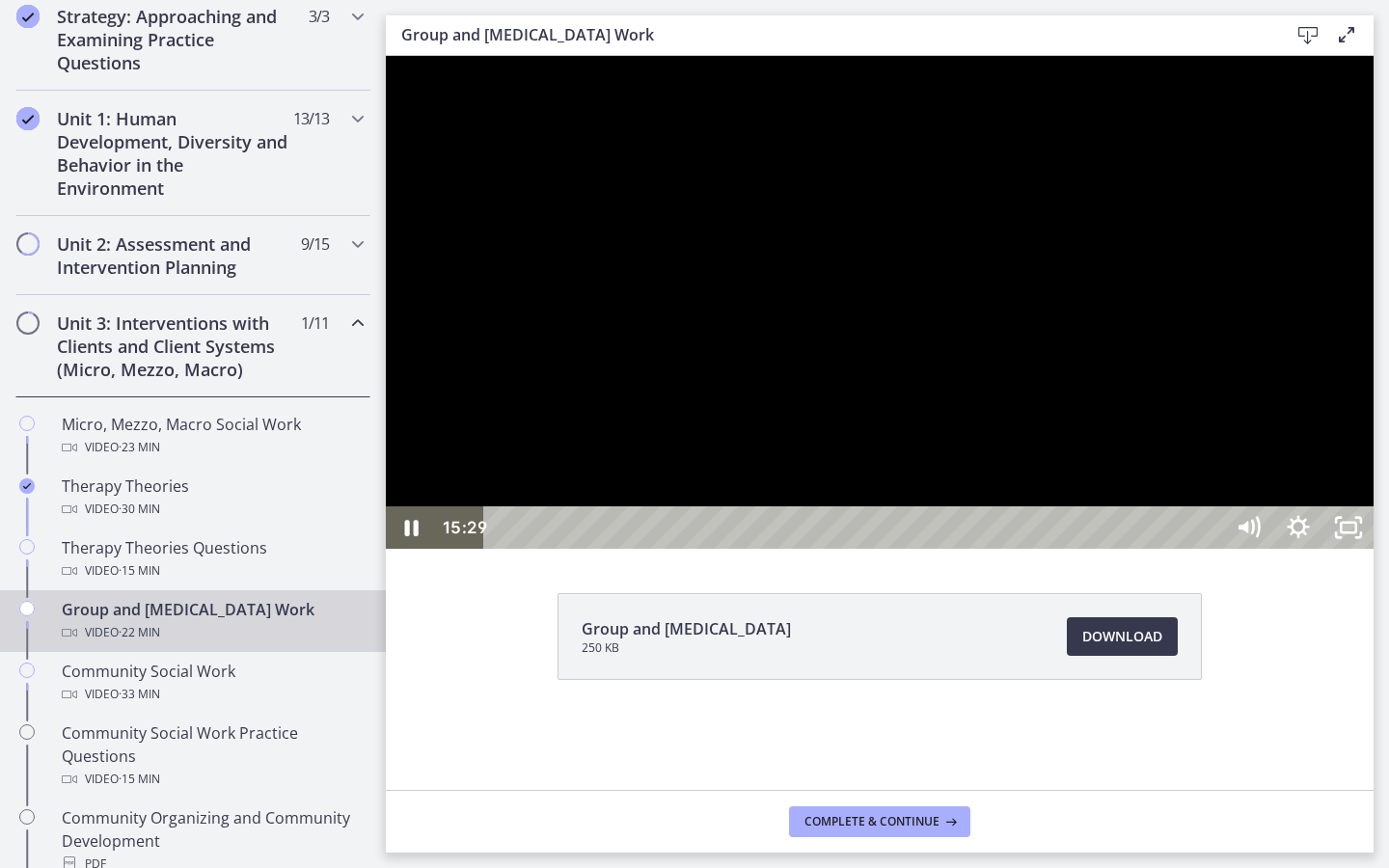 click at bounding box center [880, 302] 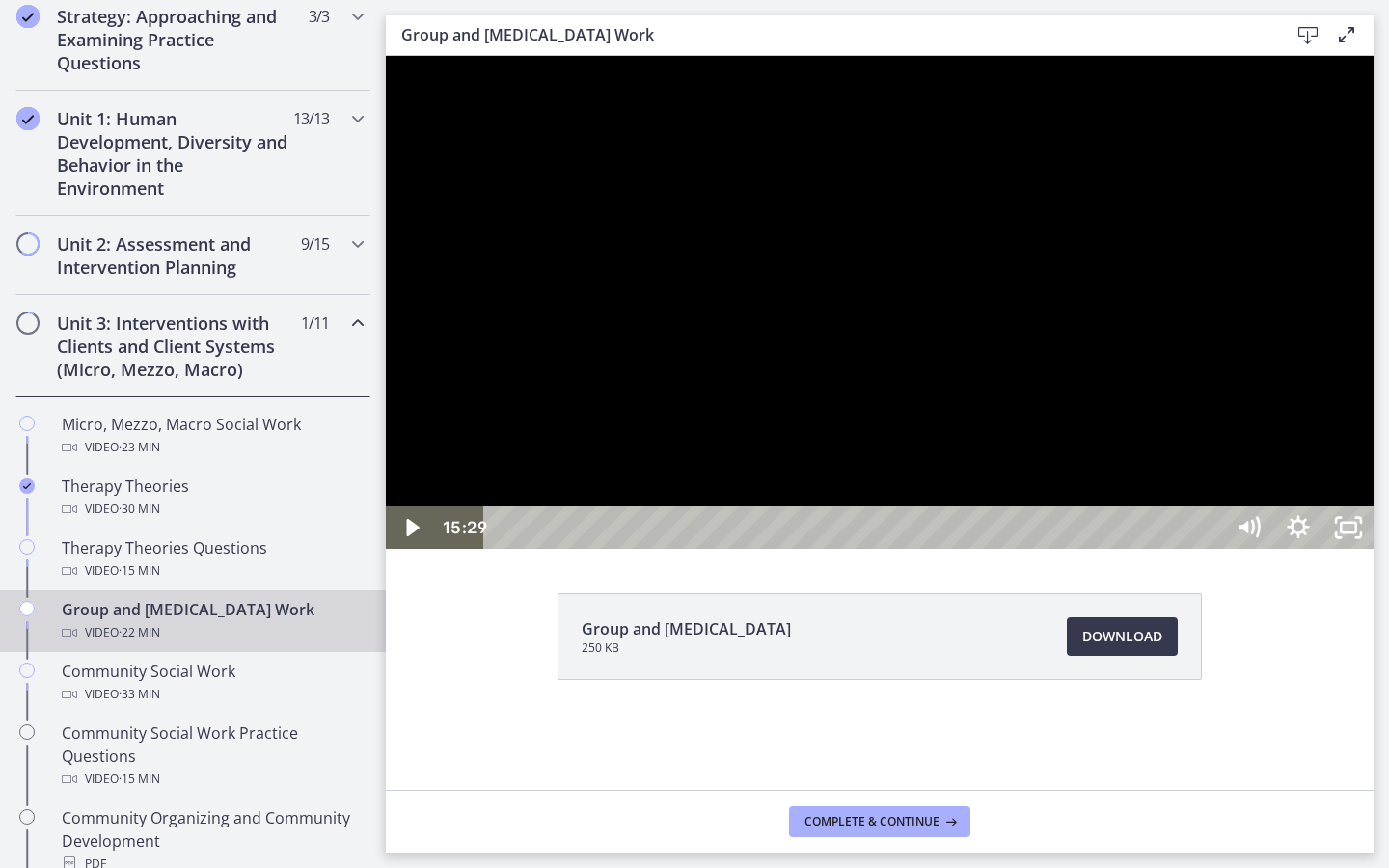 click at bounding box center [880, 302] 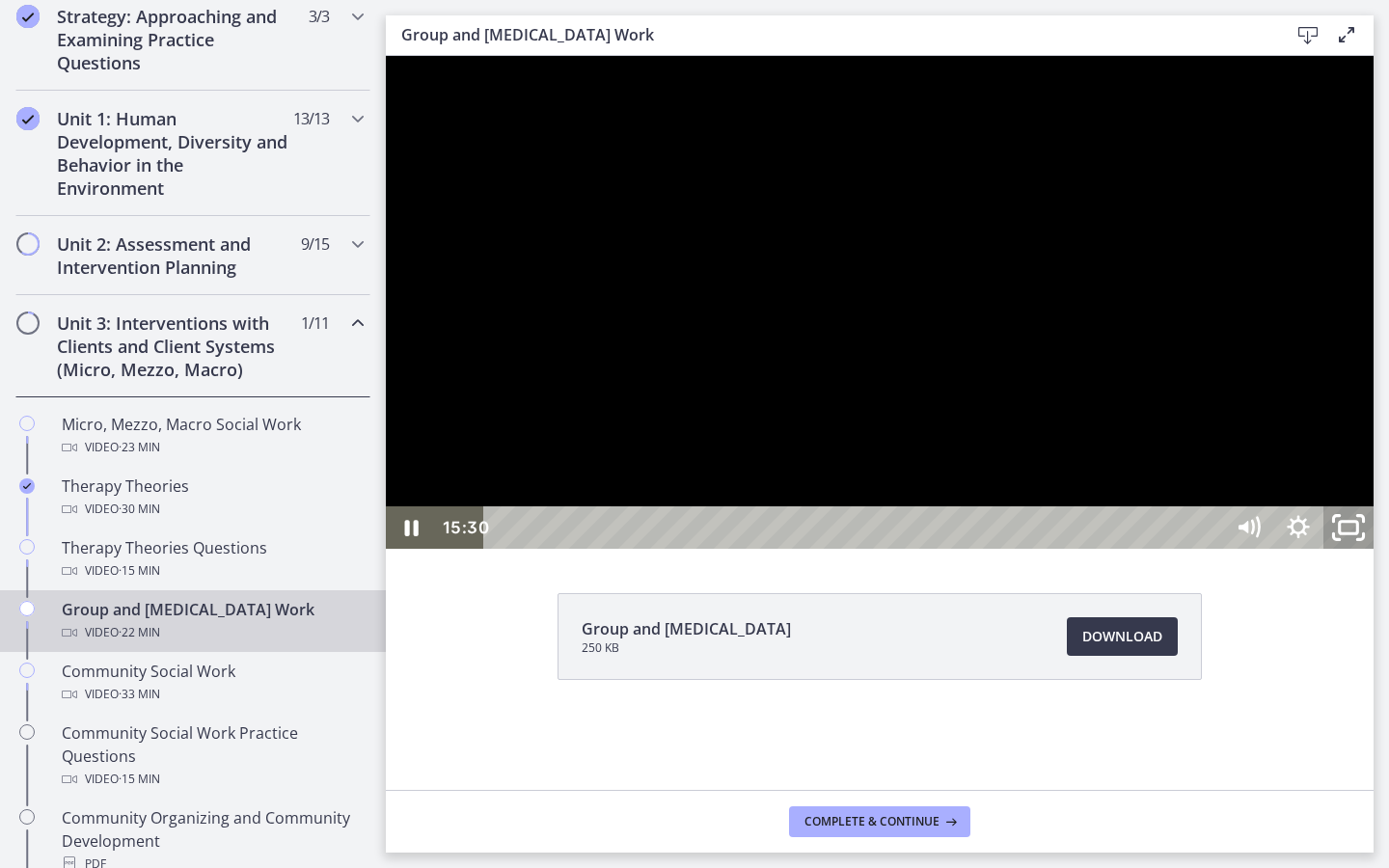 click 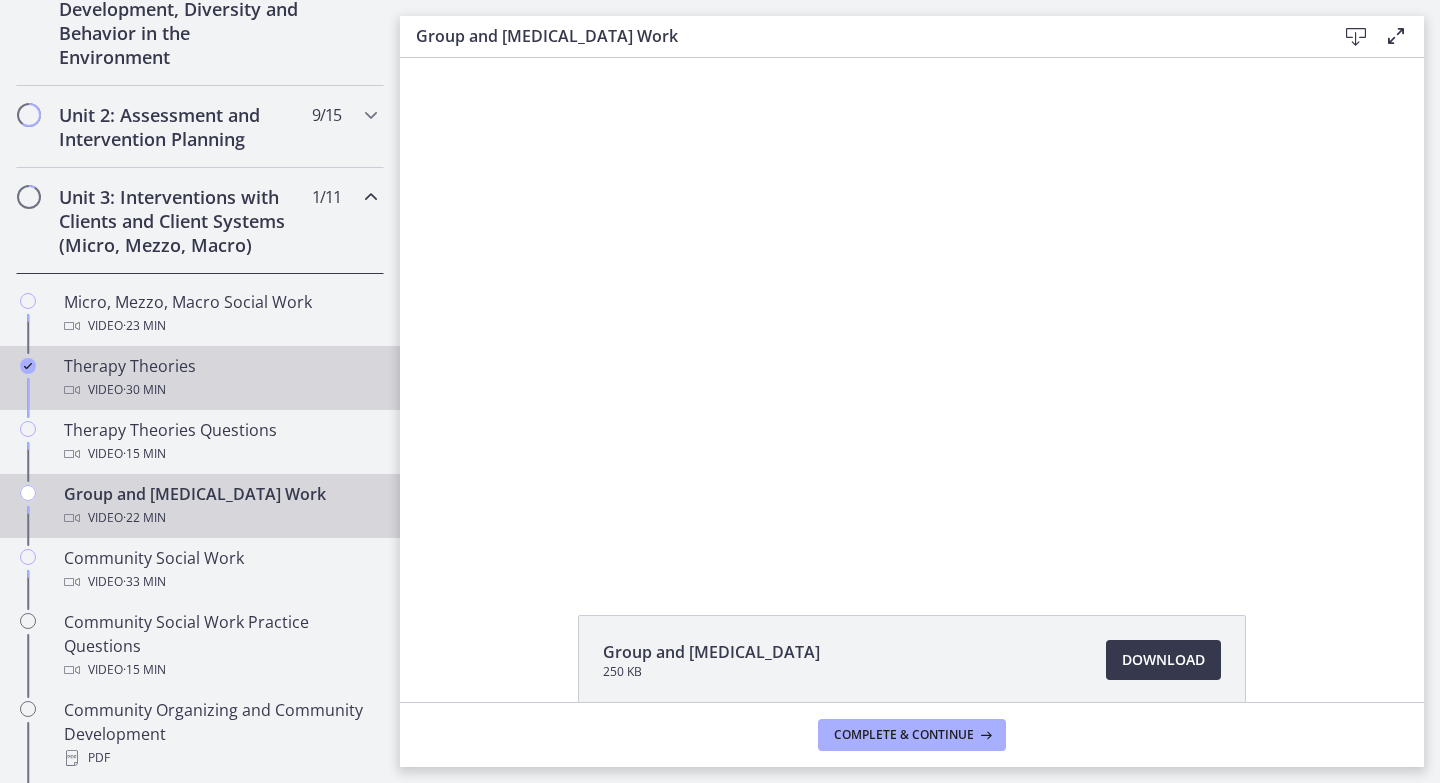 scroll, scrollTop: 616, scrollLeft: 0, axis: vertical 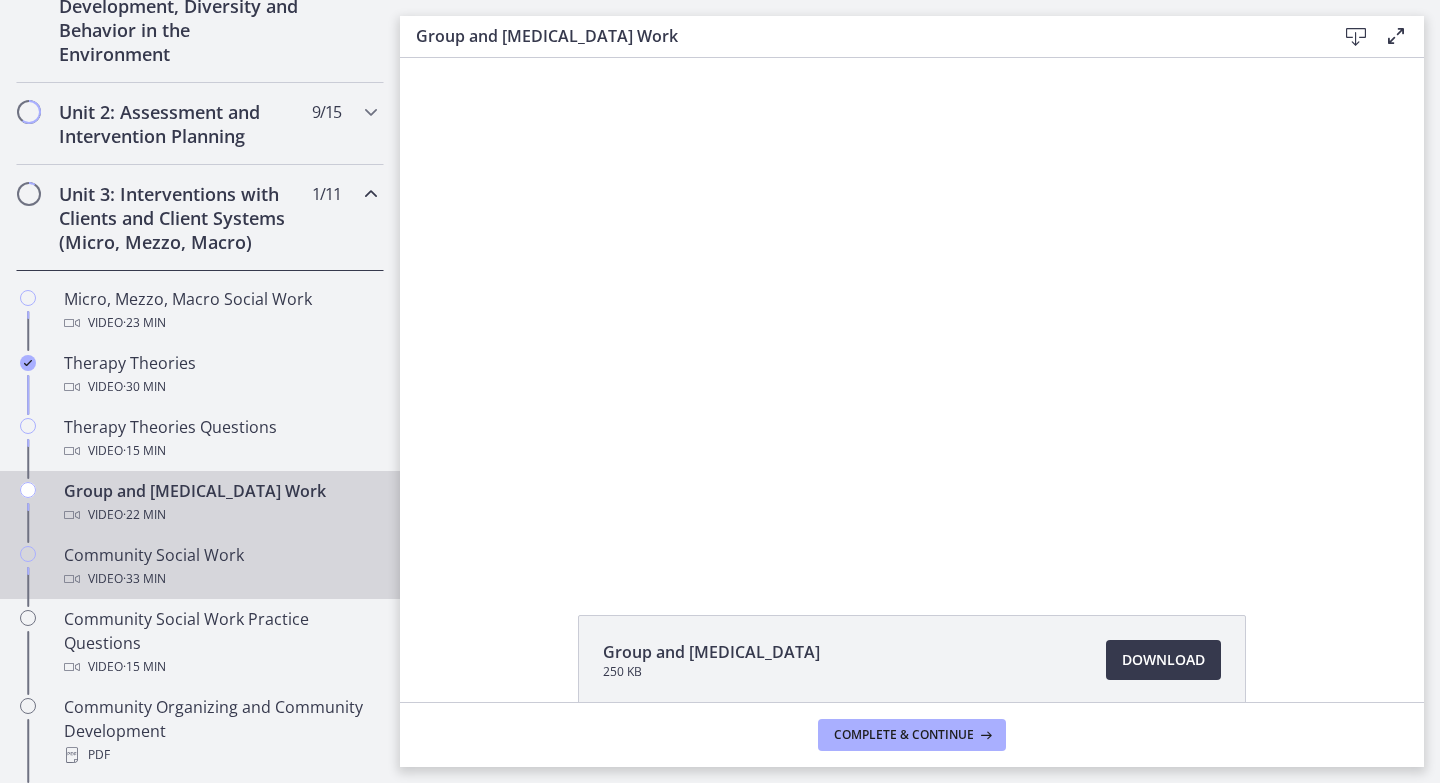 click on "Community Social Work
Video
·  33 min" at bounding box center [220, 567] 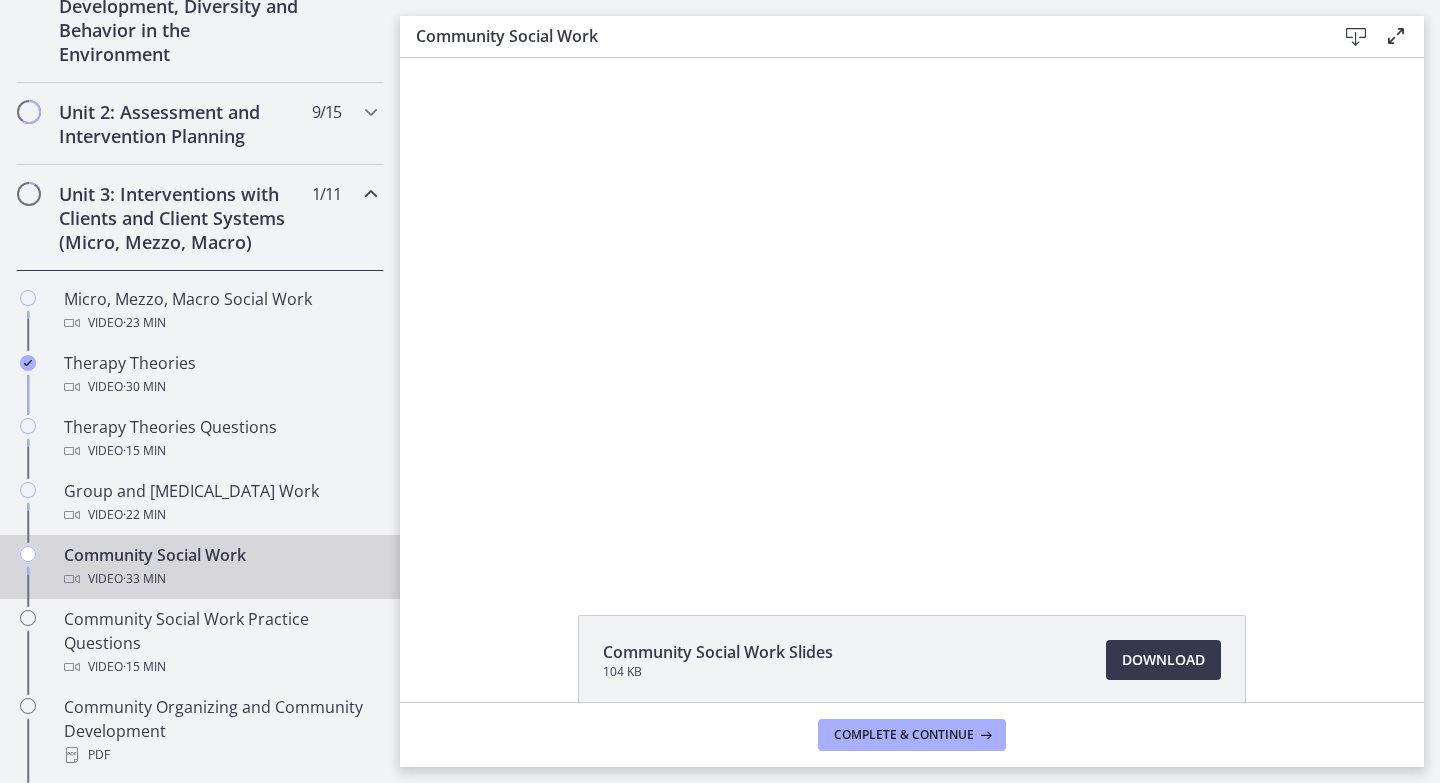 scroll, scrollTop: 0, scrollLeft: 0, axis: both 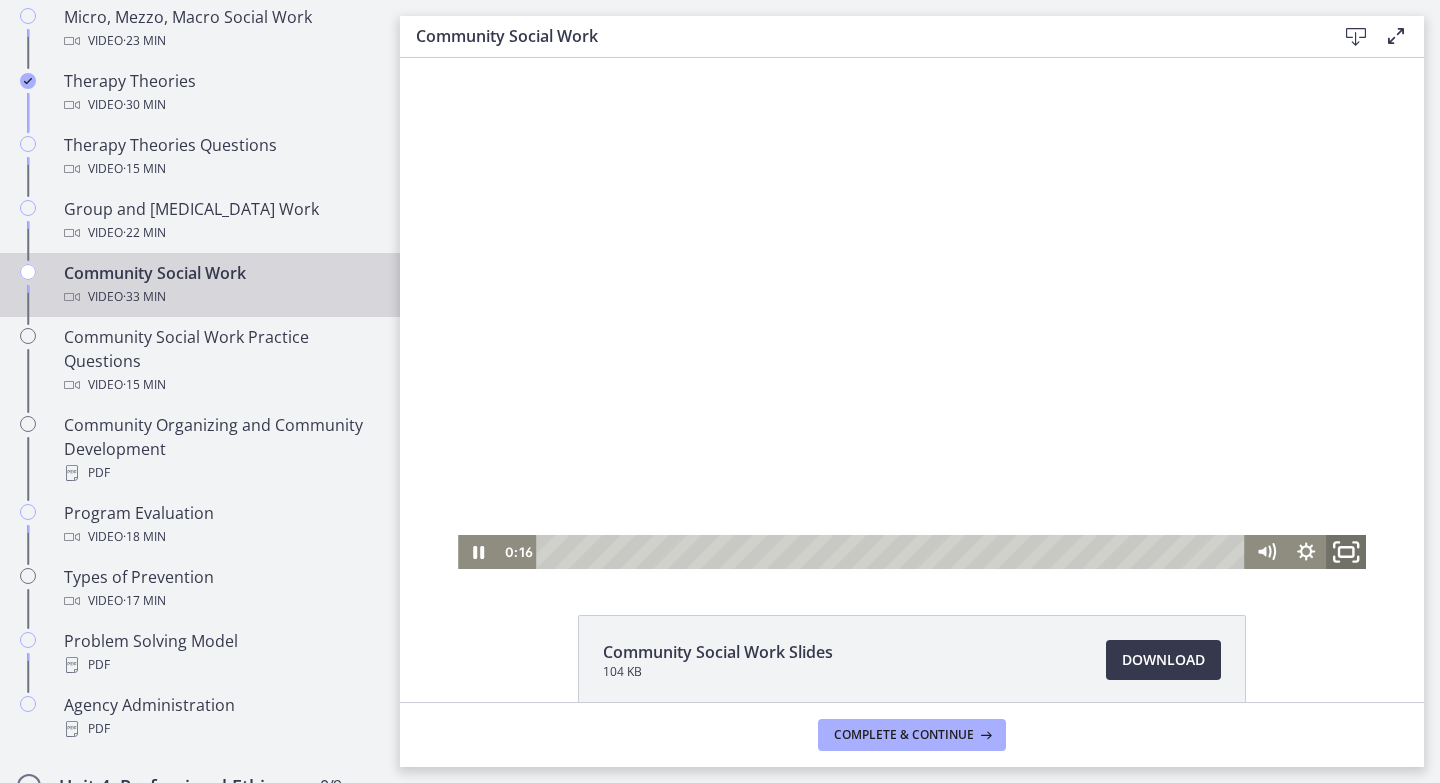 click 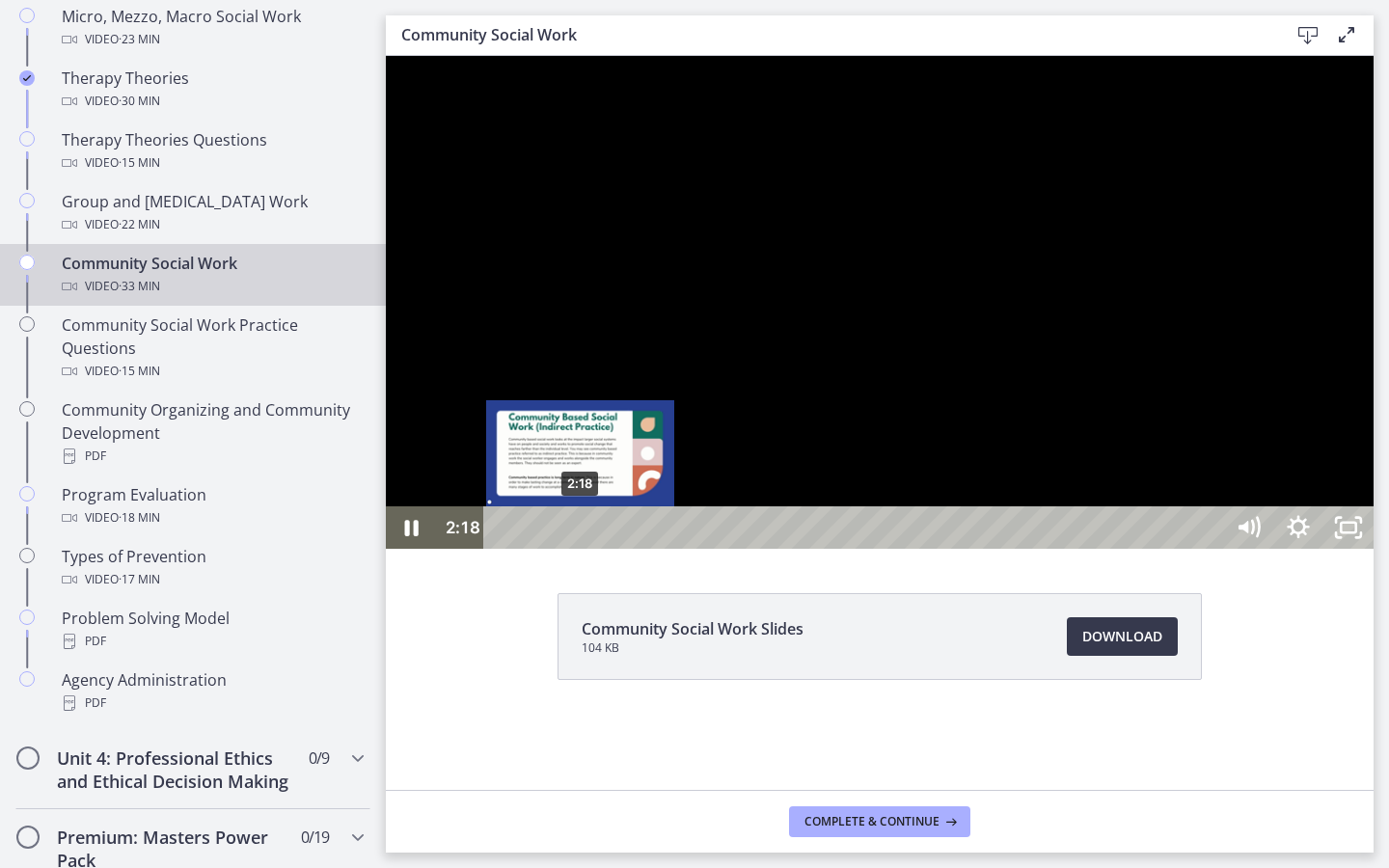 click on "2:18" at bounding box center (857, 528) 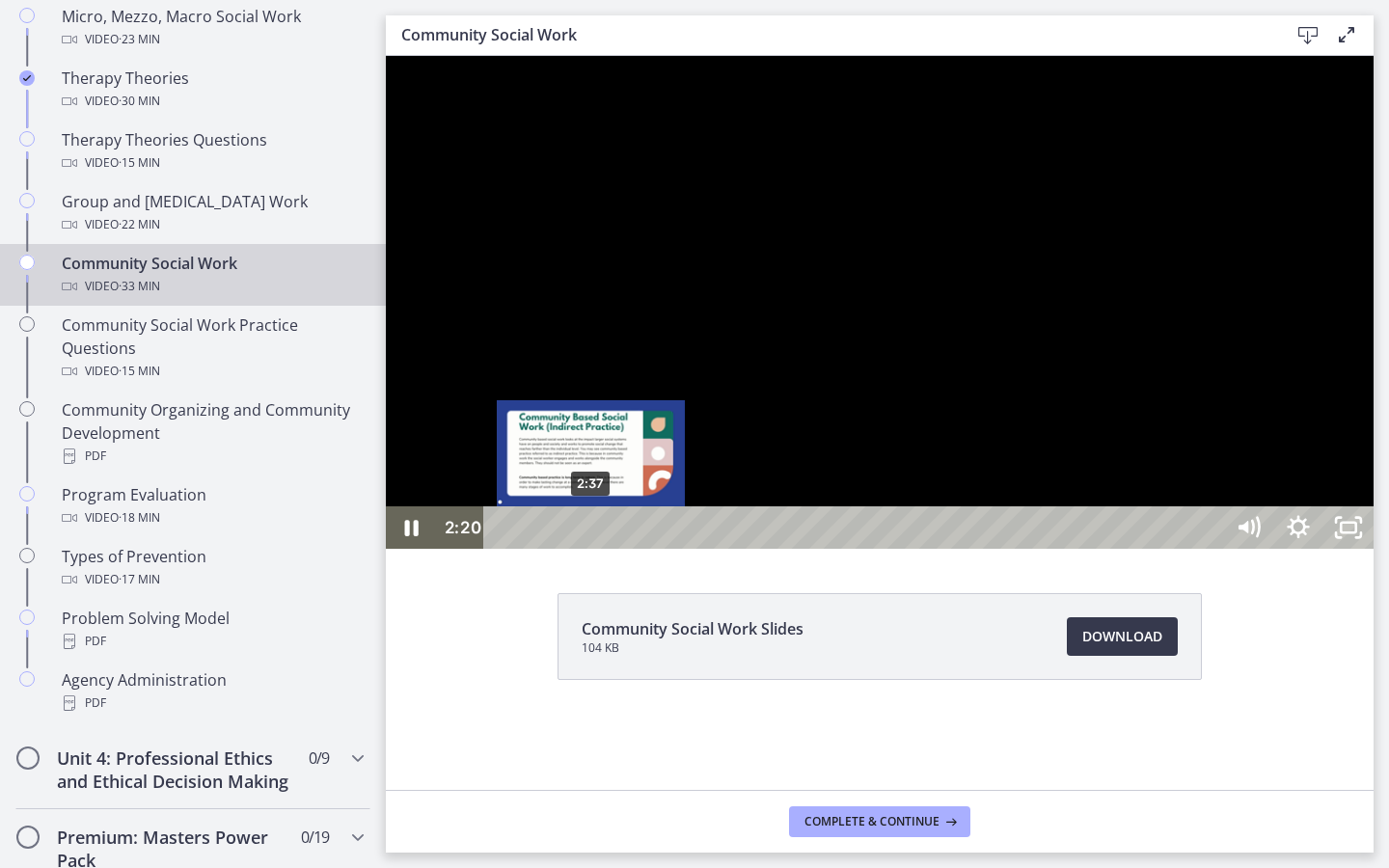 click on "2:37" at bounding box center (857, 528) 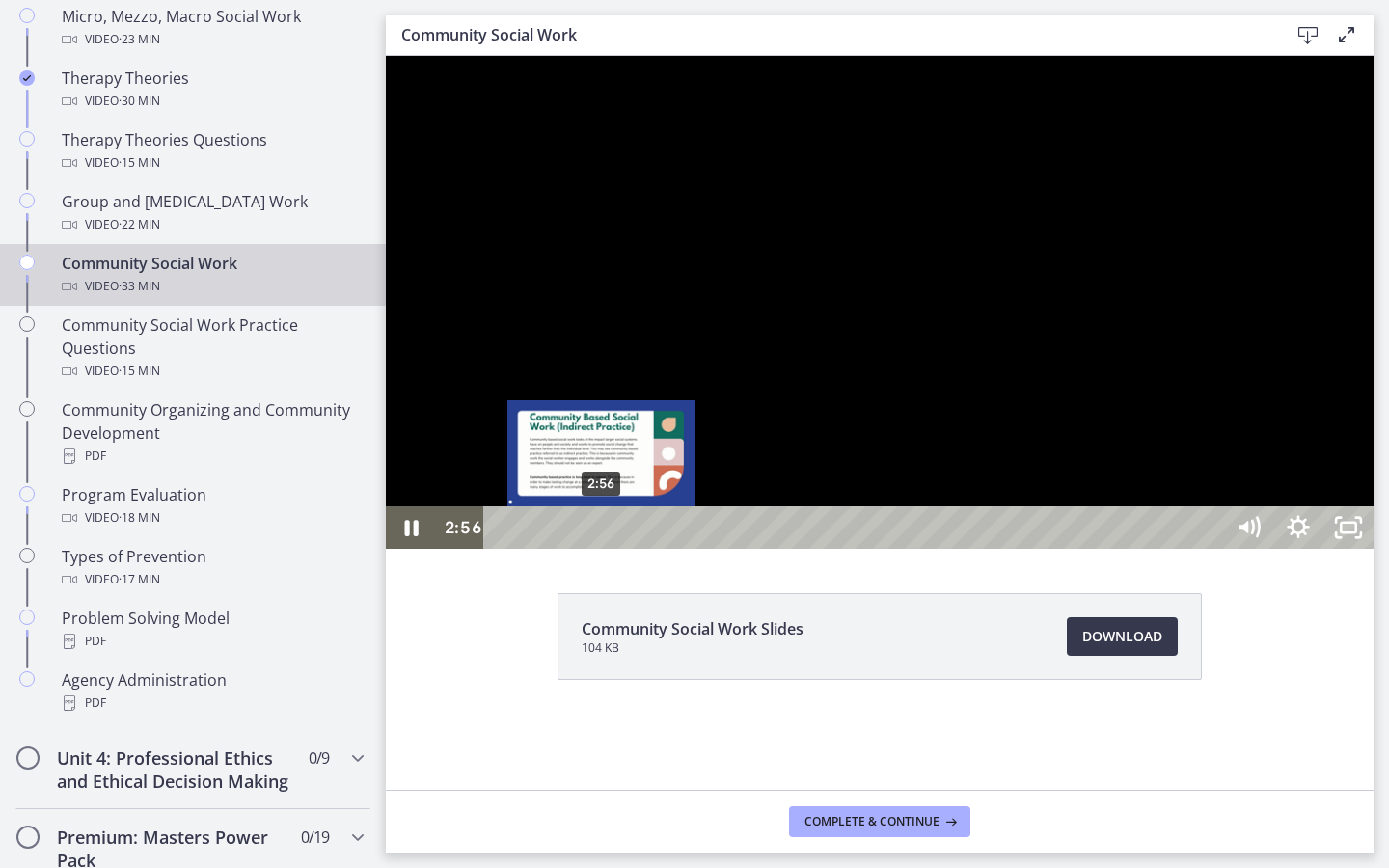 click on "2:56" at bounding box center (857, 528) 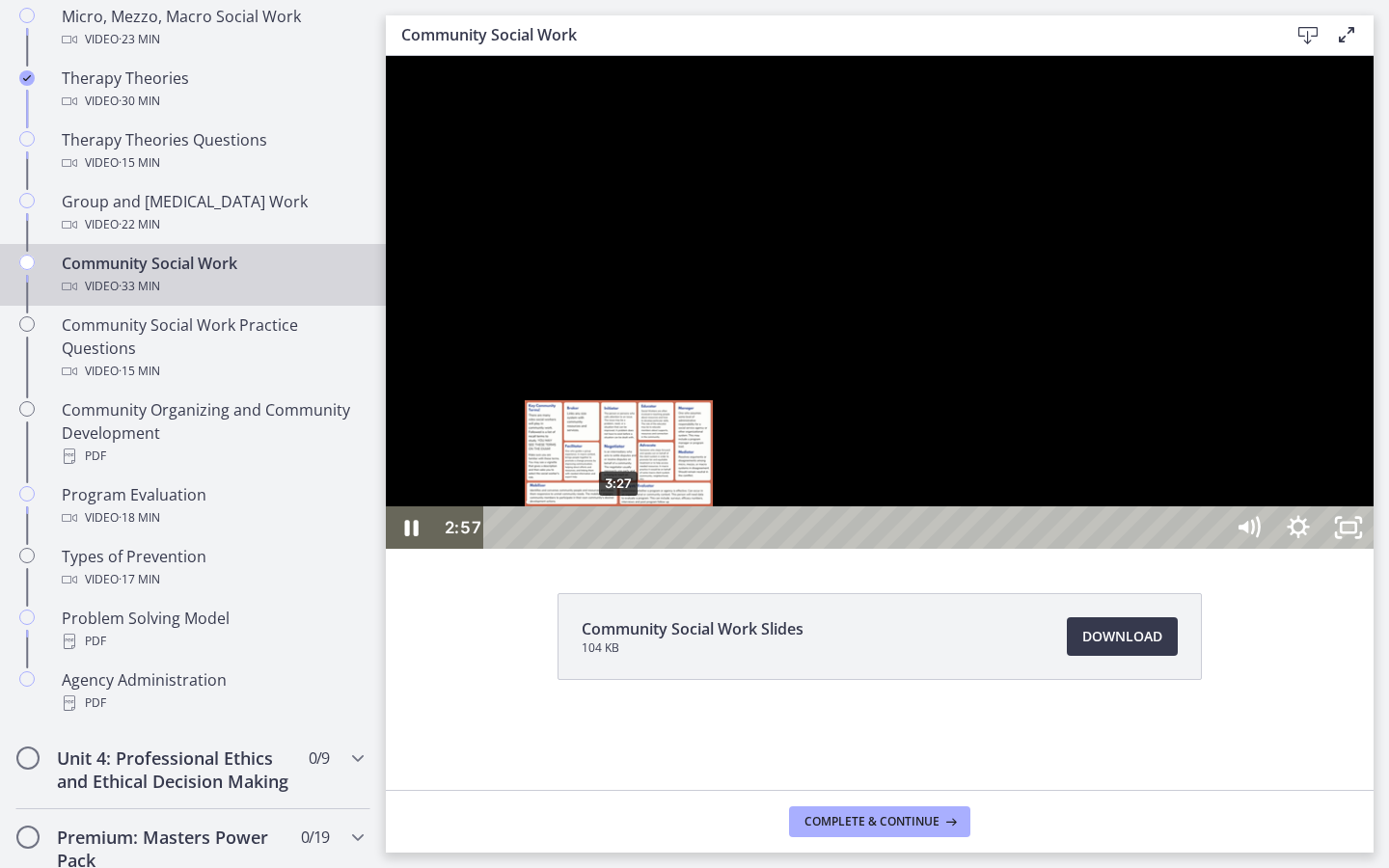 click on "3:27" at bounding box center [857, 528] 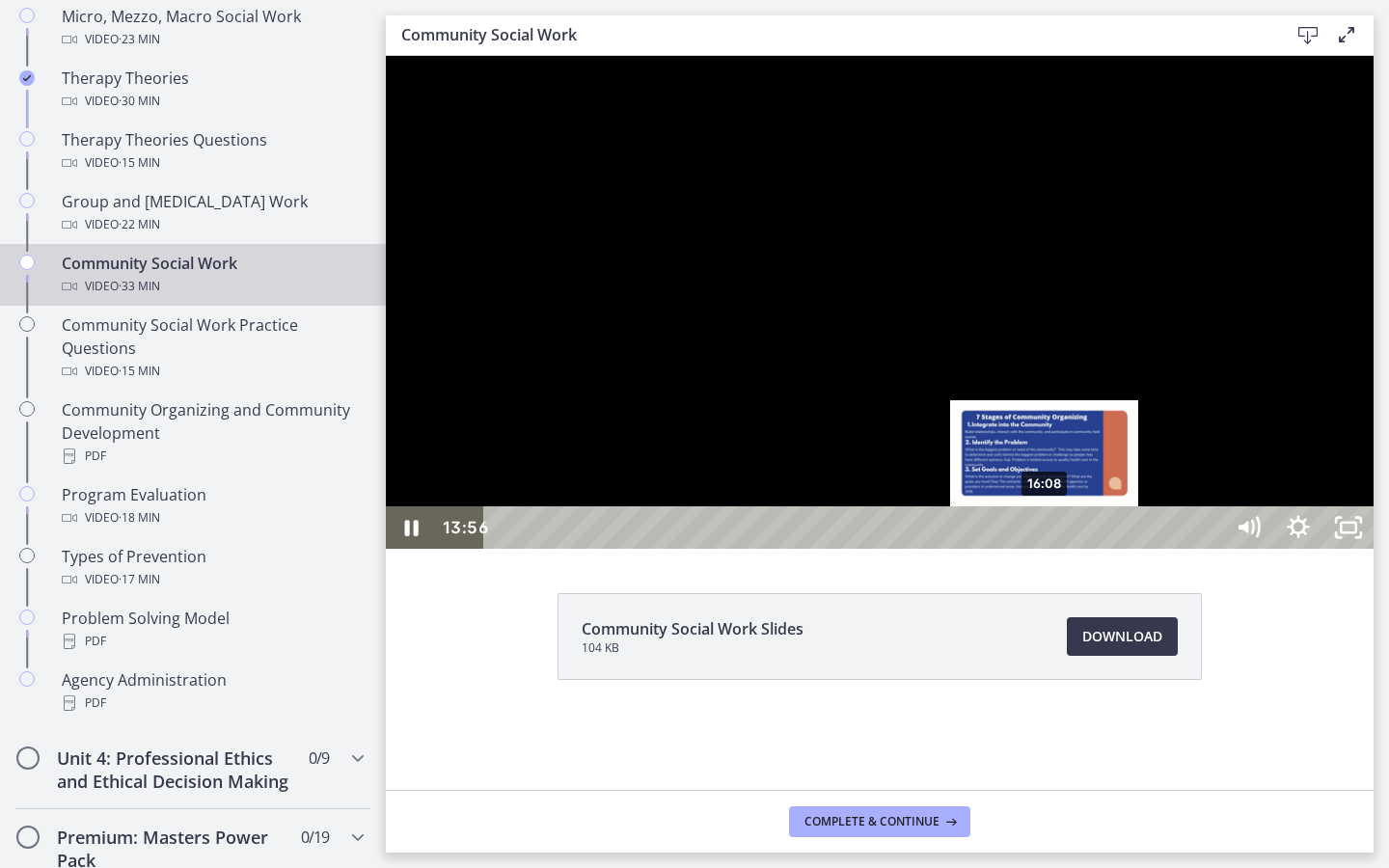 click on "16:08" at bounding box center [857, 528] 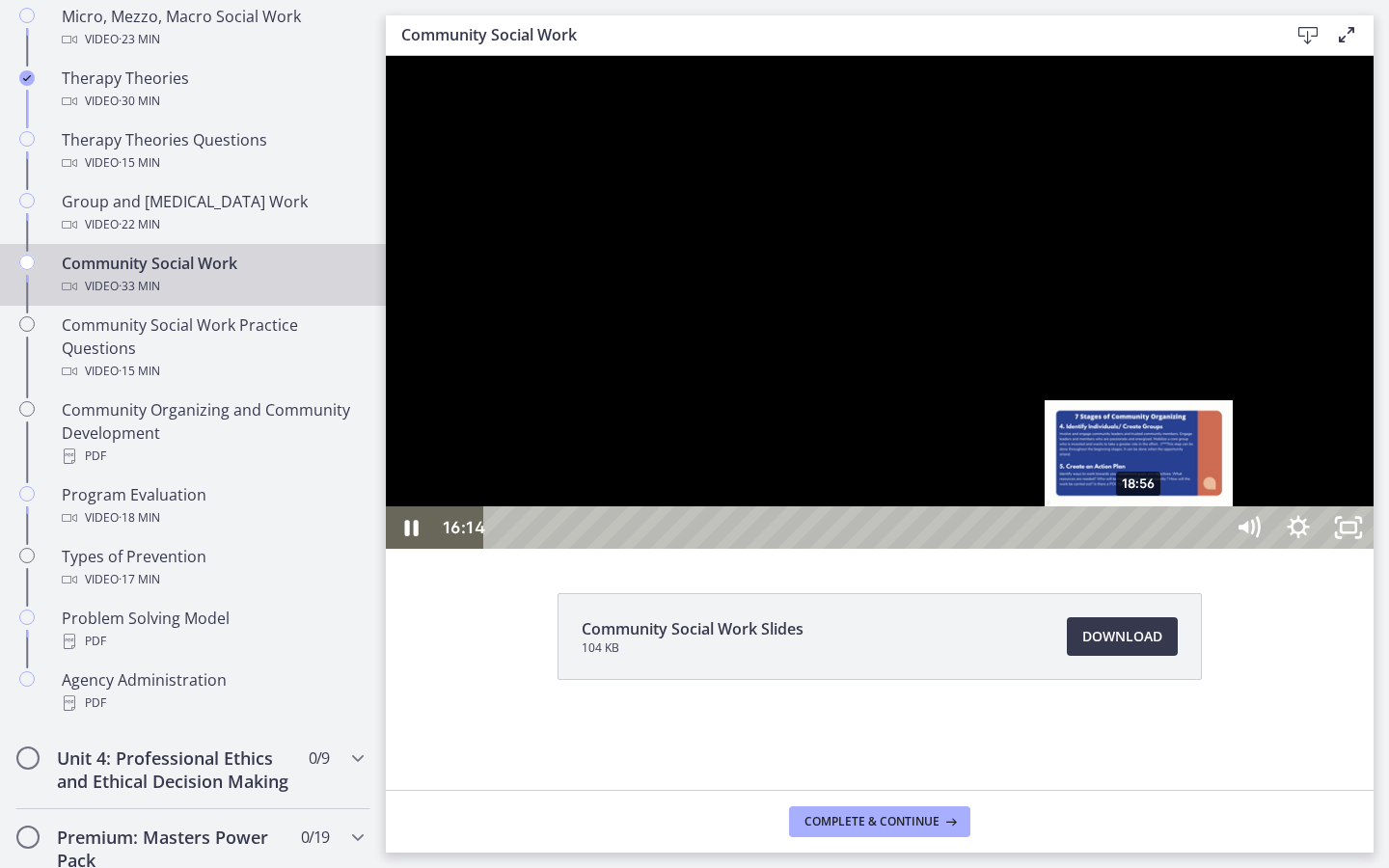 click on "18:56" at bounding box center [857, 528] 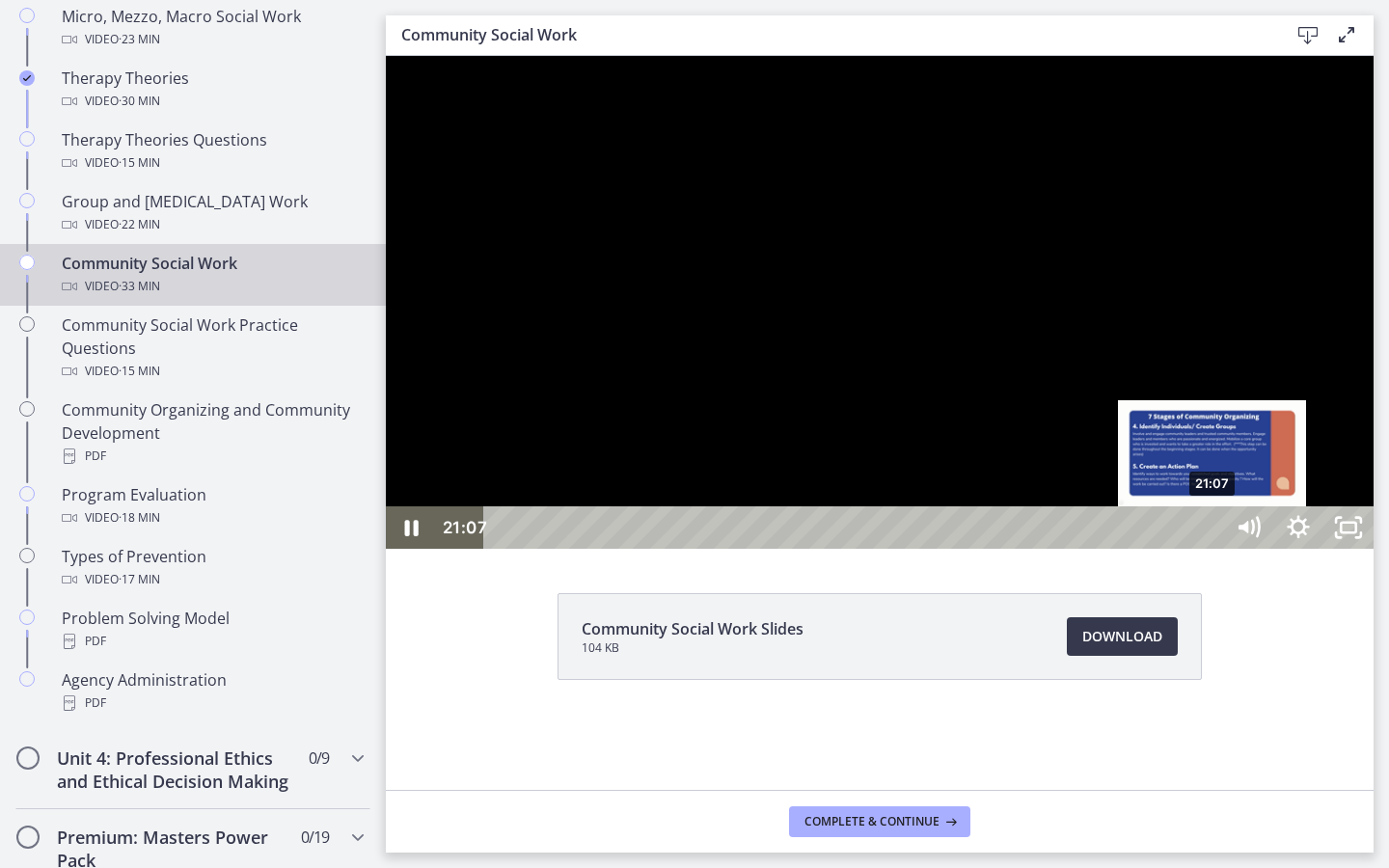 click on "21:07" at bounding box center [857, 528] 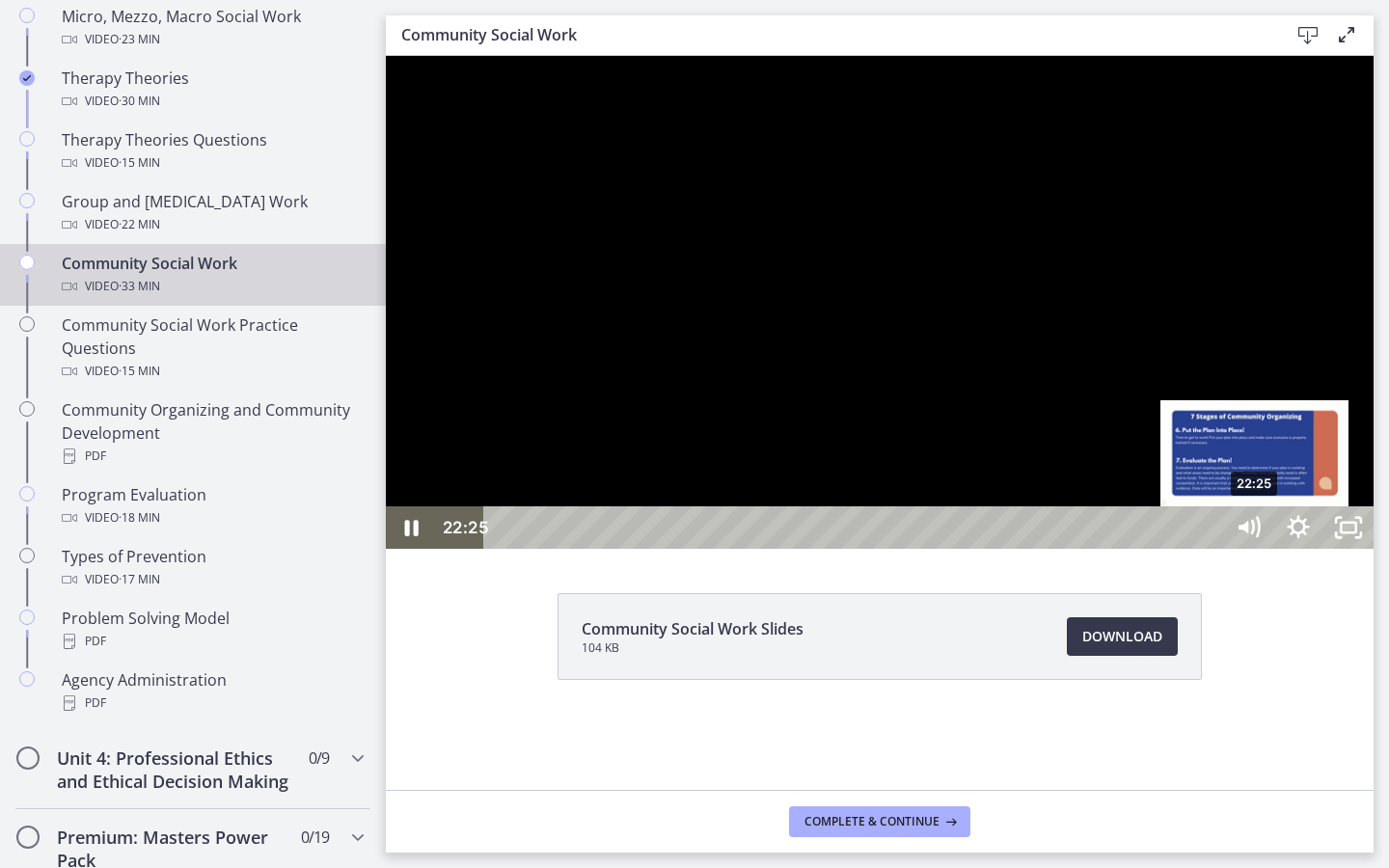 click on "22:25" at bounding box center (857, 528) 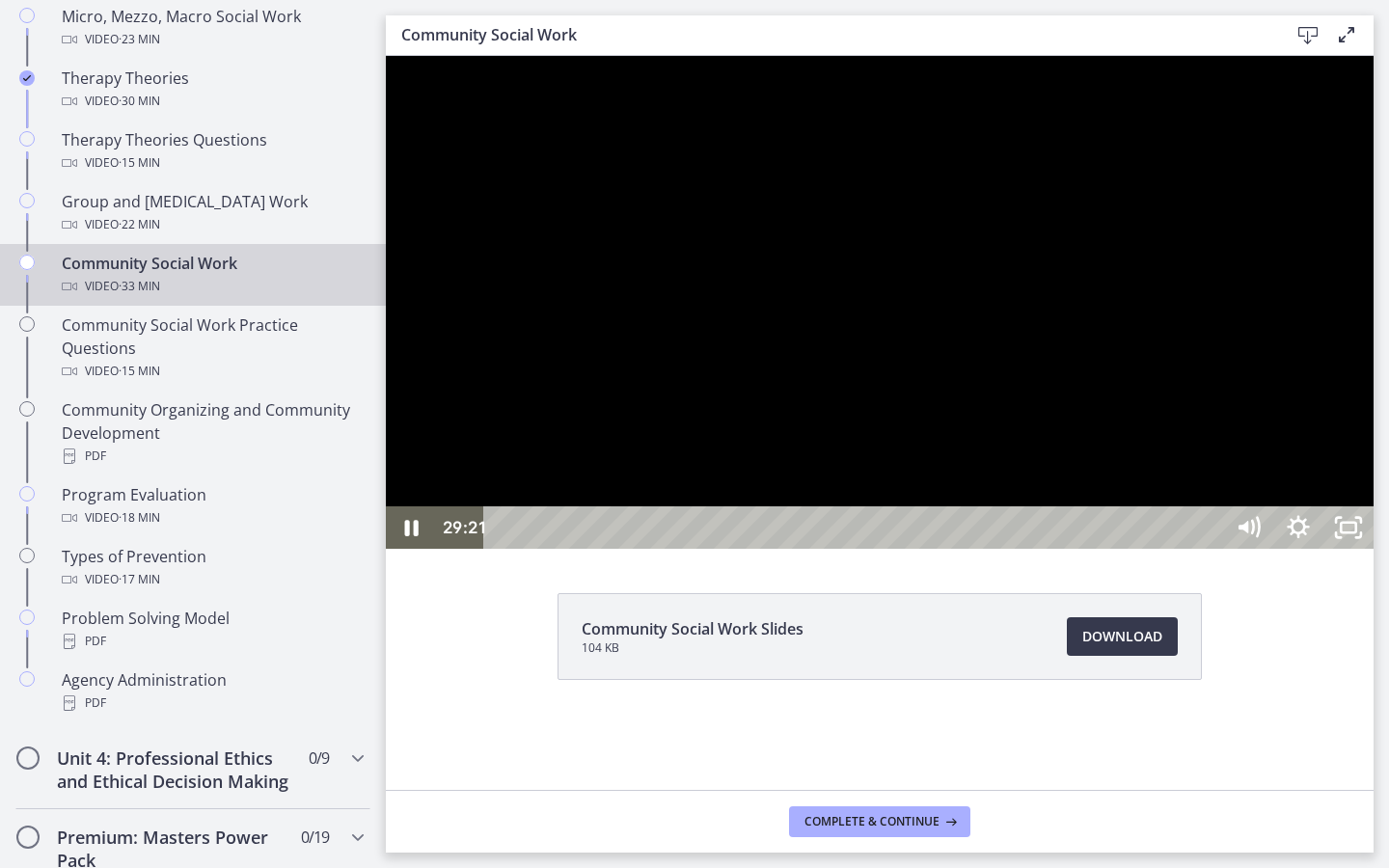 click on "29:21" at bounding box center [857, 528] 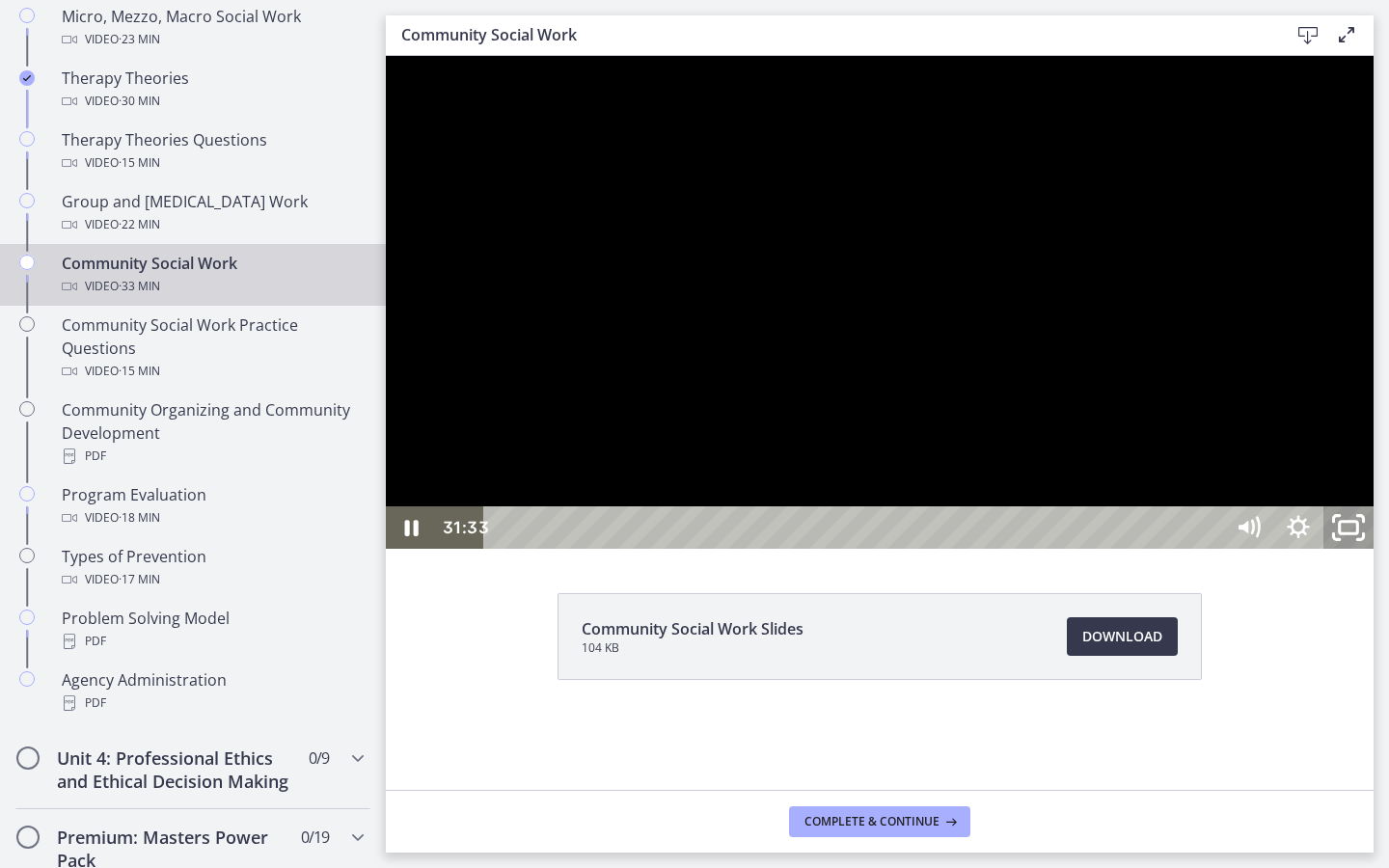 click 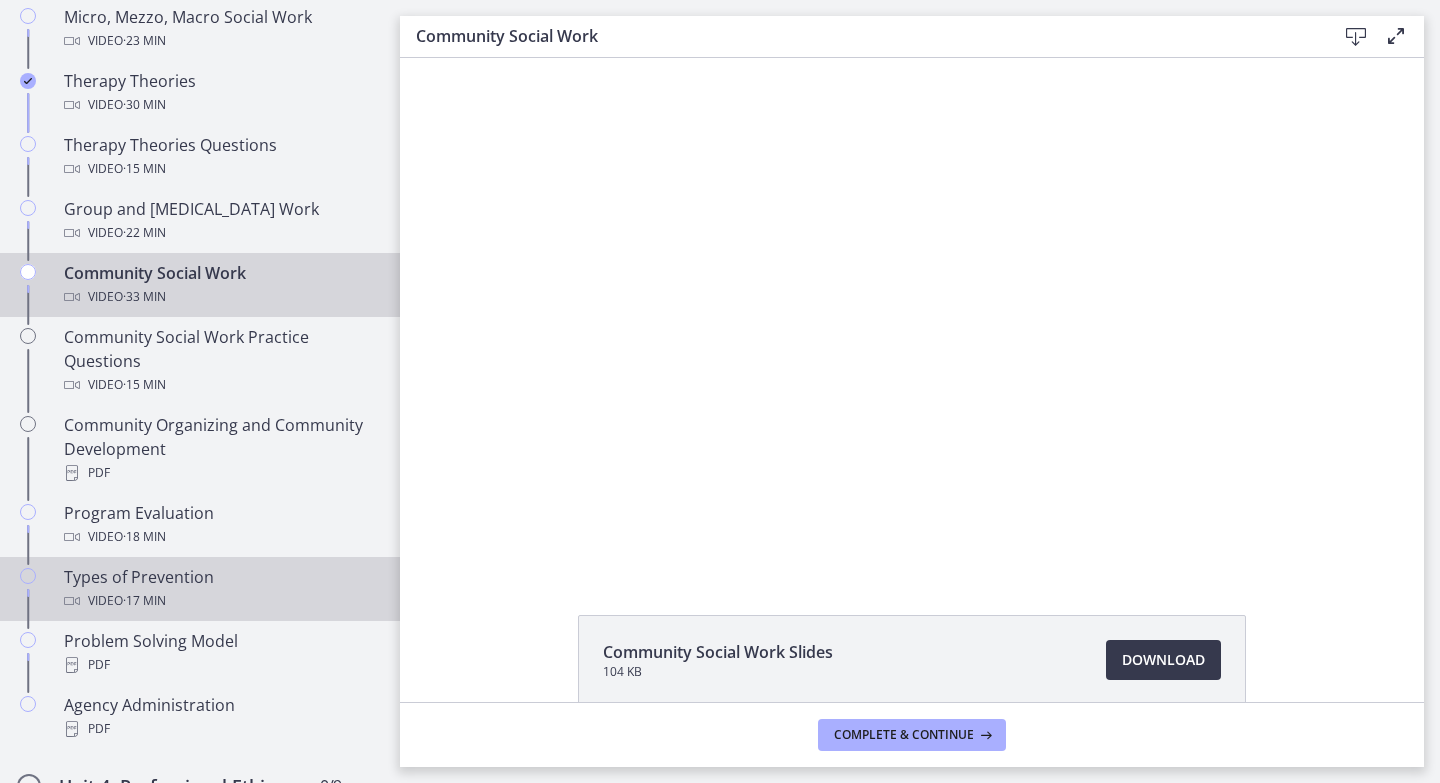 click on "Video
·  17 min" at bounding box center [220, 601] 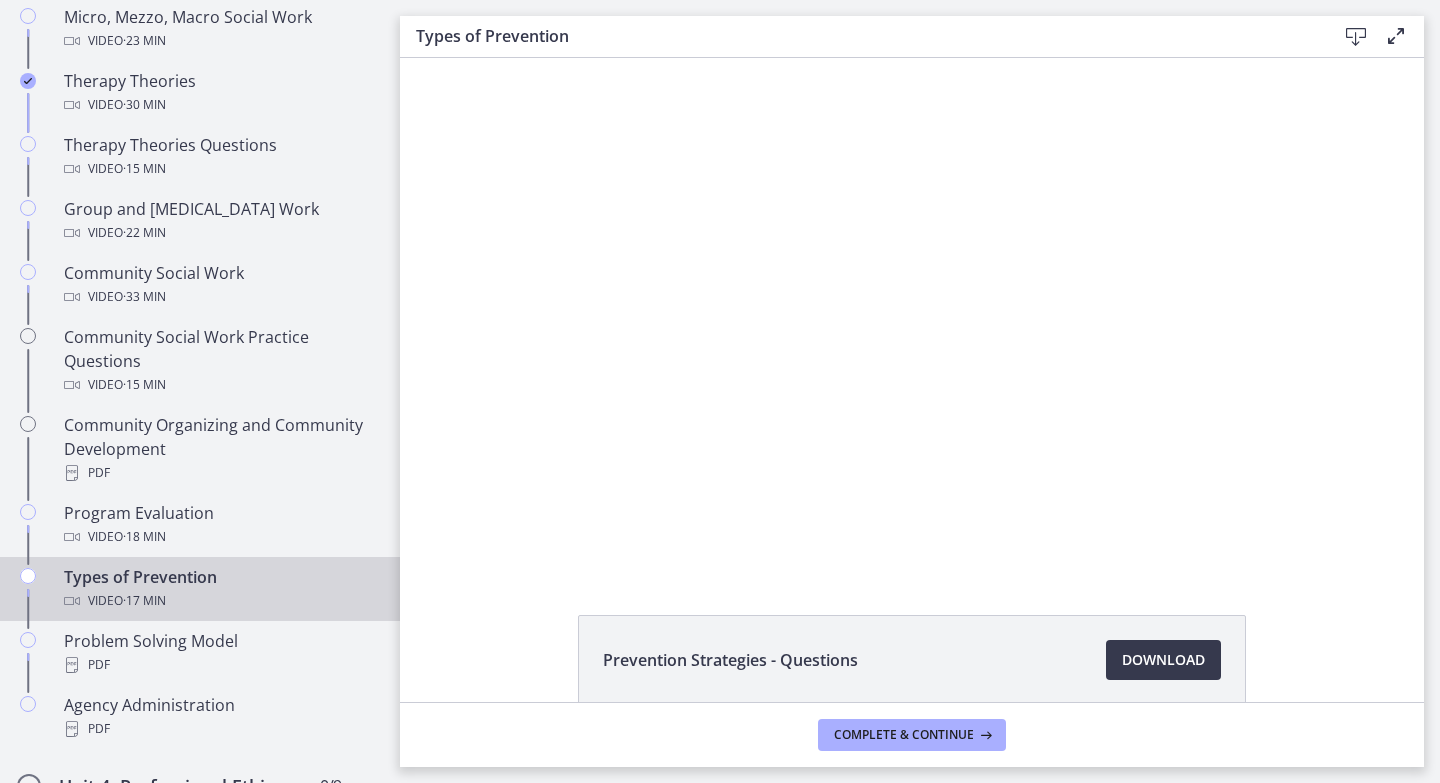 scroll, scrollTop: 0, scrollLeft: 0, axis: both 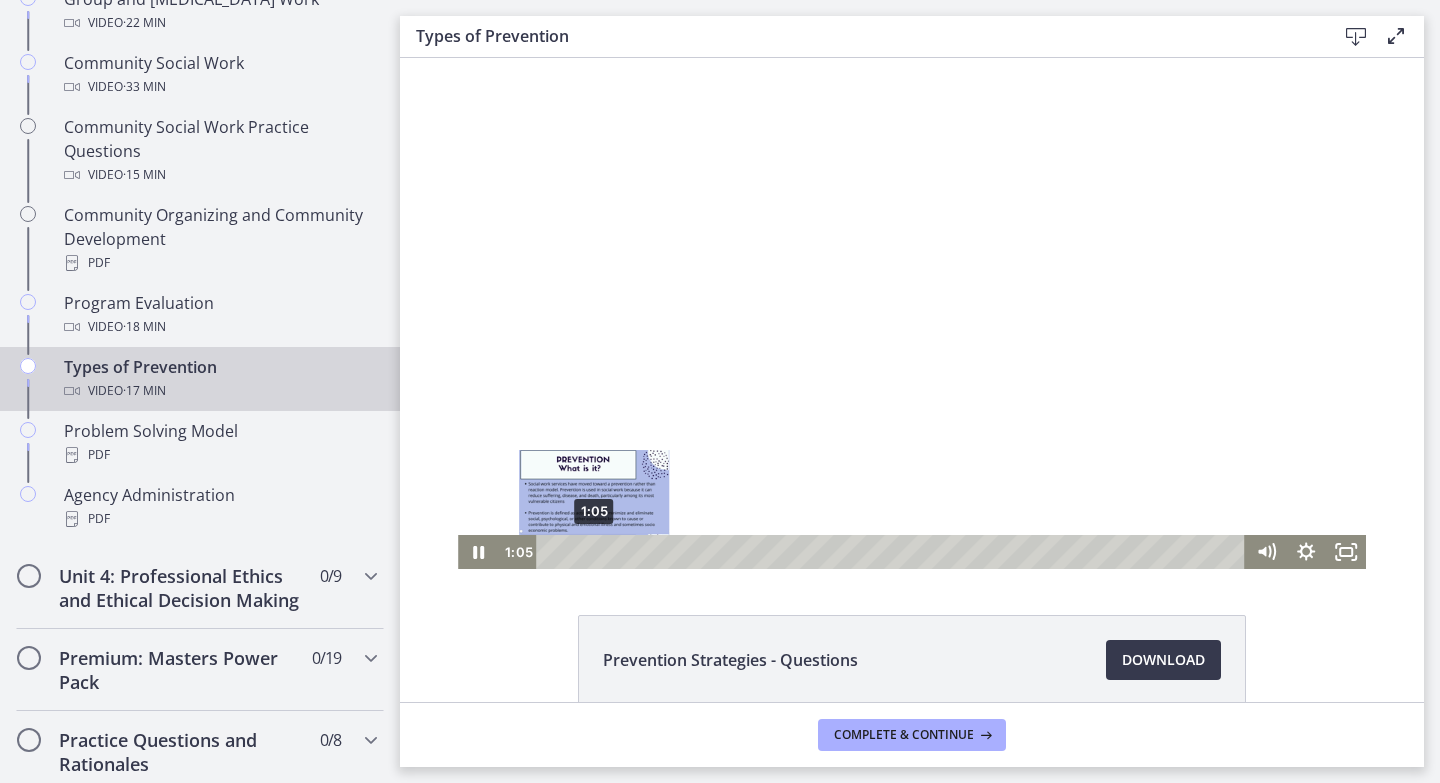 click on "1:05" at bounding box center (893, 552) 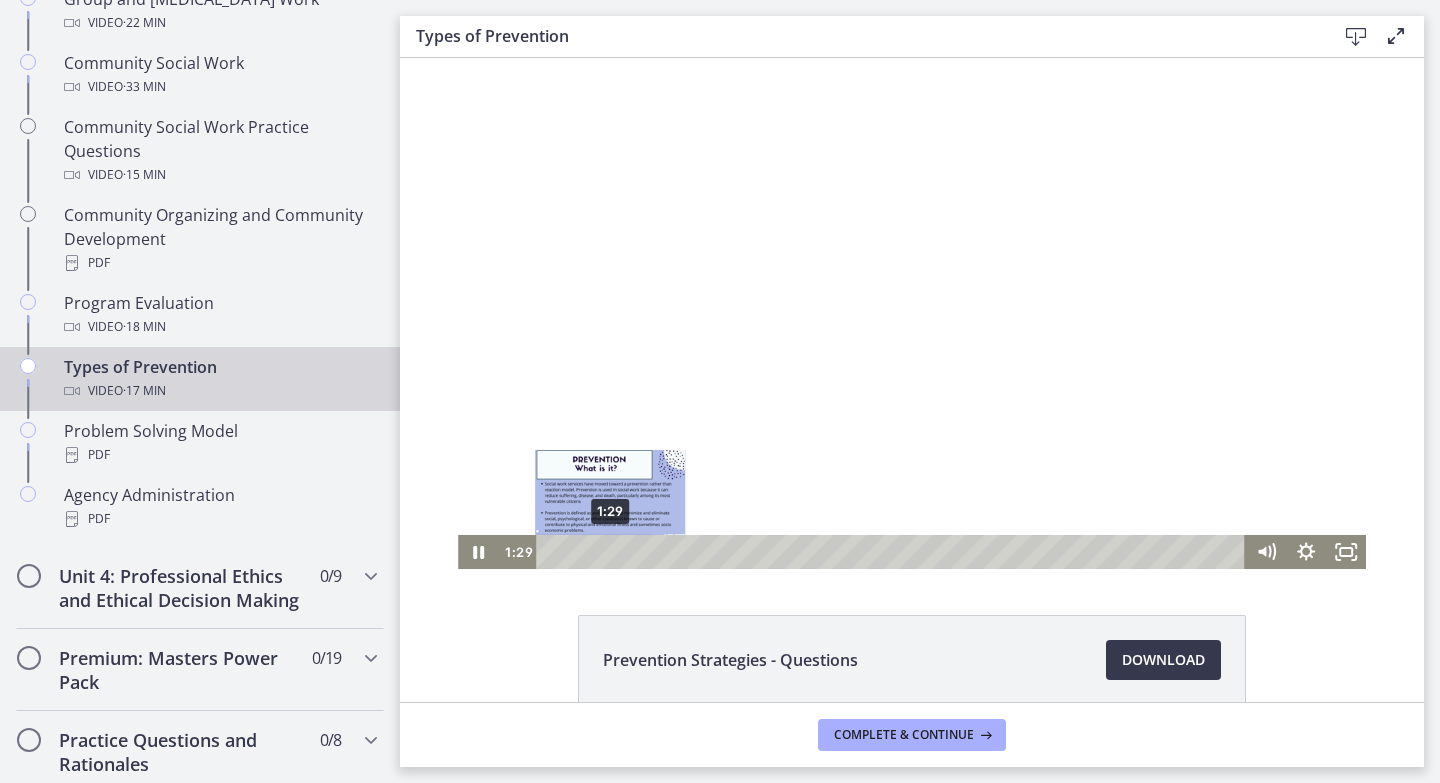 click on "1:29" at bounding box center [893, 552] 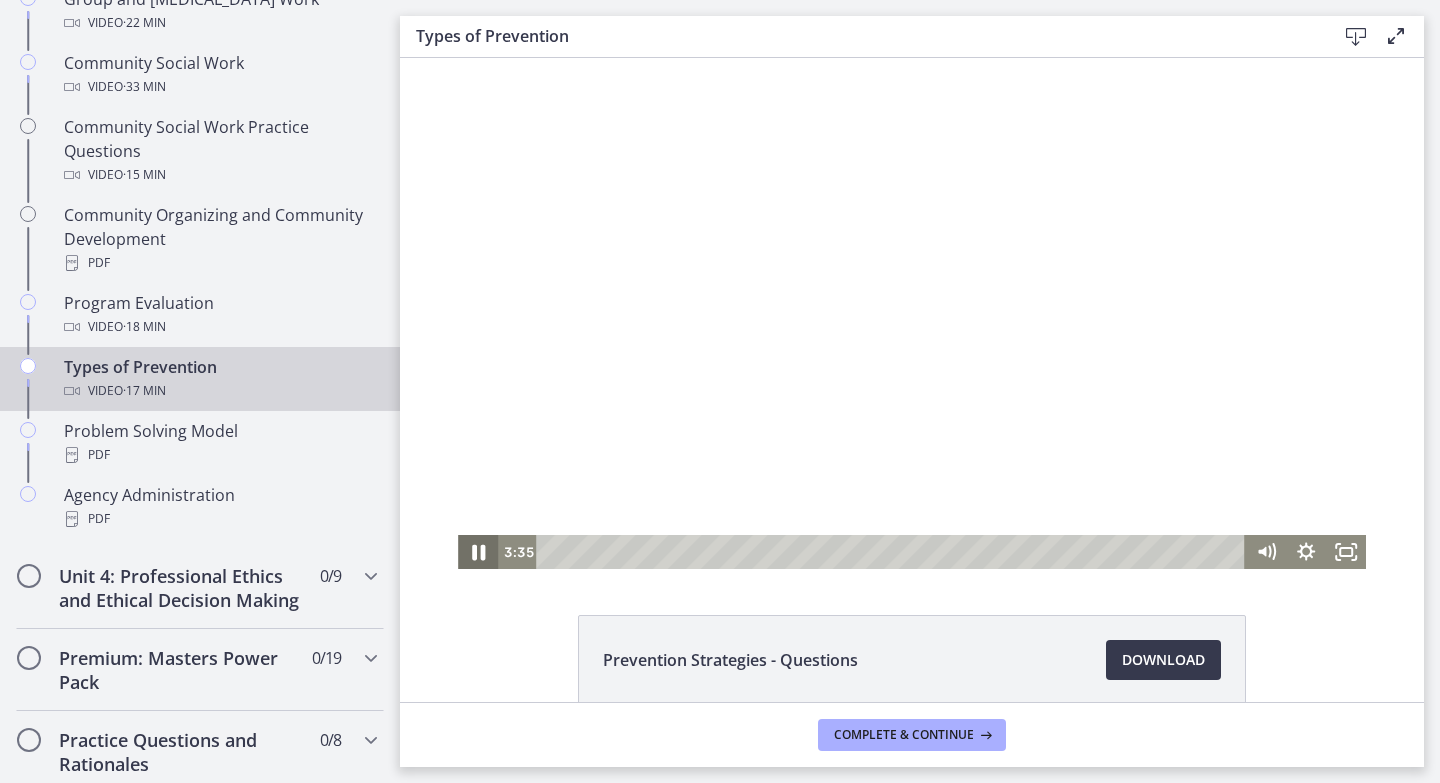 click 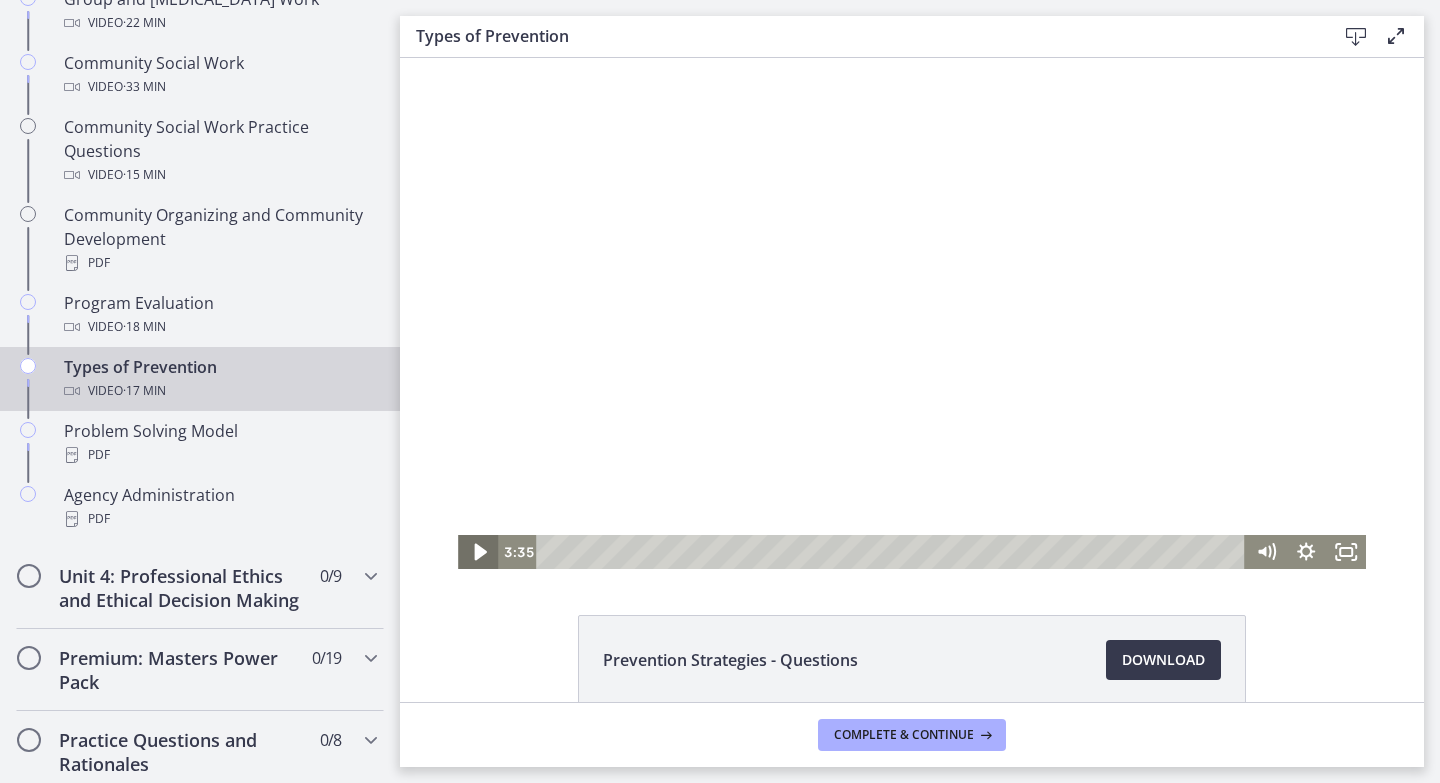 click 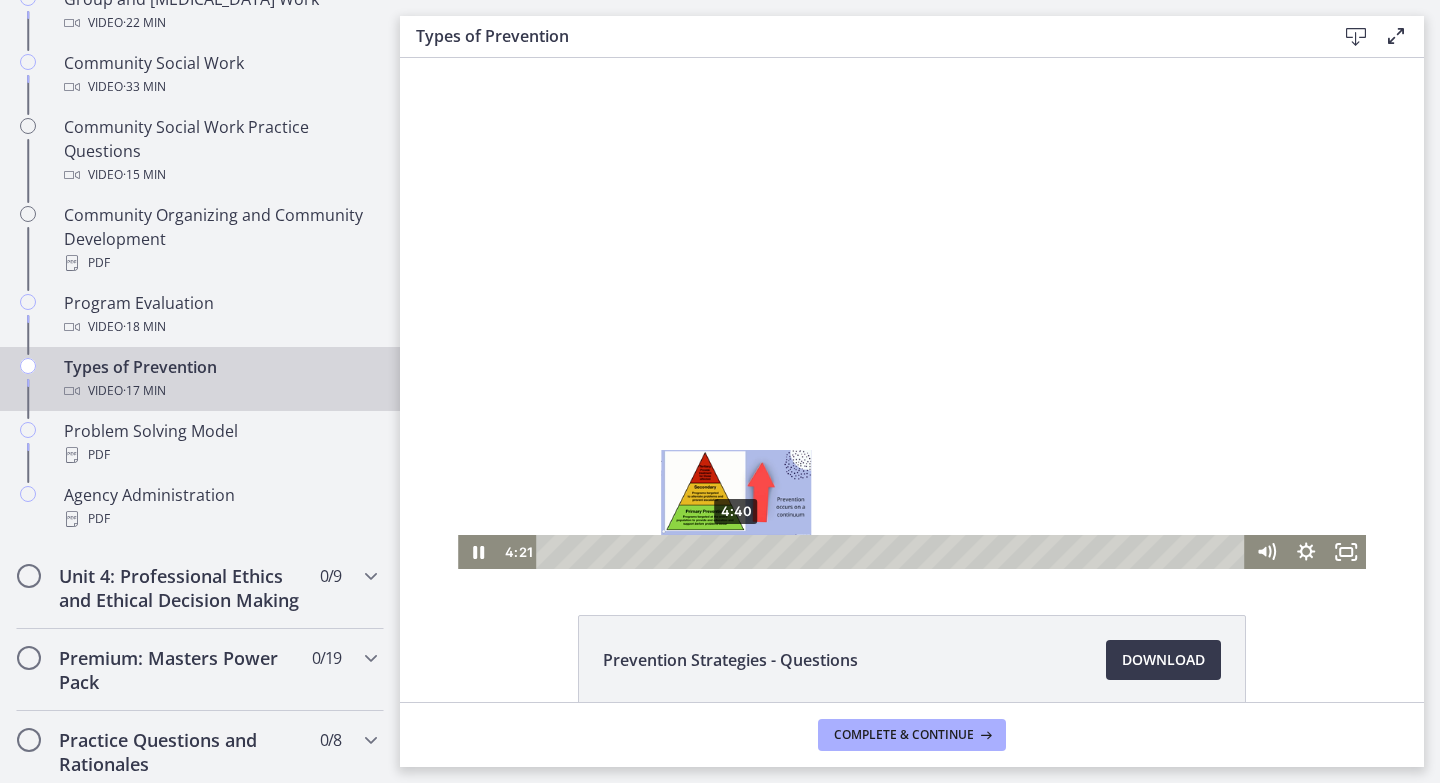 click on "4:40" at bounding box center (893, 552) 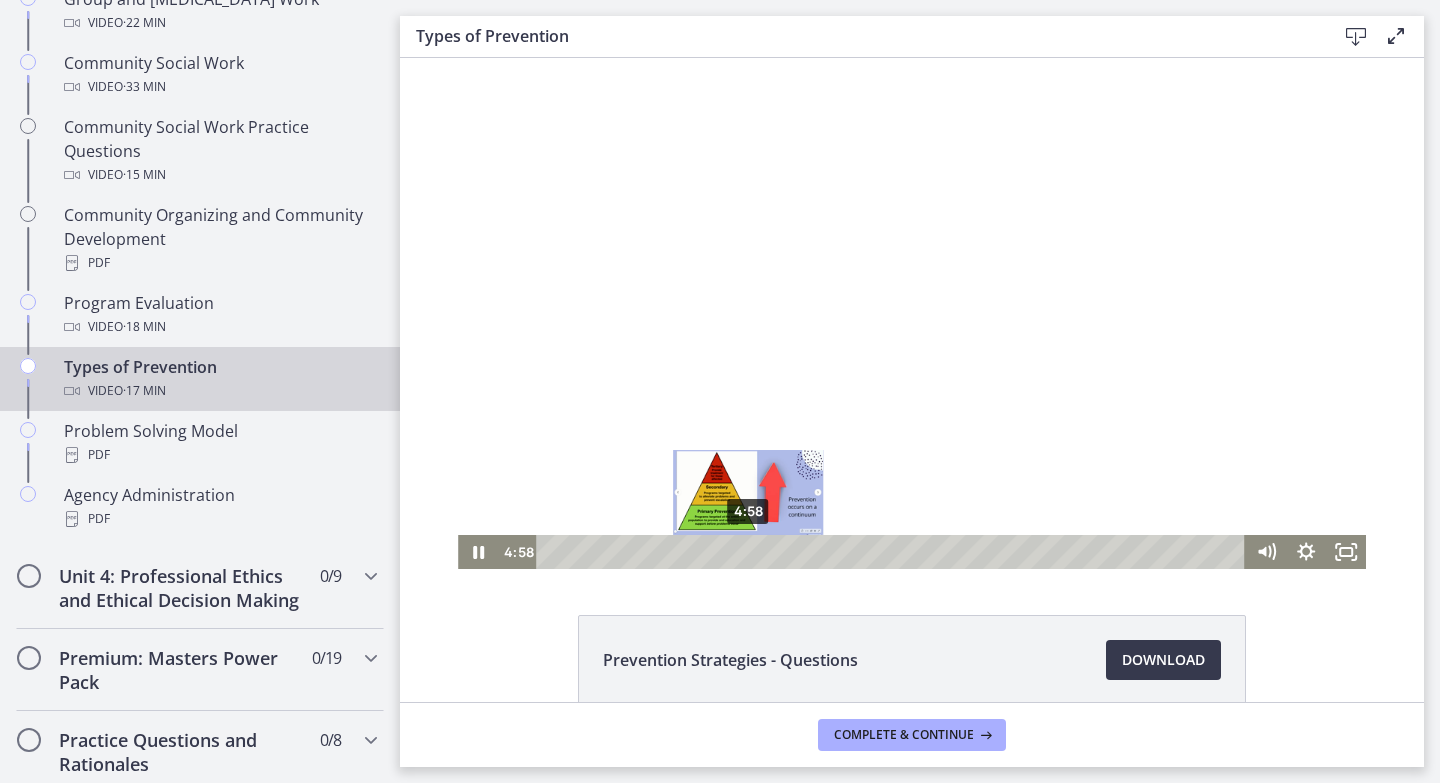 click on "4:58" at bounding box center [893, 552] 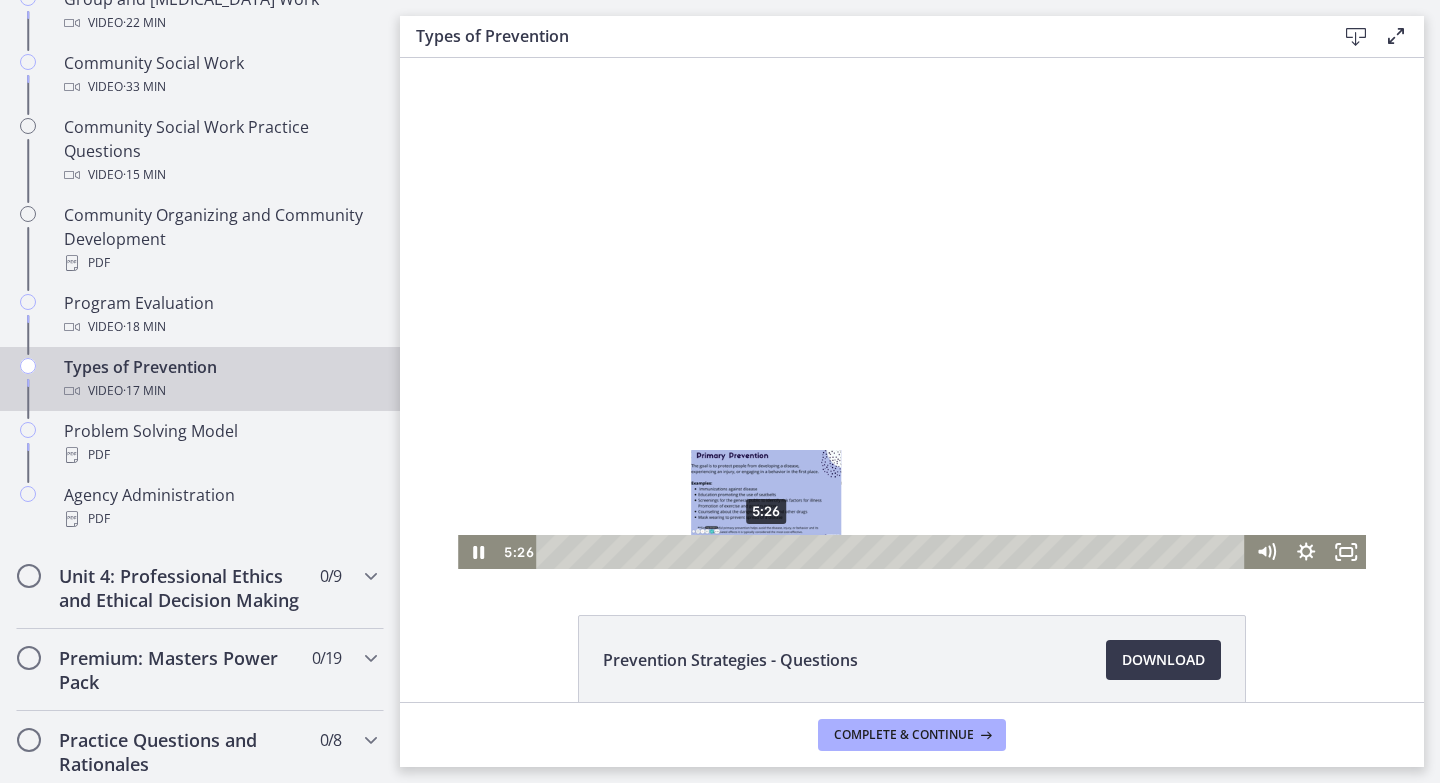 click on "5:26" at bounding box center [893, 552] 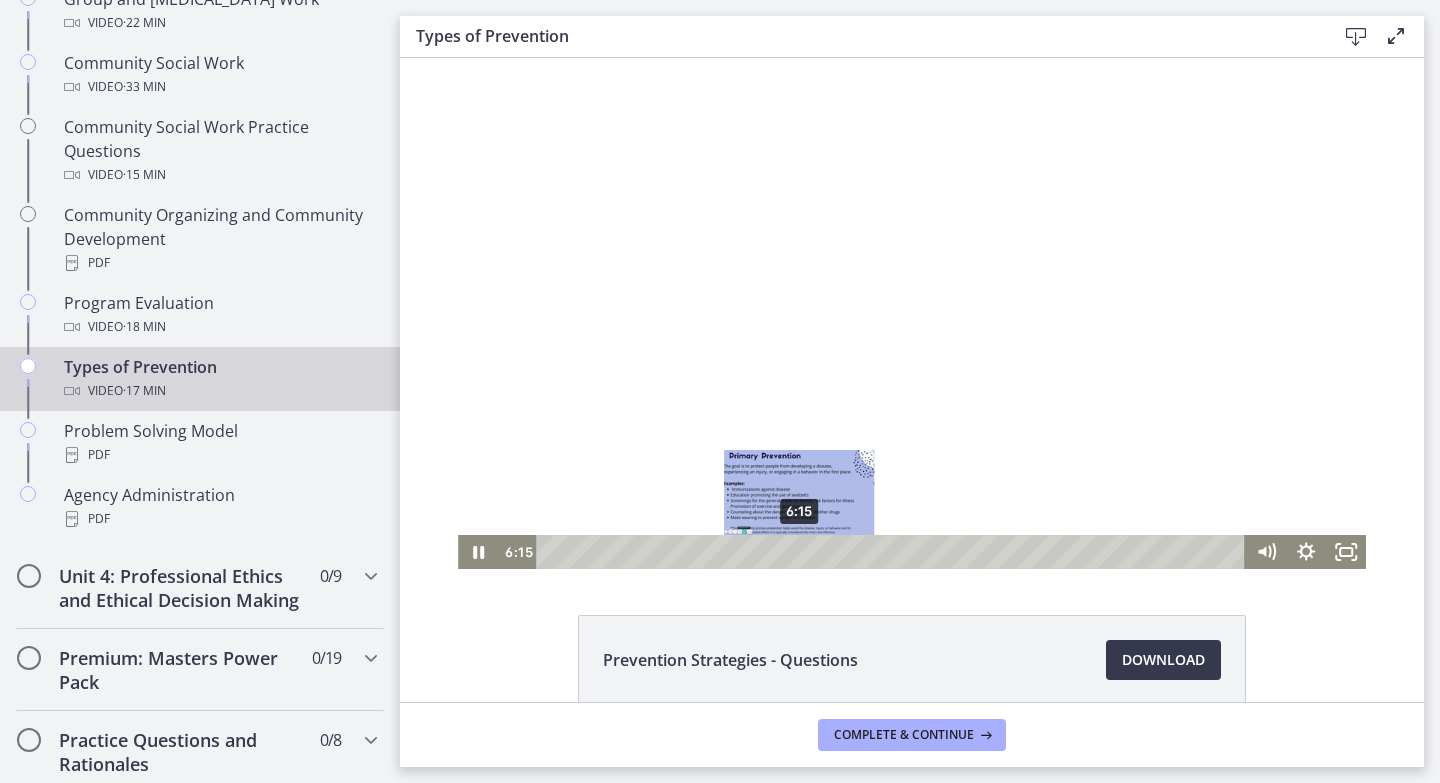 click on "6:15" at bounding box center (893, 552) 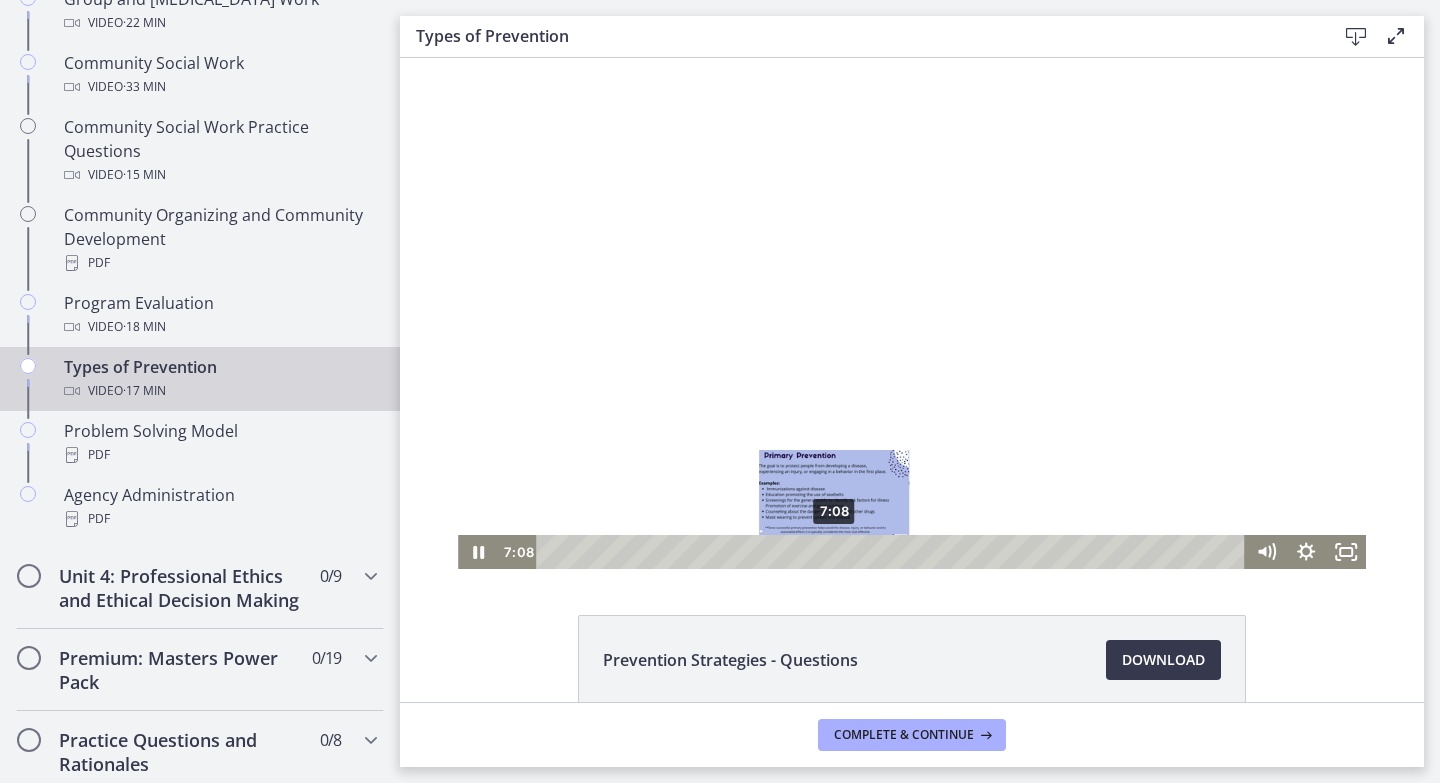 click on "7:08" at bounding box center (893, 552) 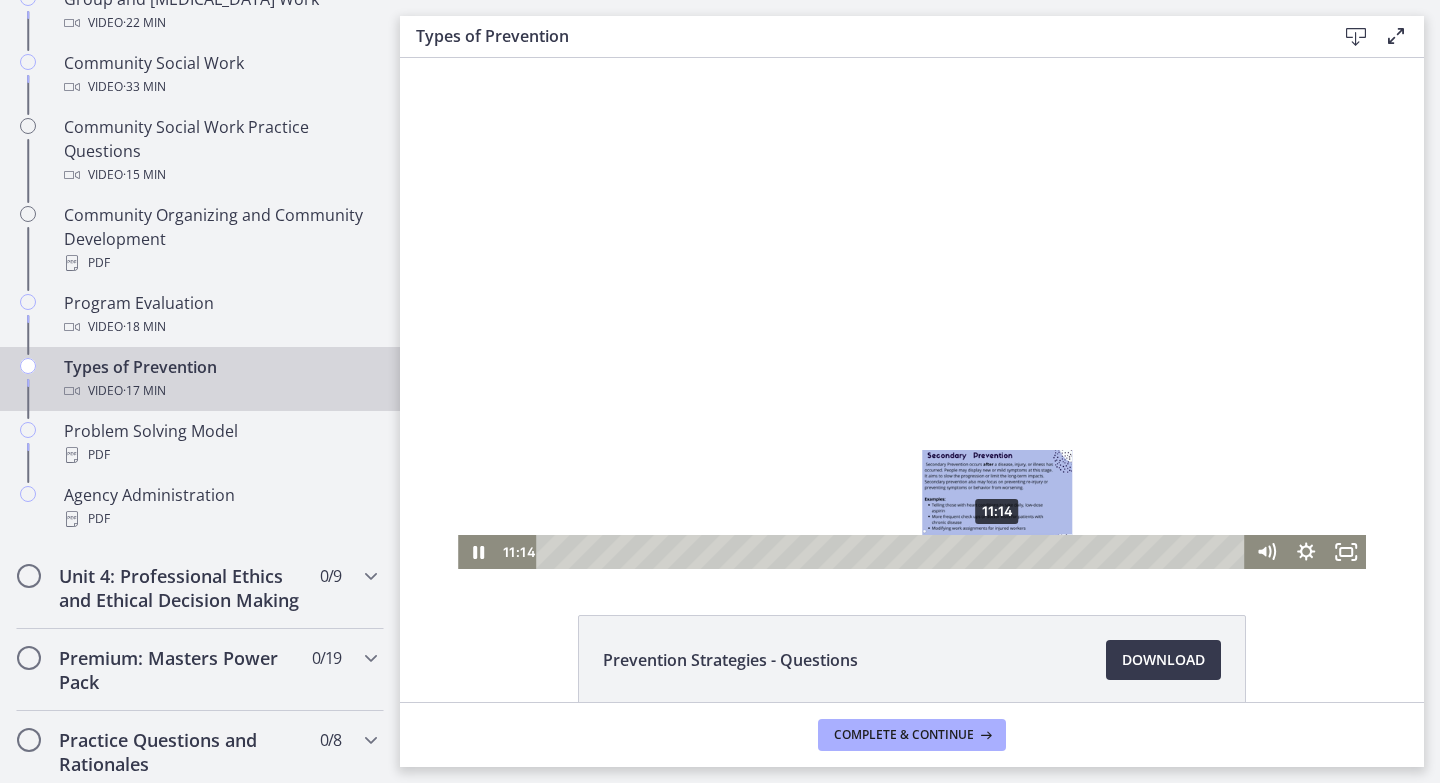 click on "11:14" at bounding box center [893, 552] 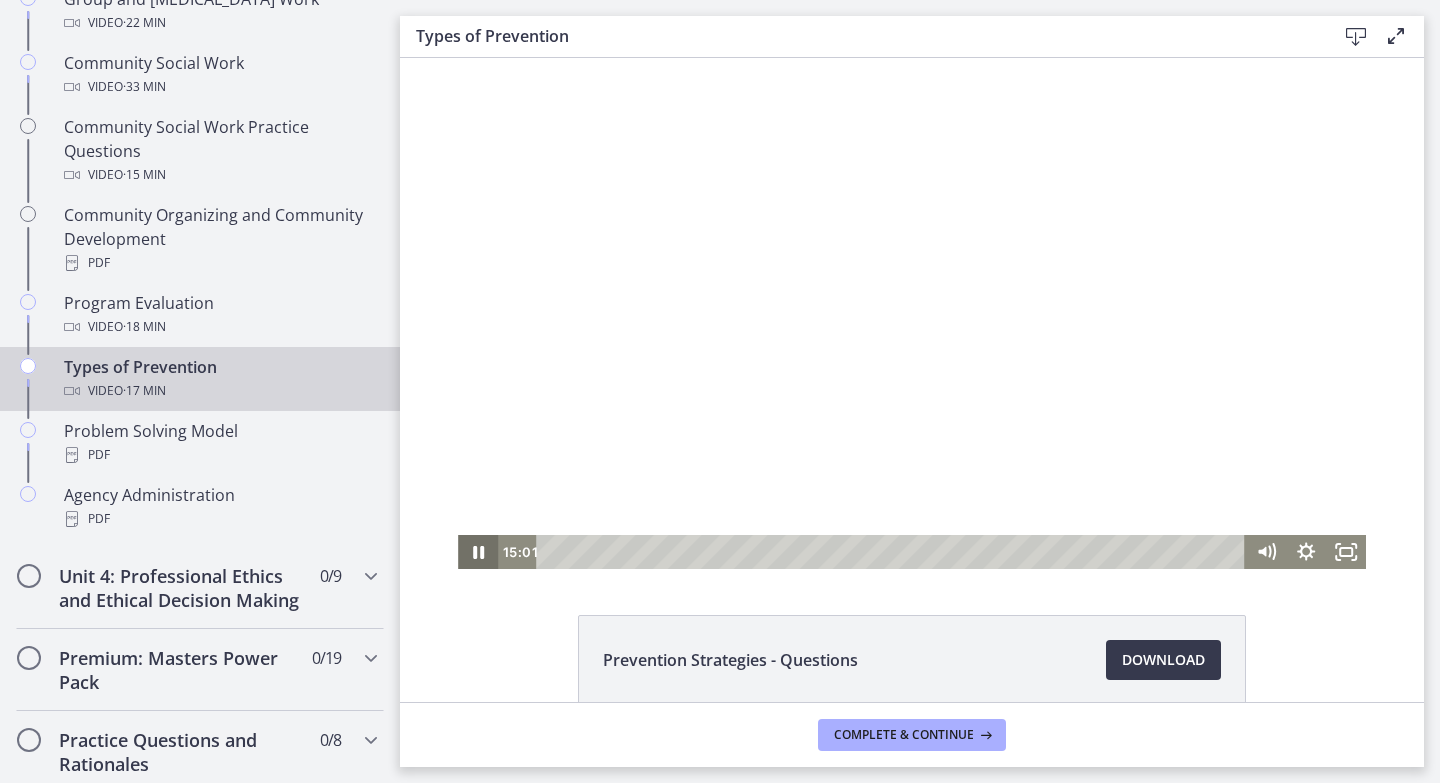 click 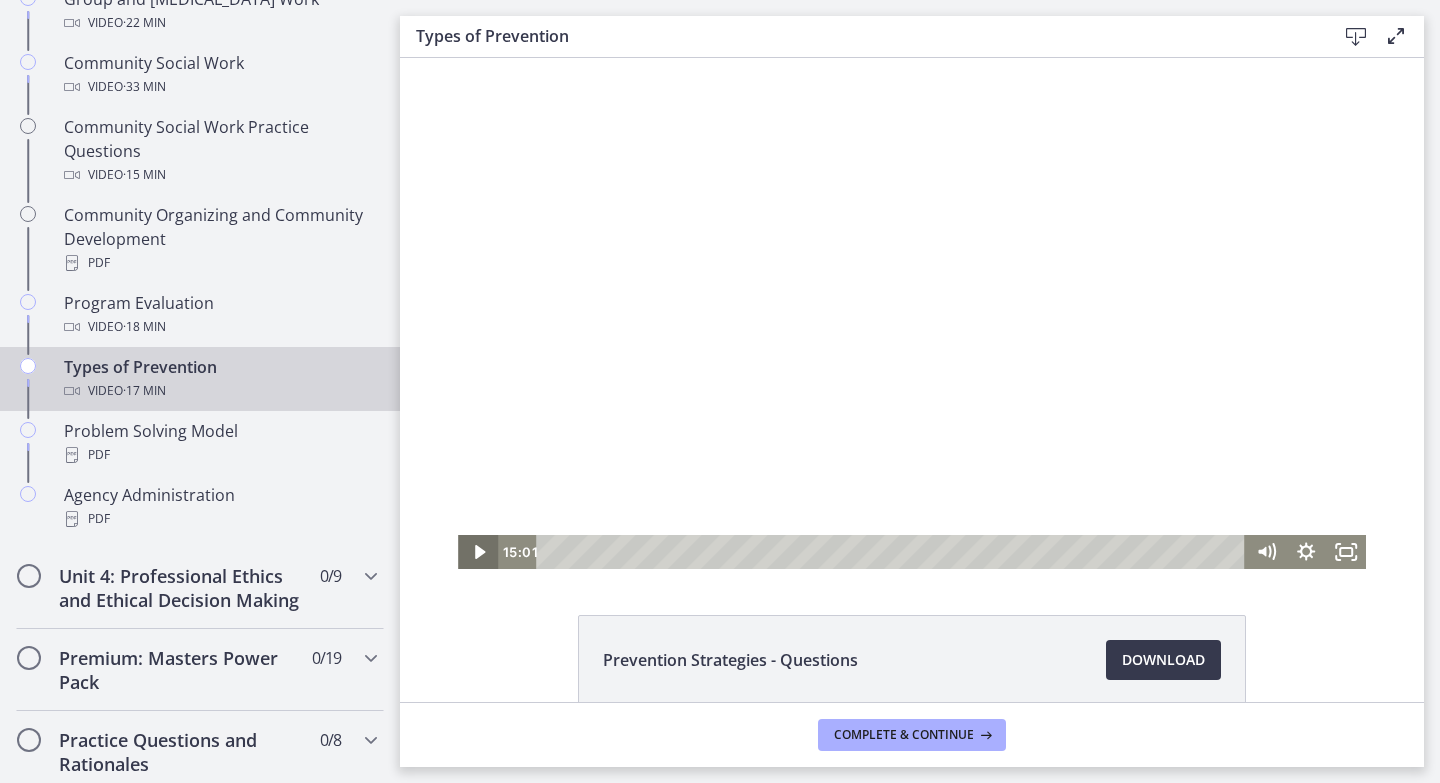 click 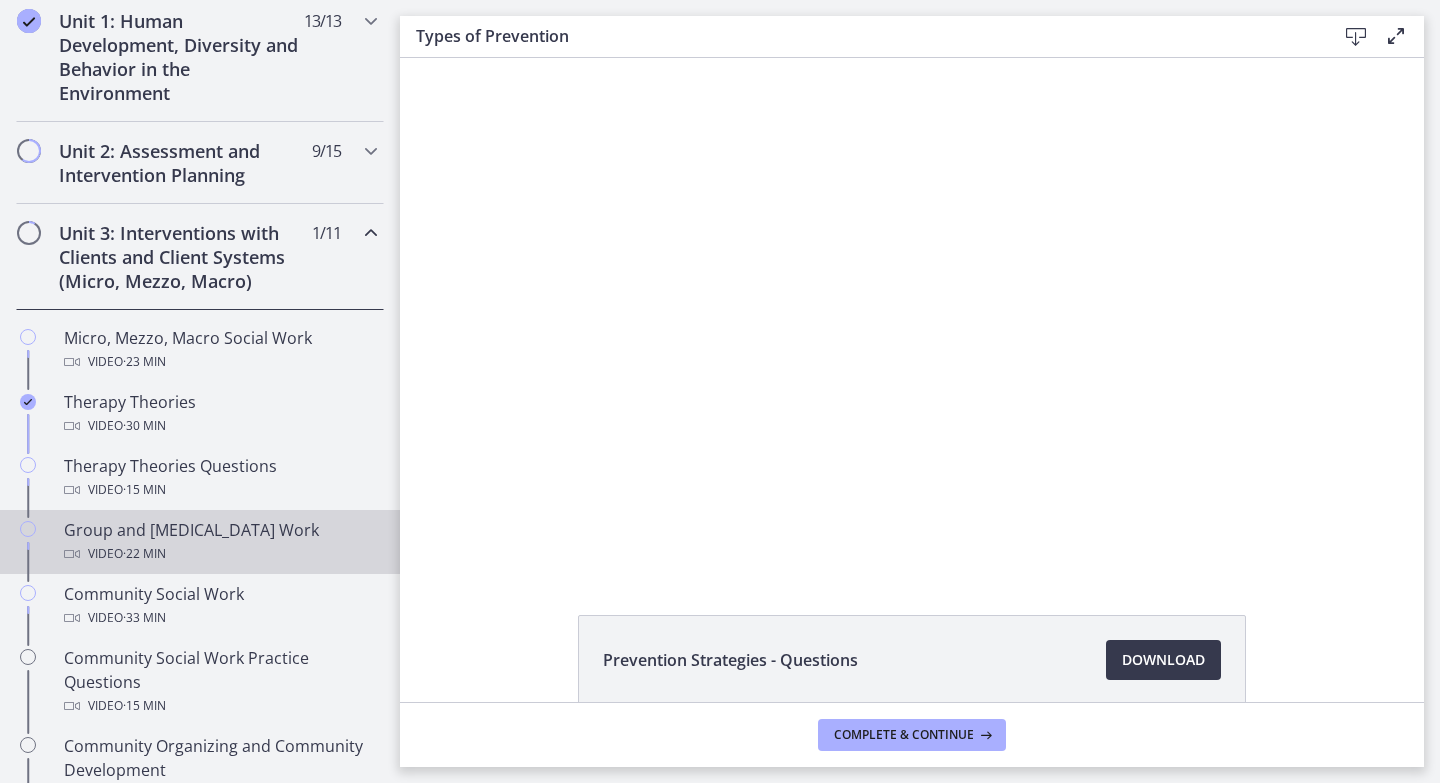 scroll, scrollTop: 571, scrollLeft: 0, axis: vertical 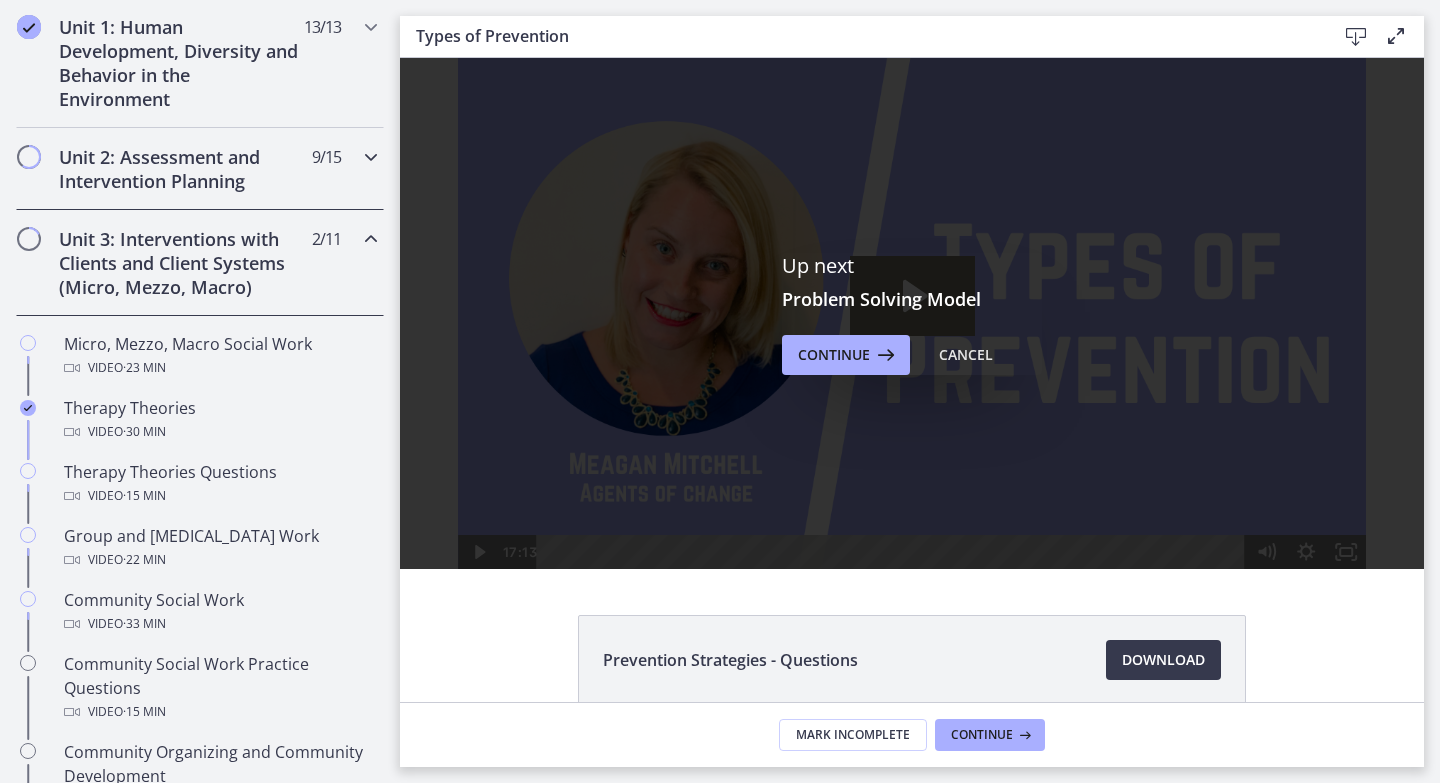 click on "Unit 2: Assessment and Intervention Planning" at bounding box center (181, 169) 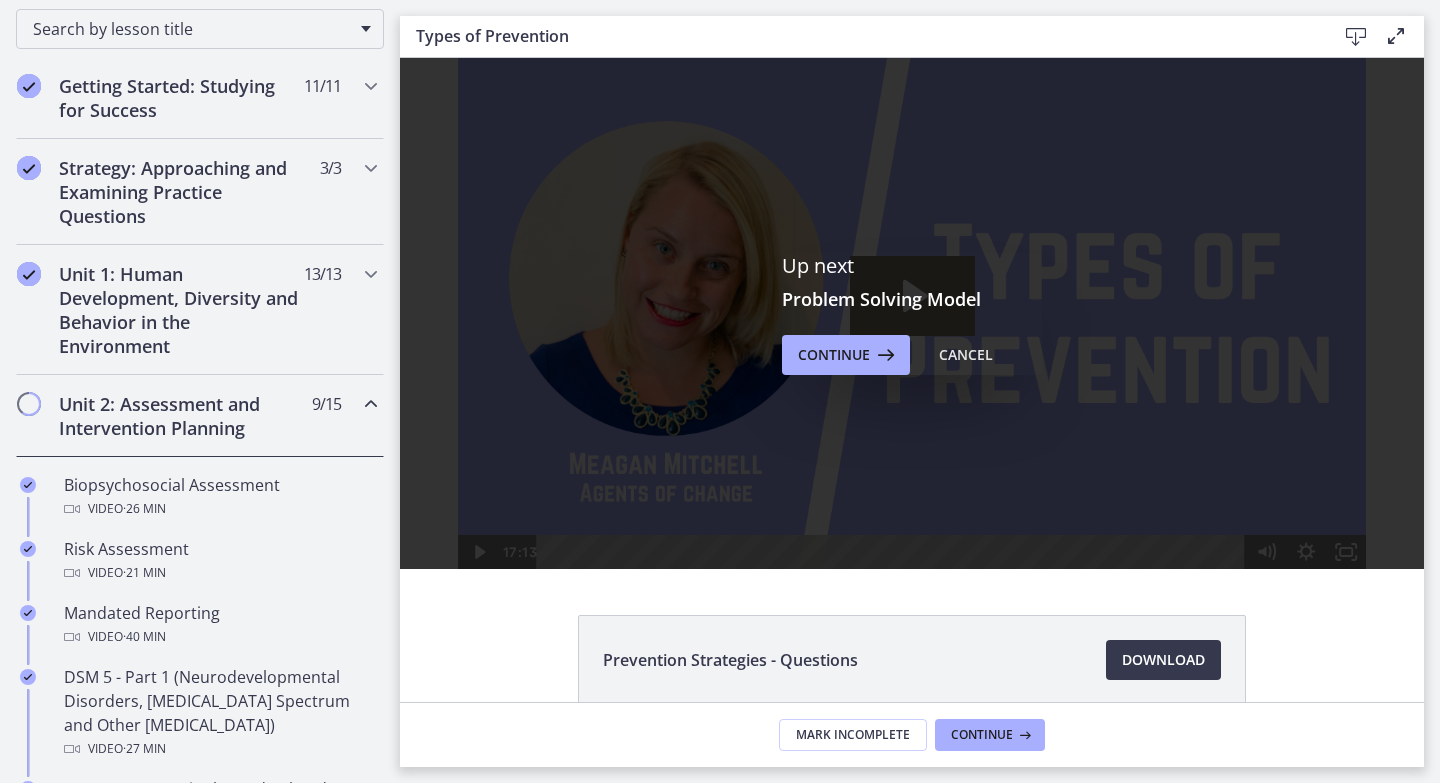 scroll, scrollTop: 315, scrollLeft: 0, axis: vertical 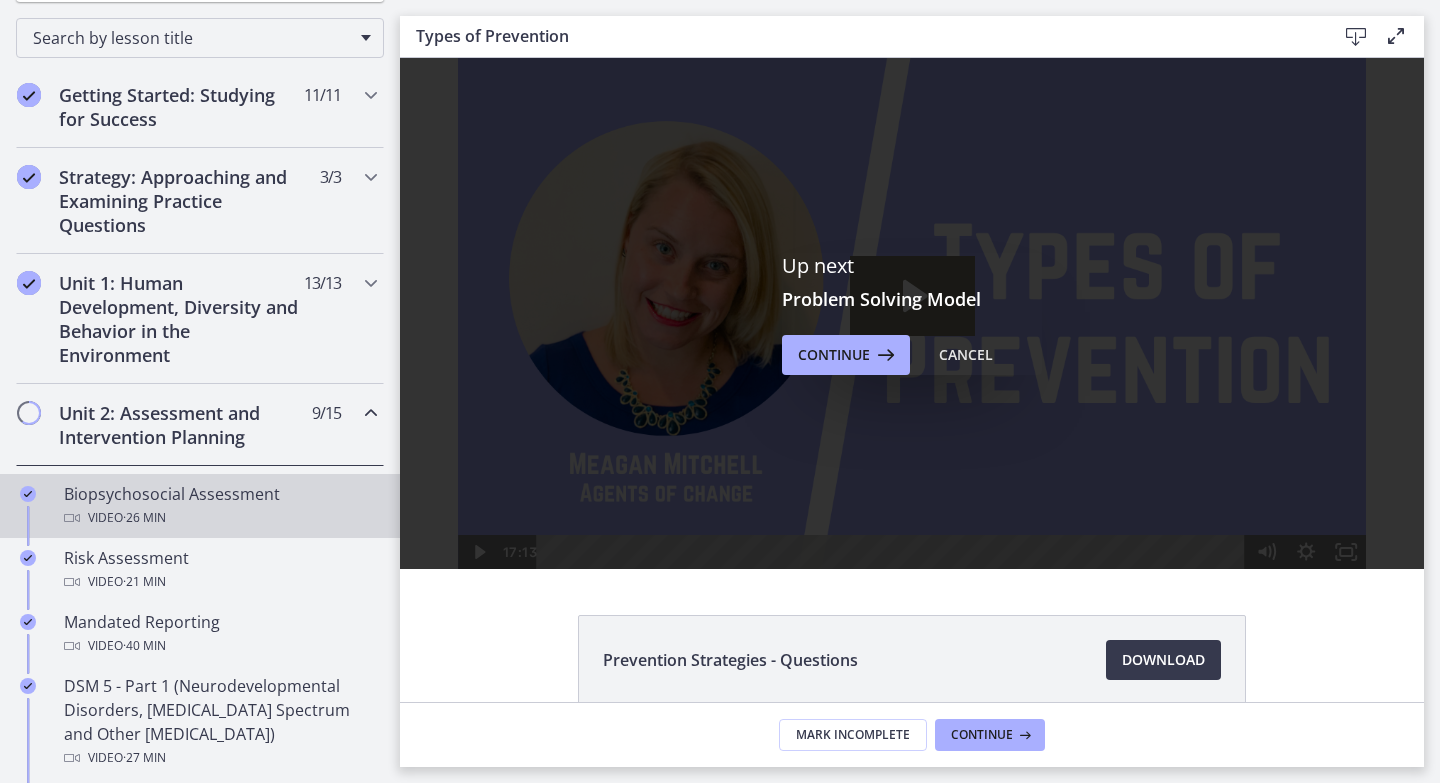 click on "Biopsychosocial Assessment
Video
·  26 min" at bounding box center (220, 506) 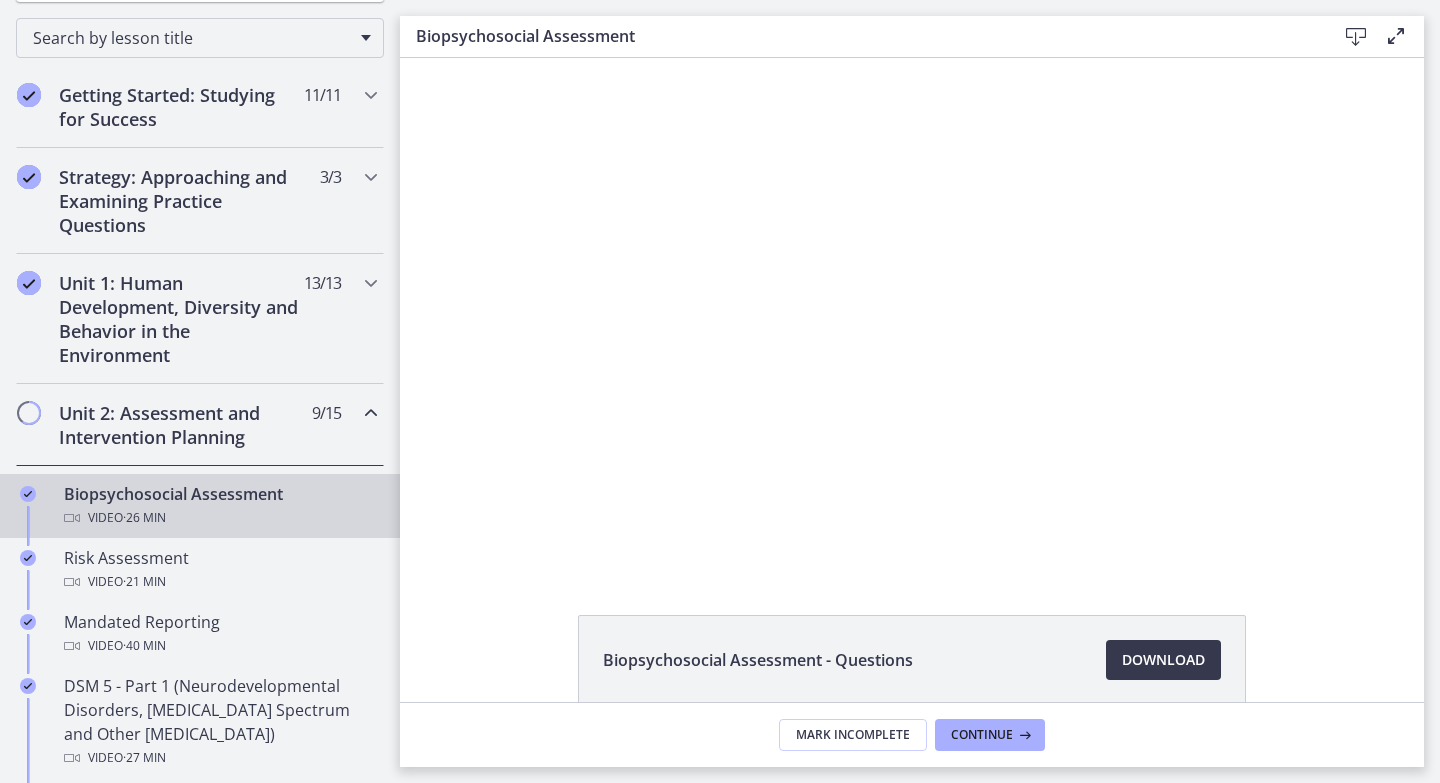 scroll, scrollTop: 0, scrollLeft: 0, axis: both 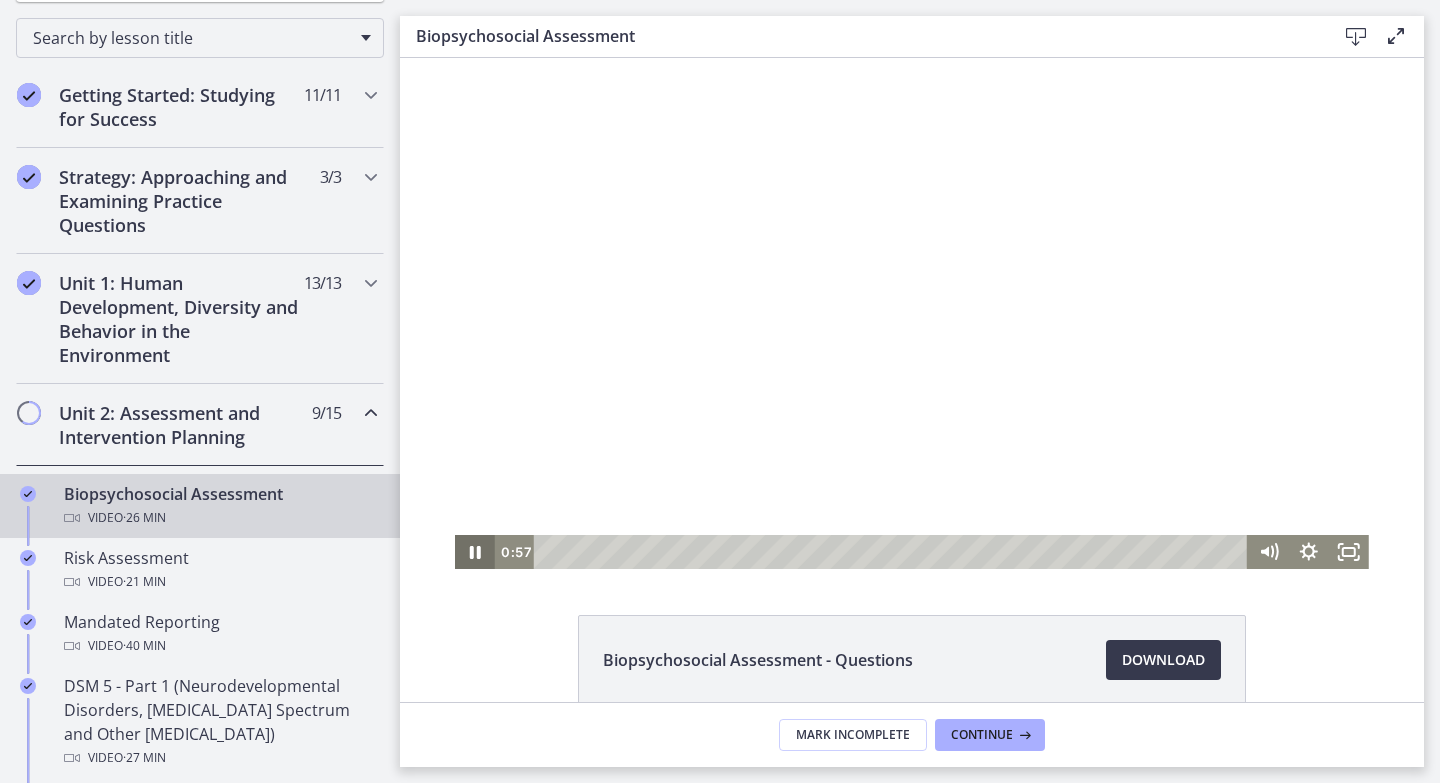 click 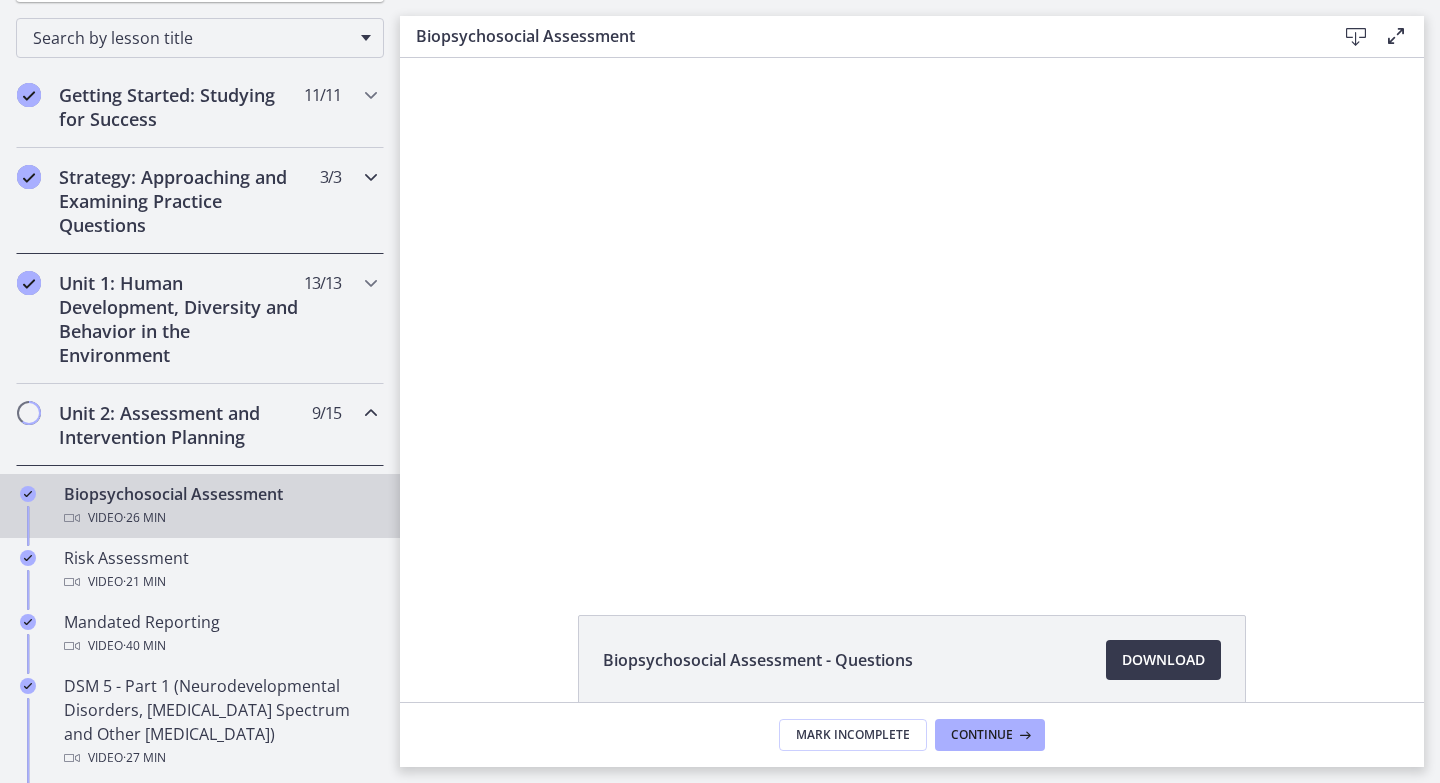 click on "Strategy: Approaching and Examining Practice Questions" at bounding box center [181, 201] 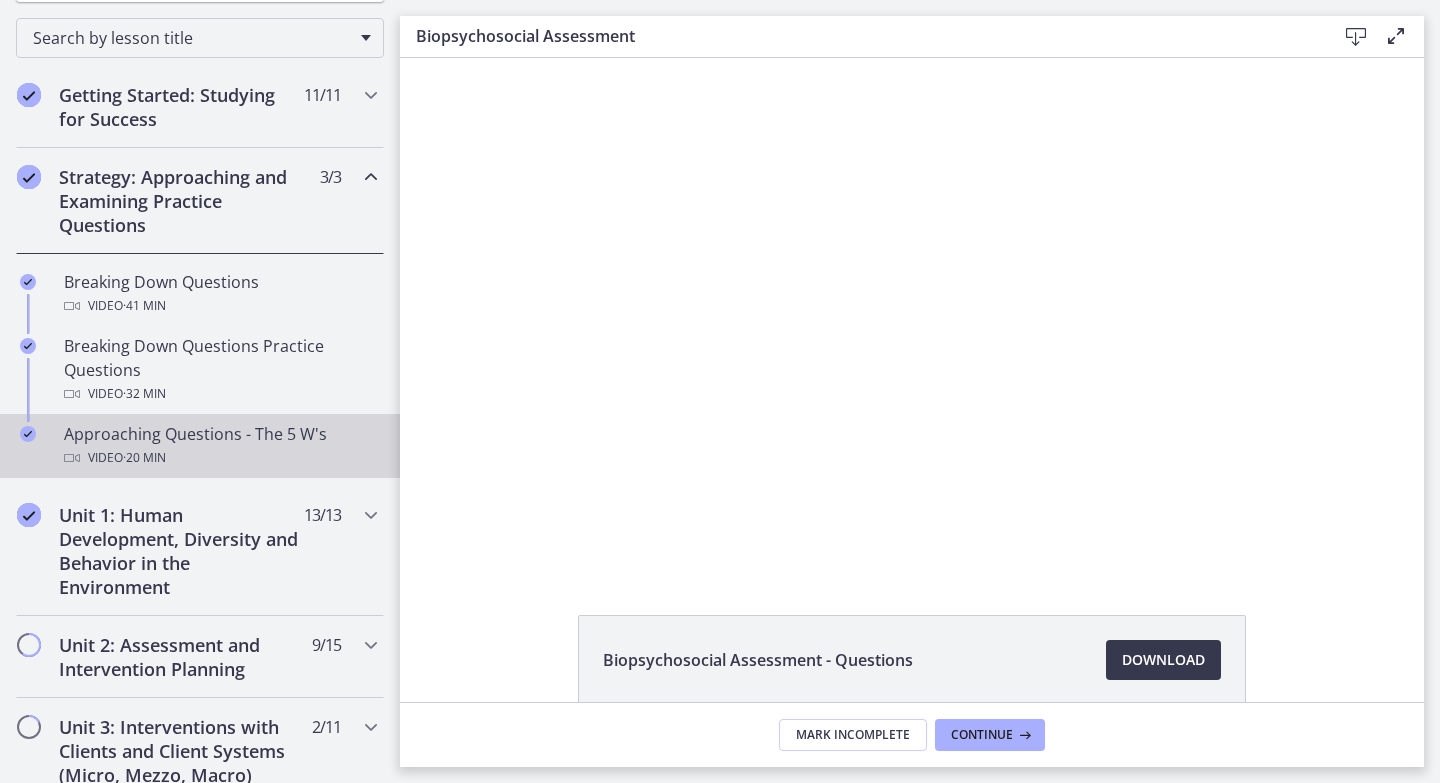 click on "Approaching Questions - The 5 W's
Video
·  20 min" at bounding box center [200, 446] 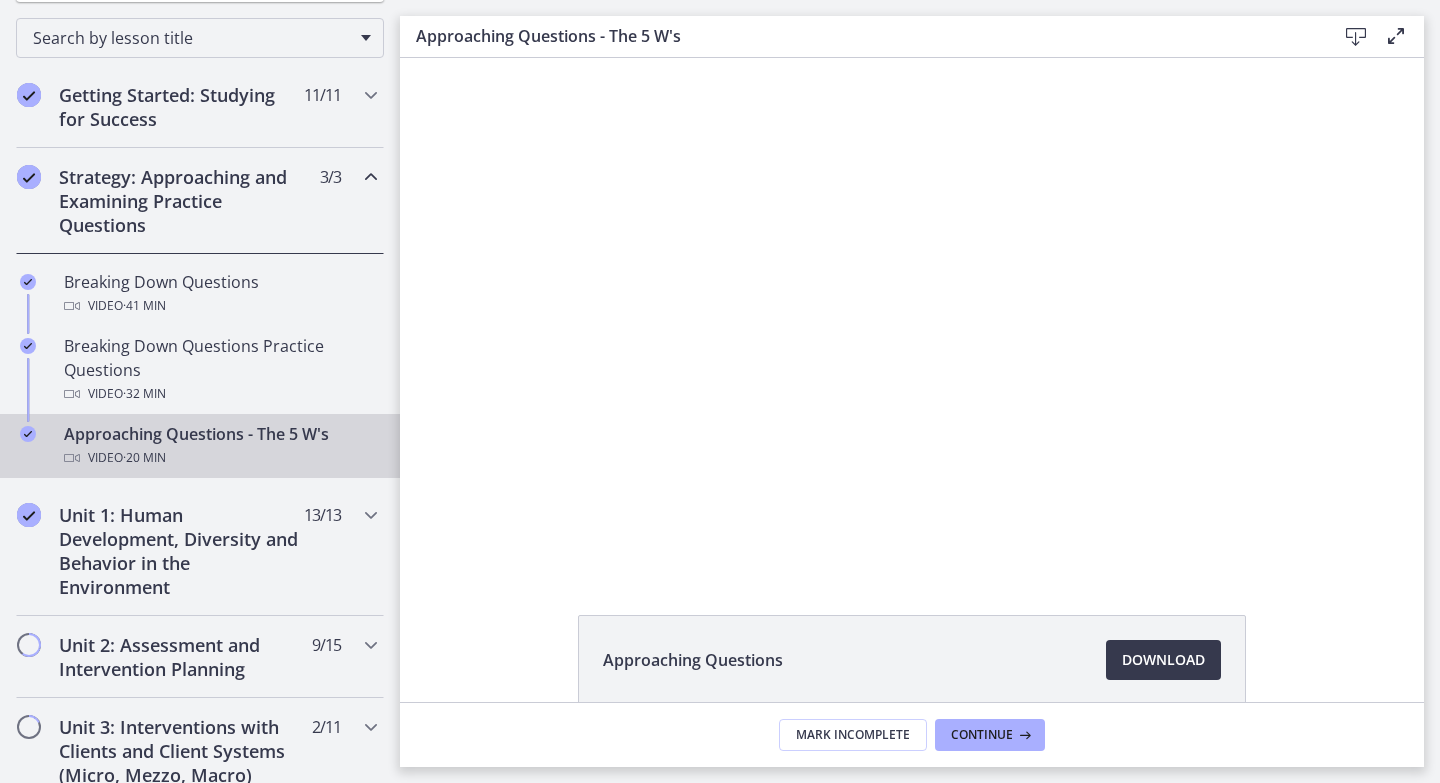 scroll, scrollTop: 0, scrollLeft: 0, axis: both 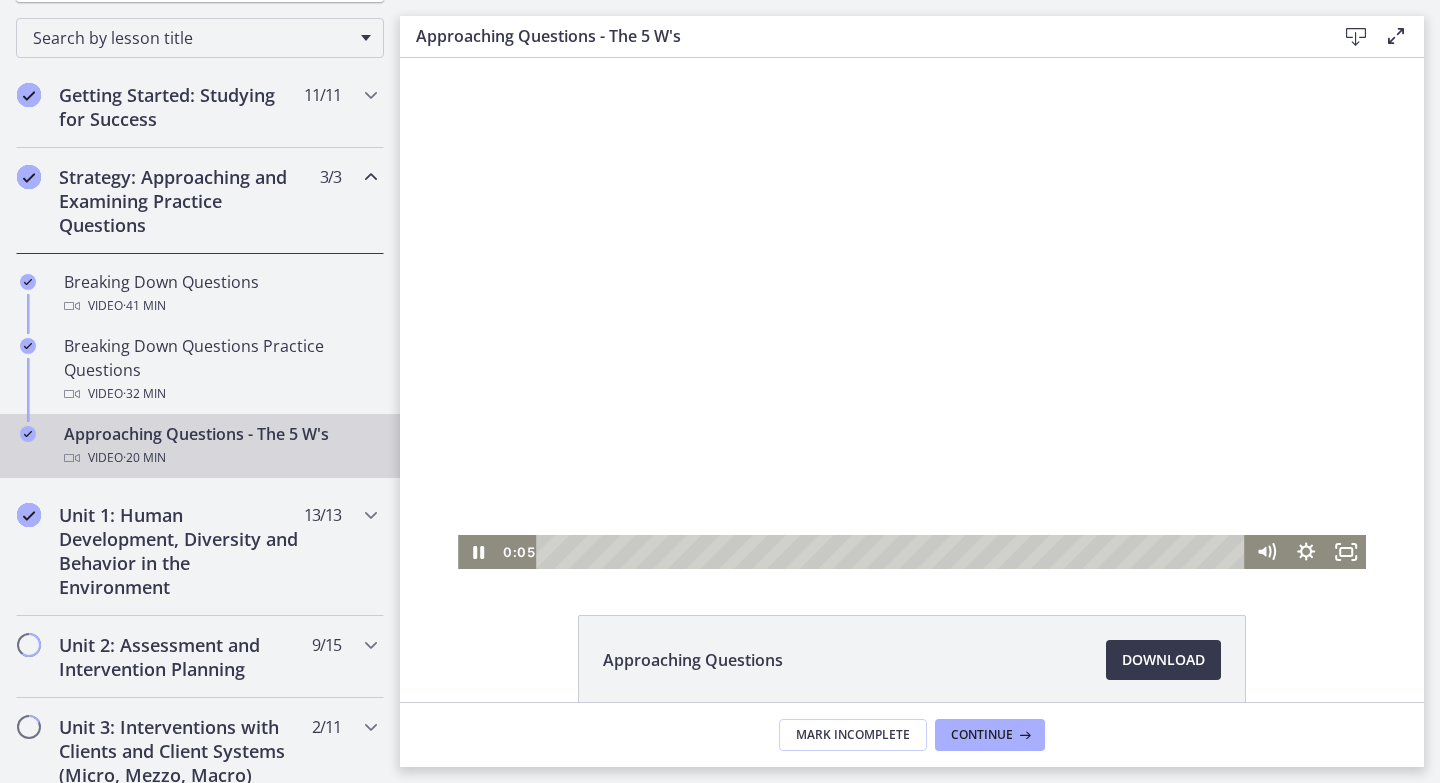 click at bounding box center (893, 552) 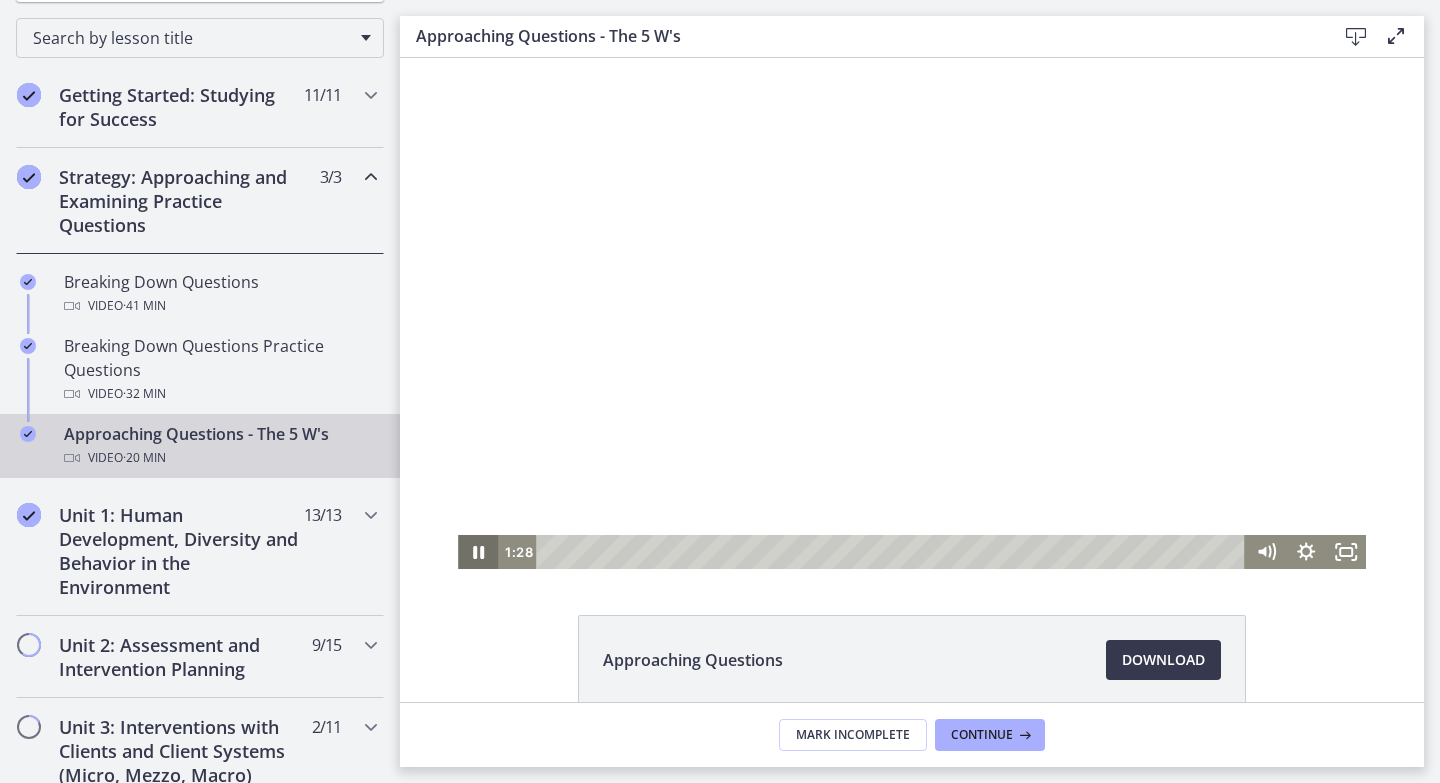 click 